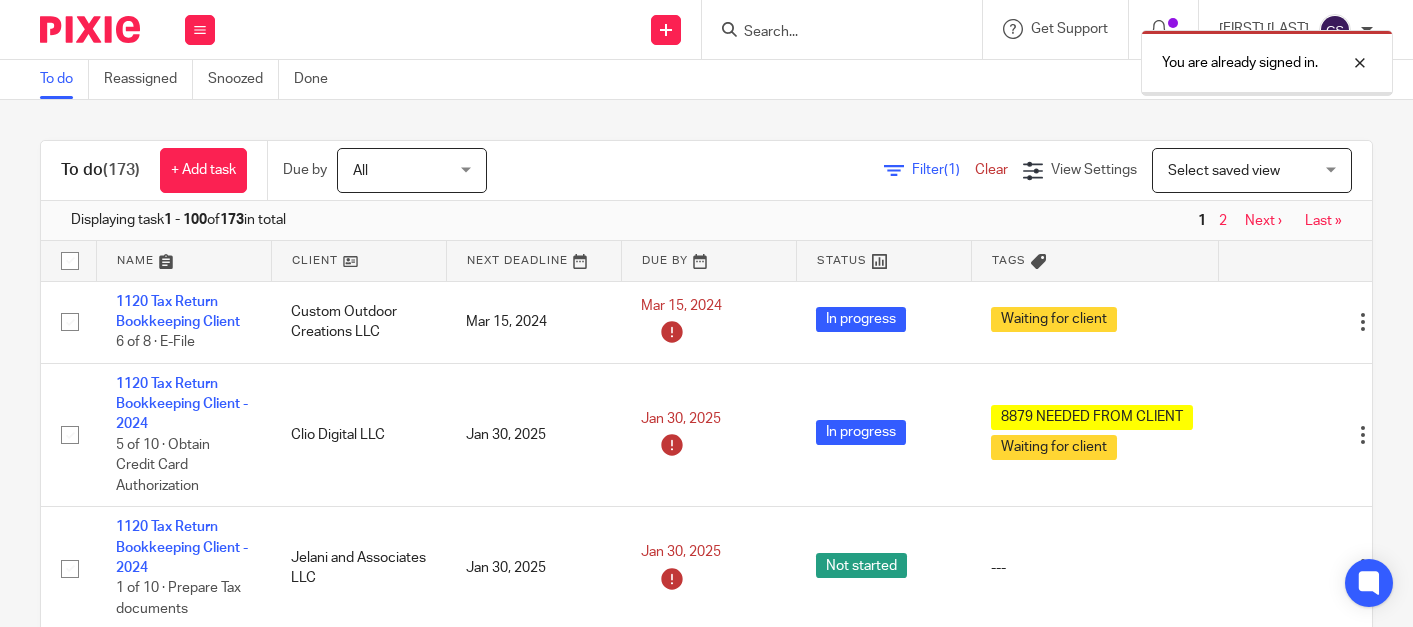 scroll, scrollTop: 0, scrollLeft: 0, axis: both 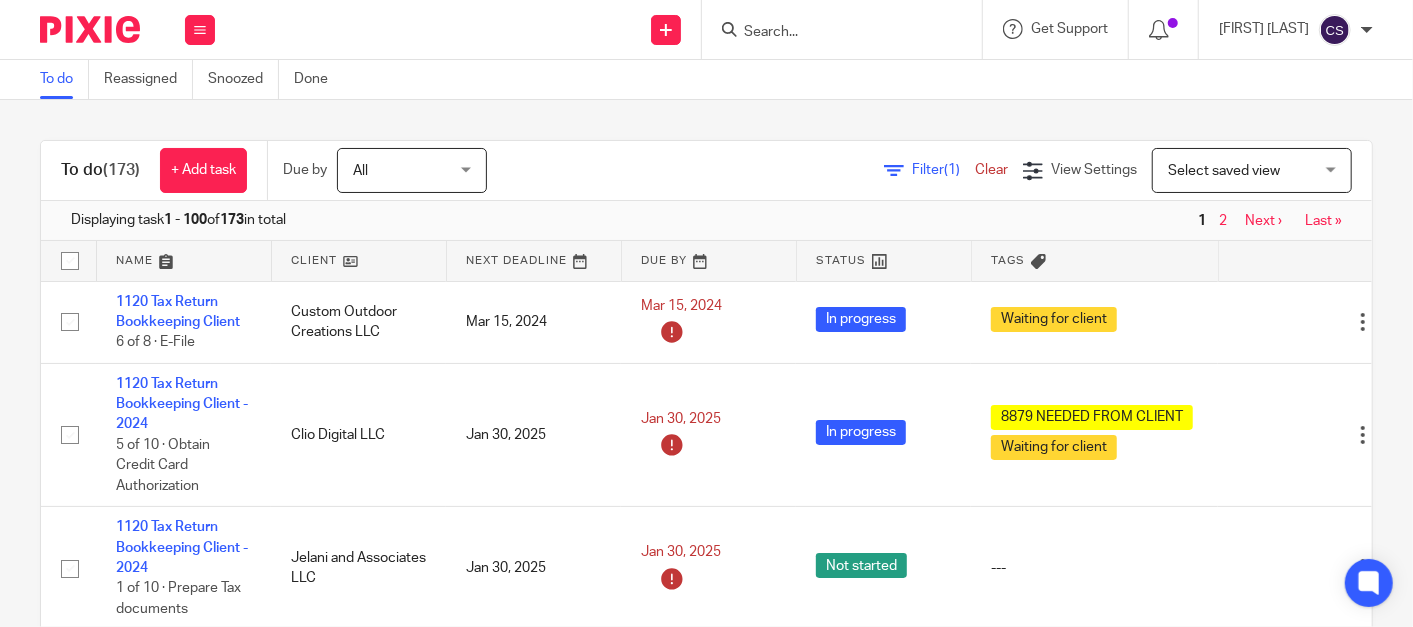 click at bounding box center (832, 33) 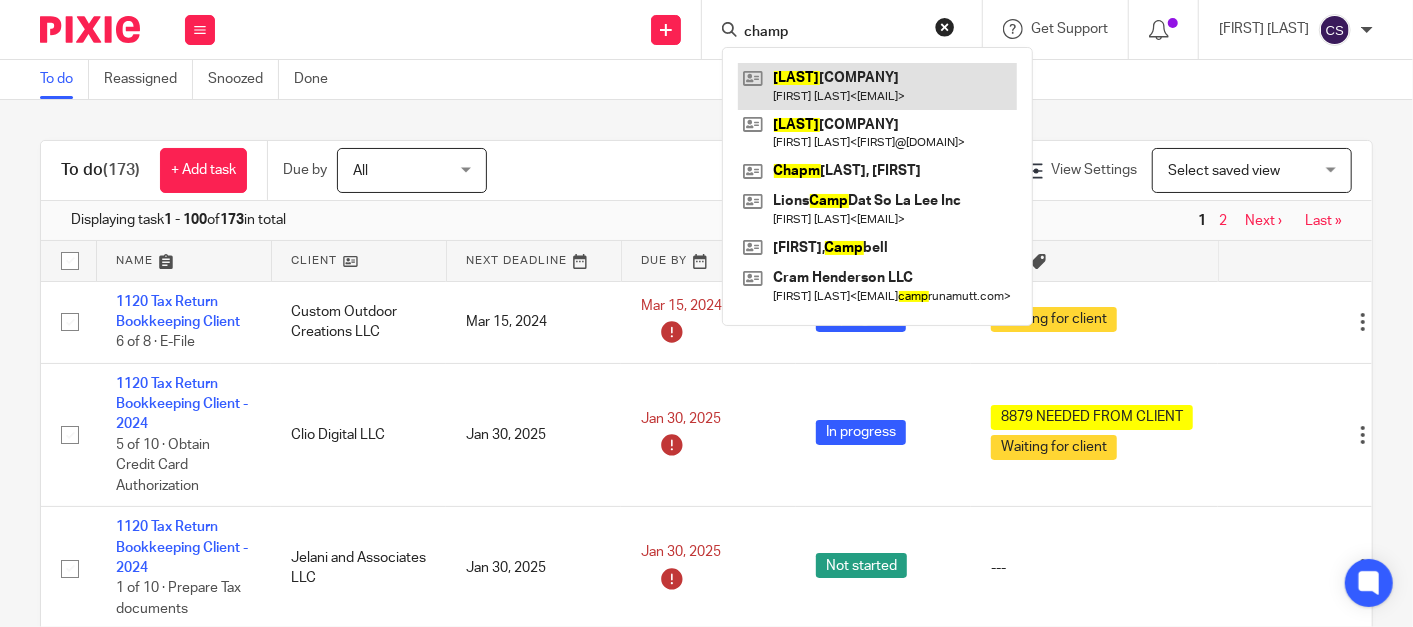 type on "champ" 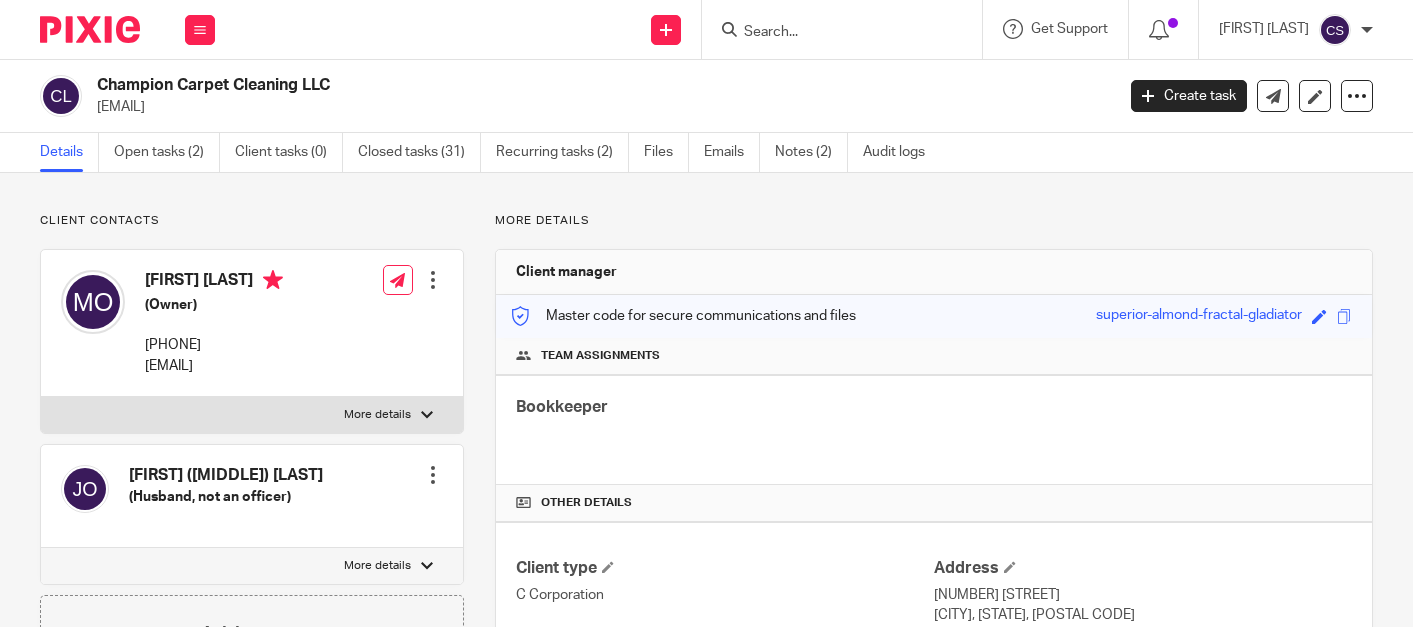 scroll, scrollTop: 0, scrollLeft: 0, axis: both 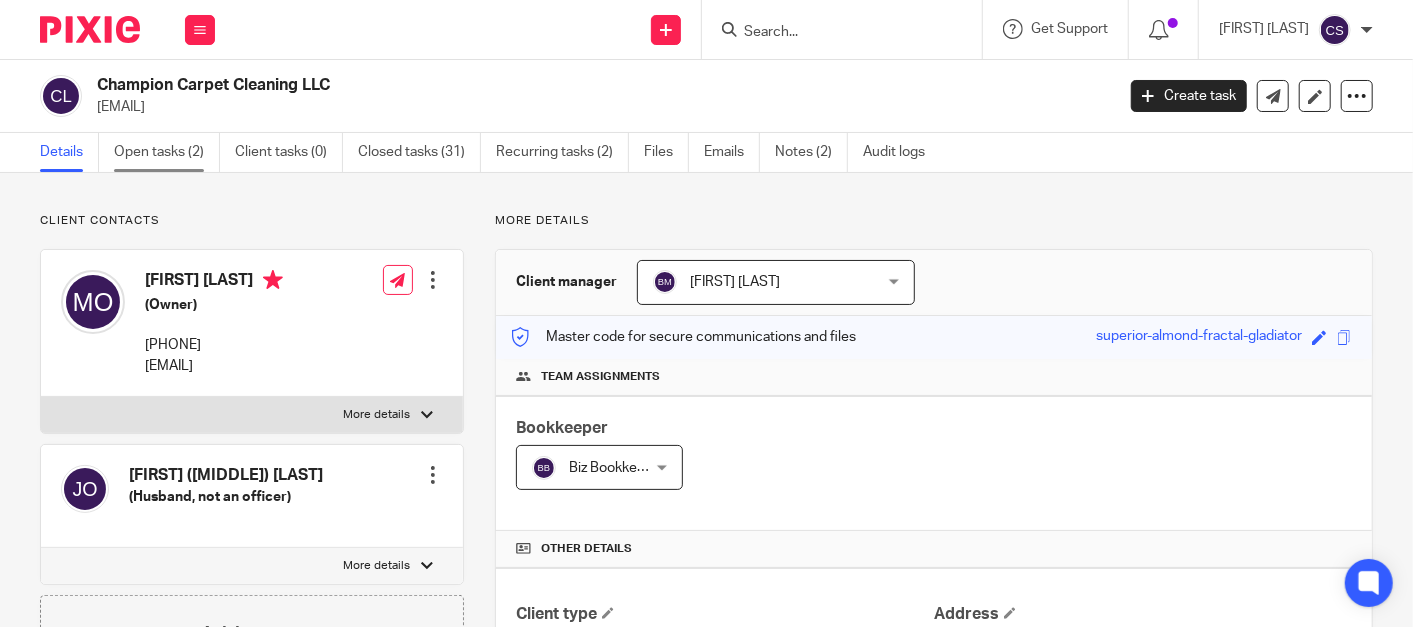 click on "Open tasks (2)" at bounding box center (167, 152) 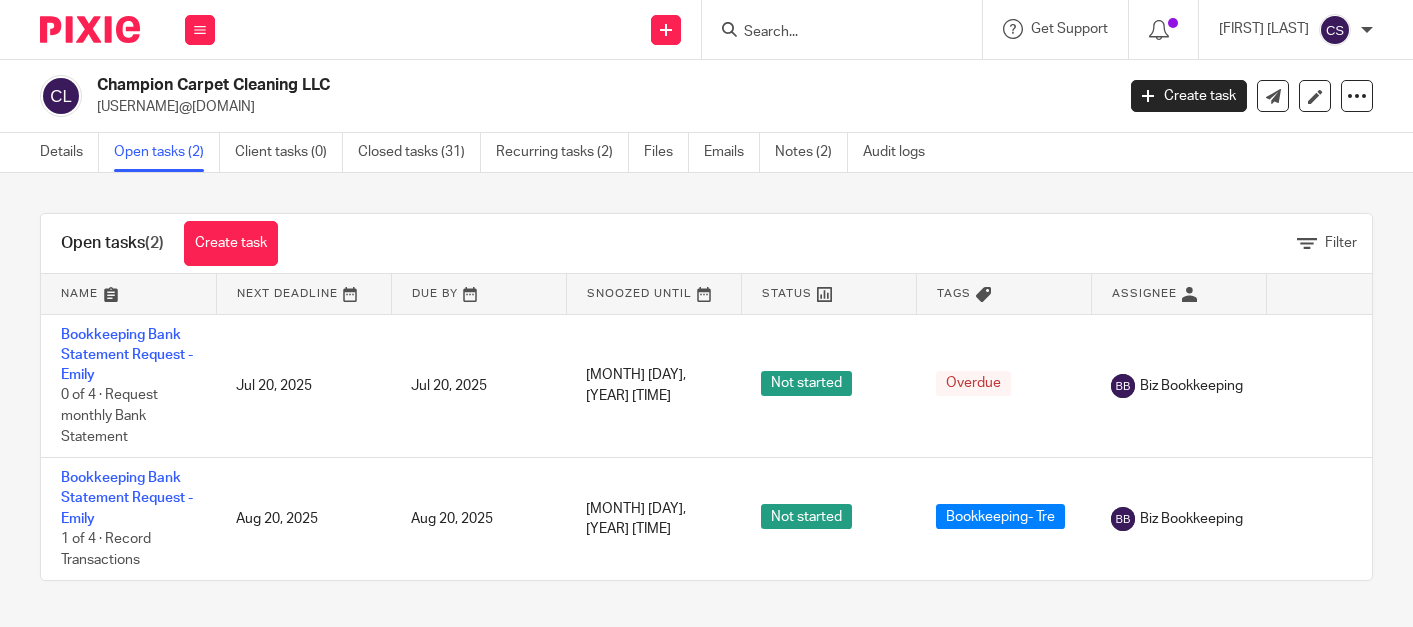 scroll, scrollTop: 0, scrollLeft: 0, axis: both 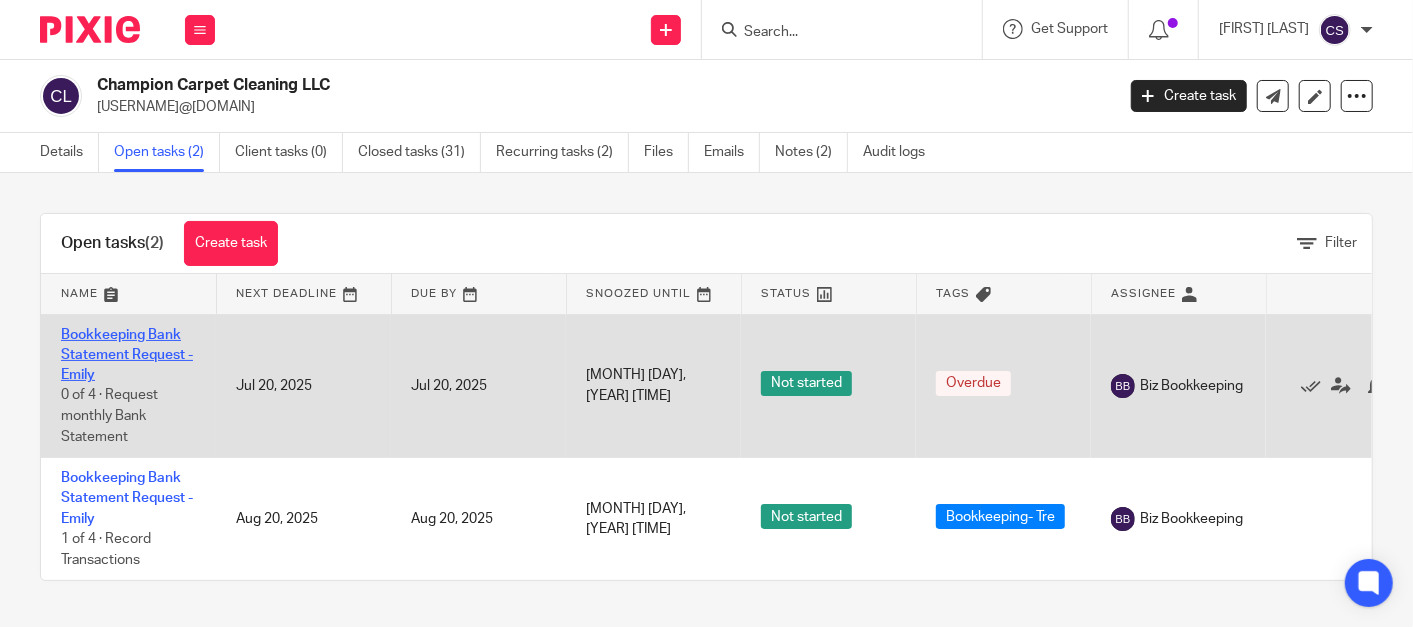 click on "Bookkeeping Bank Statement Request - Emily" at bounding box center [127, 355] 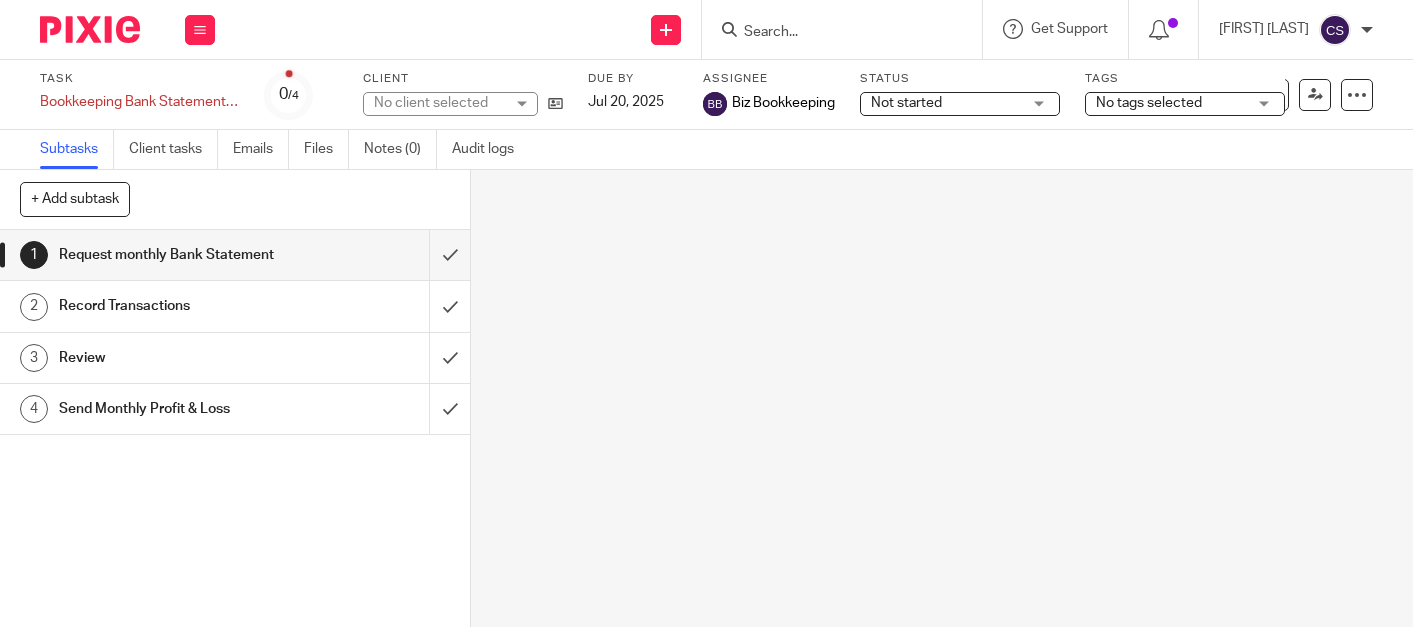 scroll, scrollTop: 0, scrollLeft: 0, axis: both 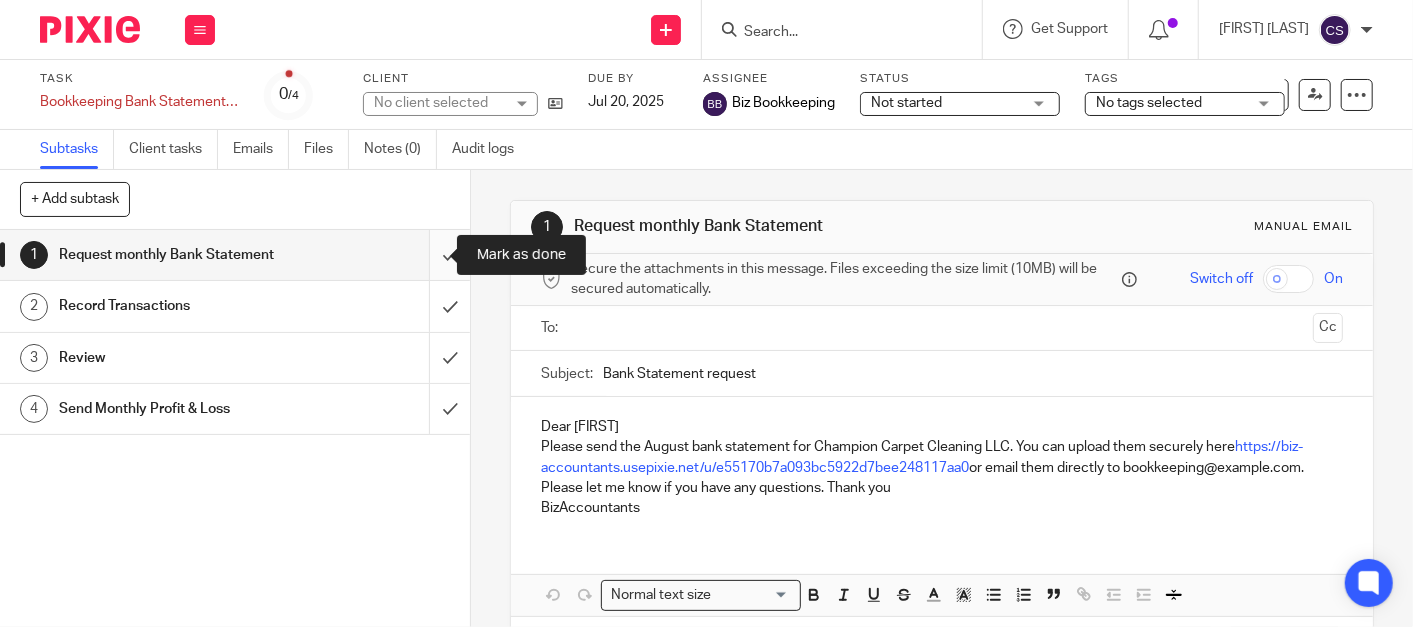 click at bounding box center [235, 255] 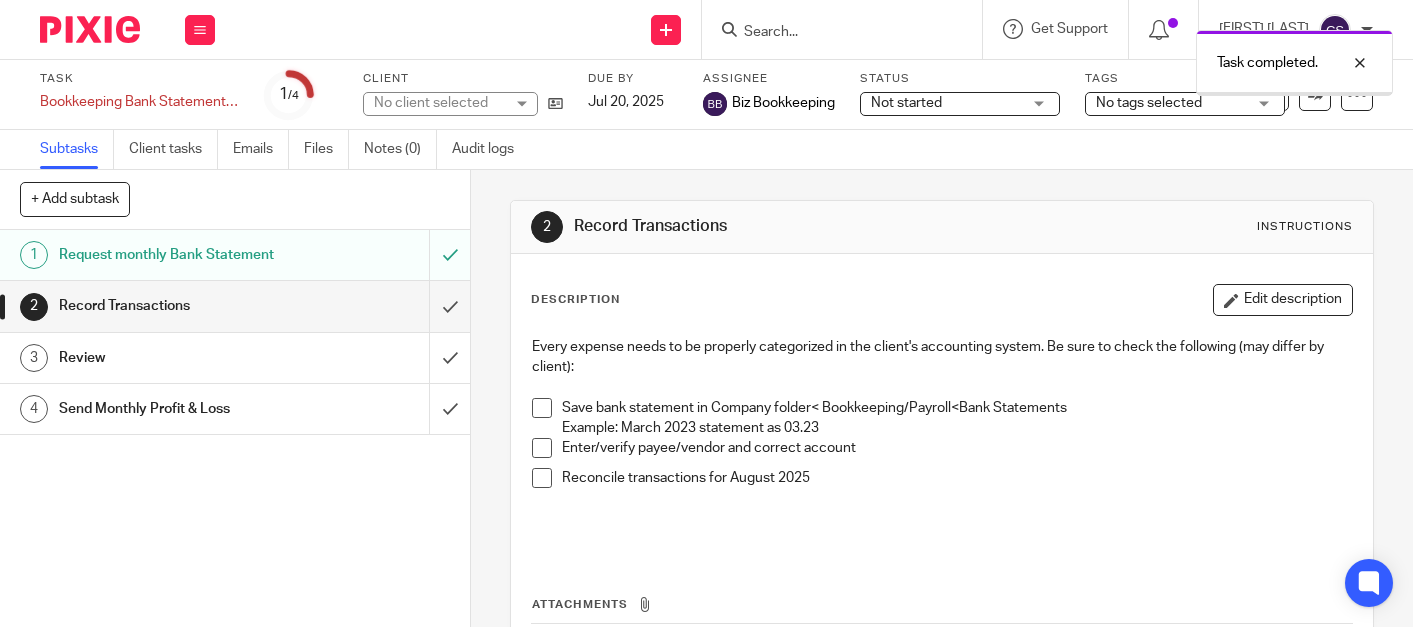 scroll, scrollTop: 0, scrollLeft: 0, axis: both 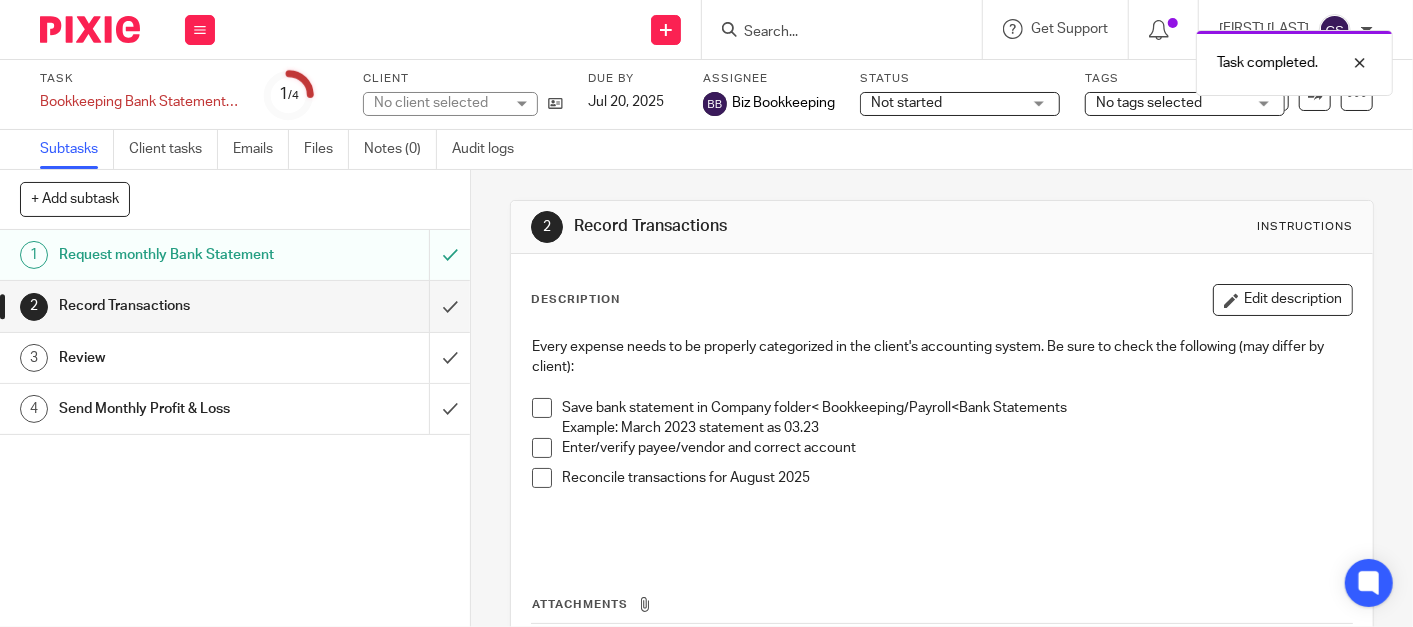 click at bounding box center (542, 408) 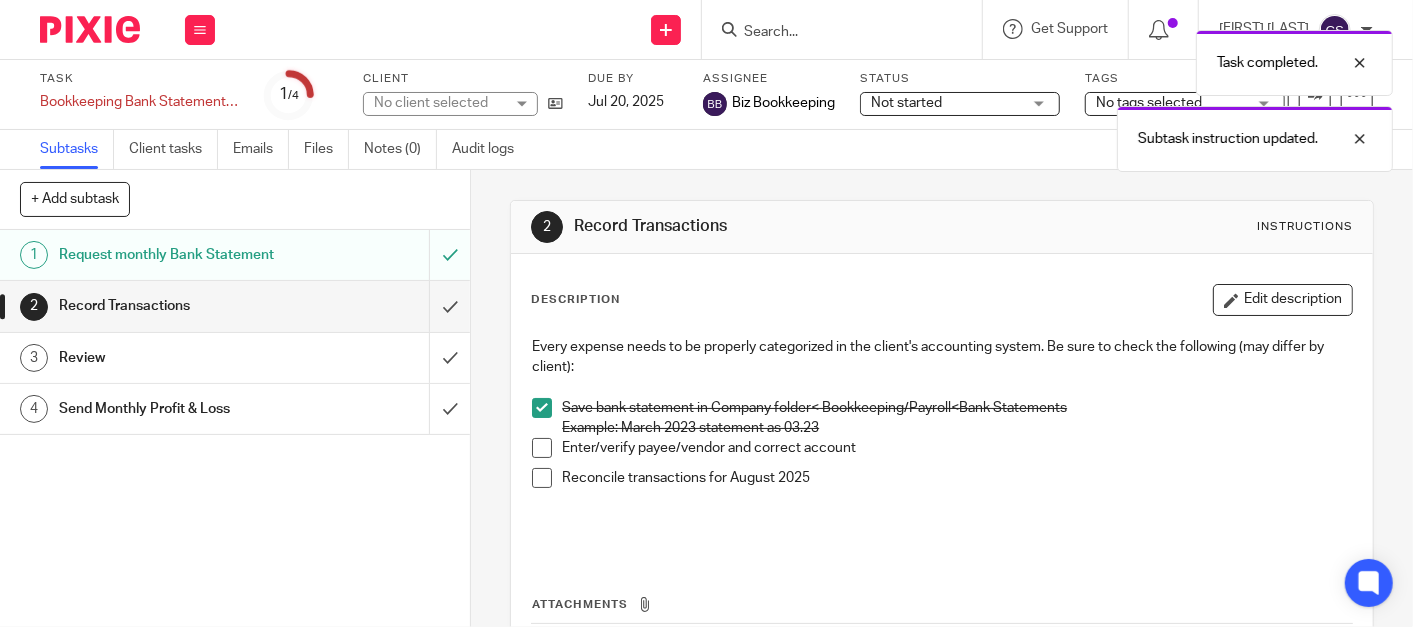 click at bounding box center [542, 448] 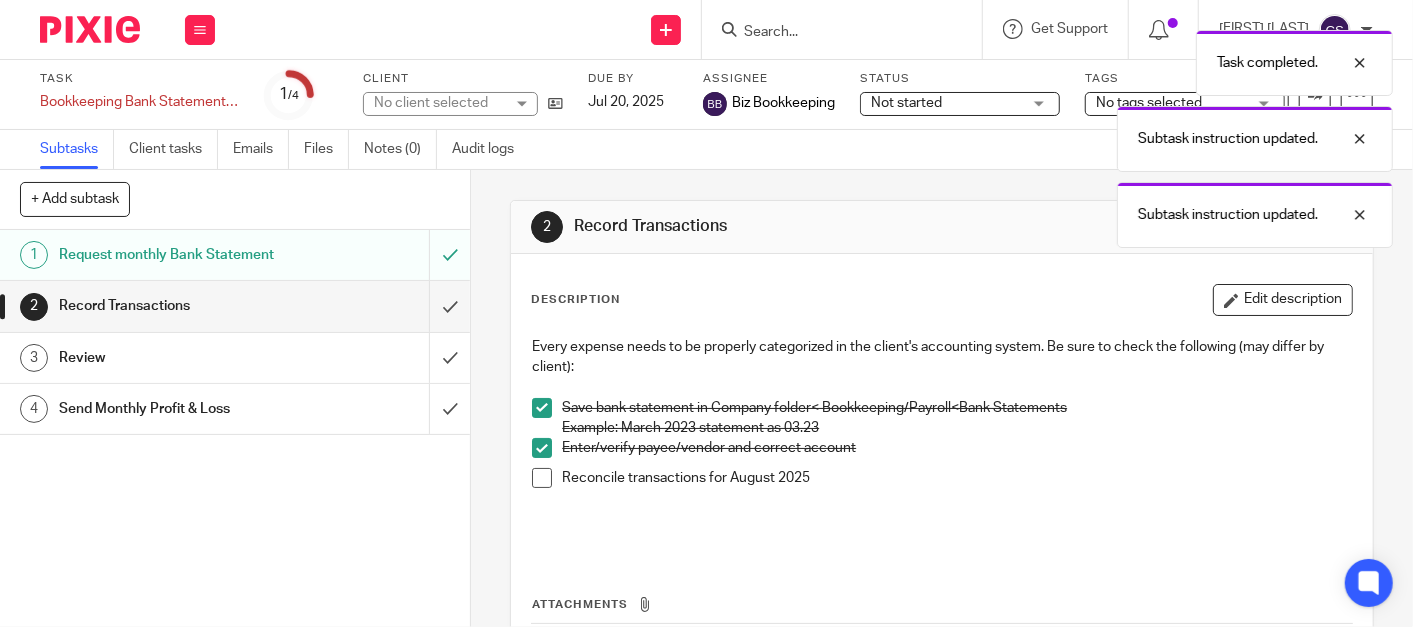 click at bounding box center (542, 478) 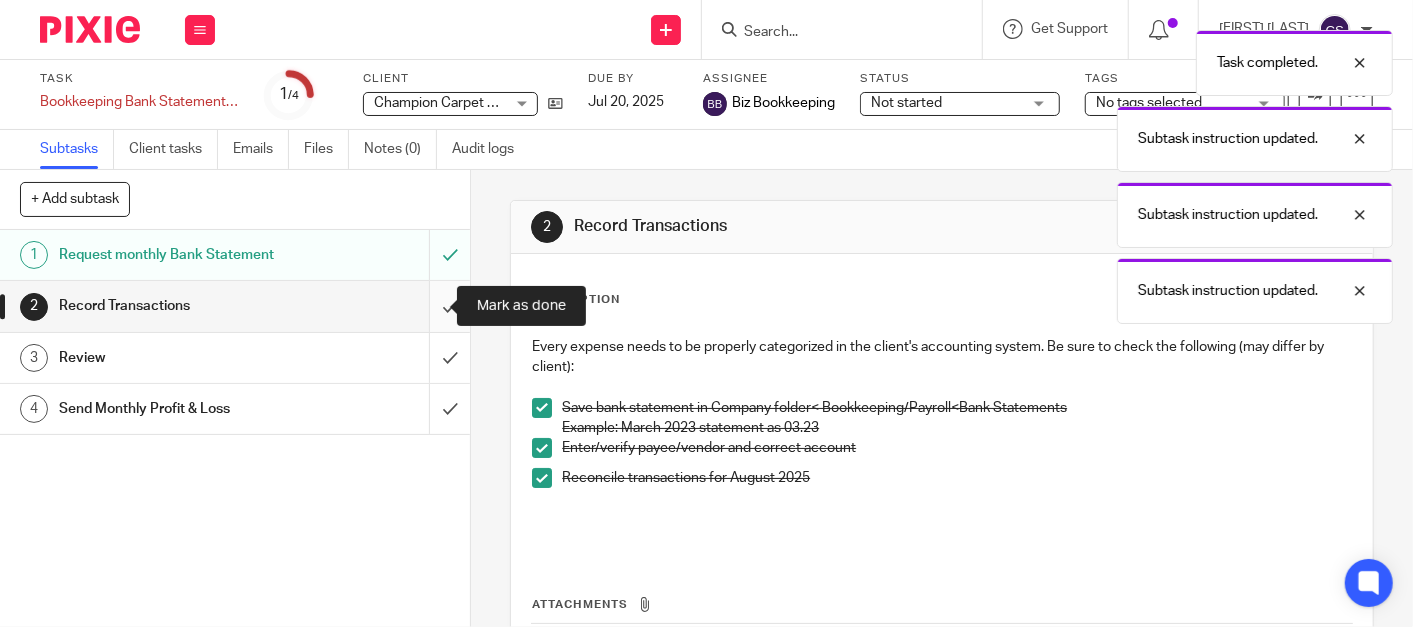 click at bounding box center [235, 306] 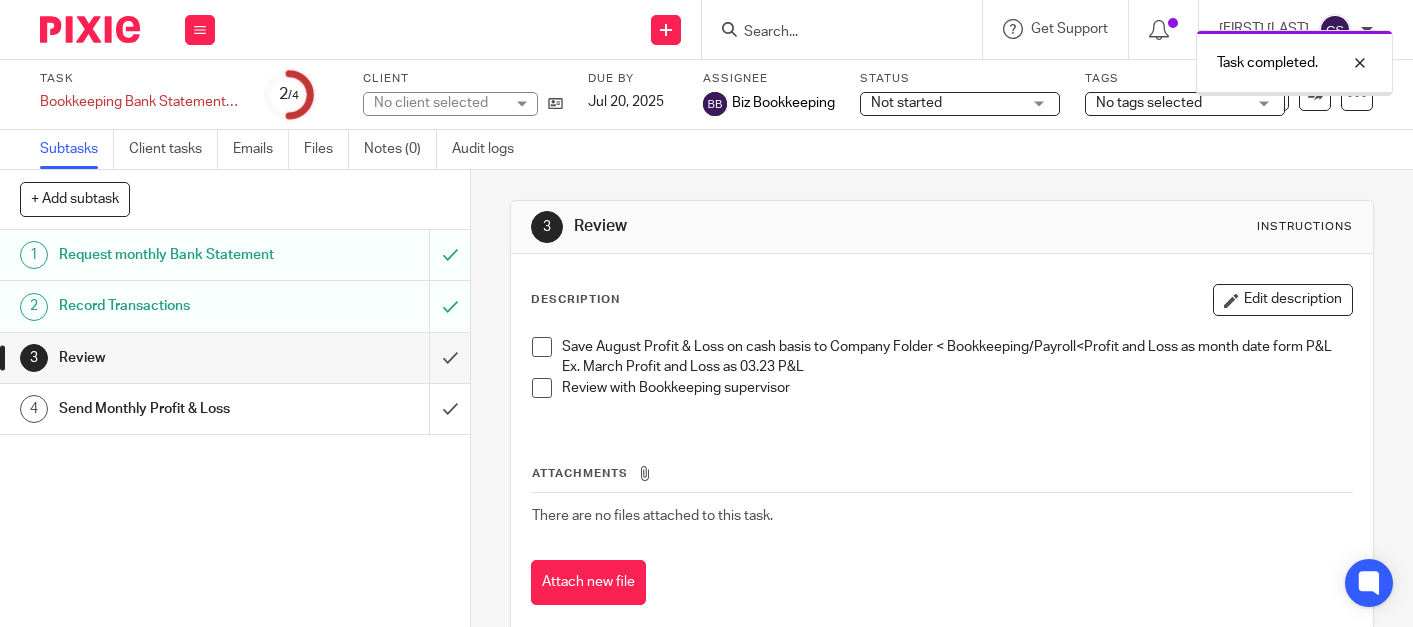 scroll, scrollTop: 0, scrollLeft: 0, axis: both 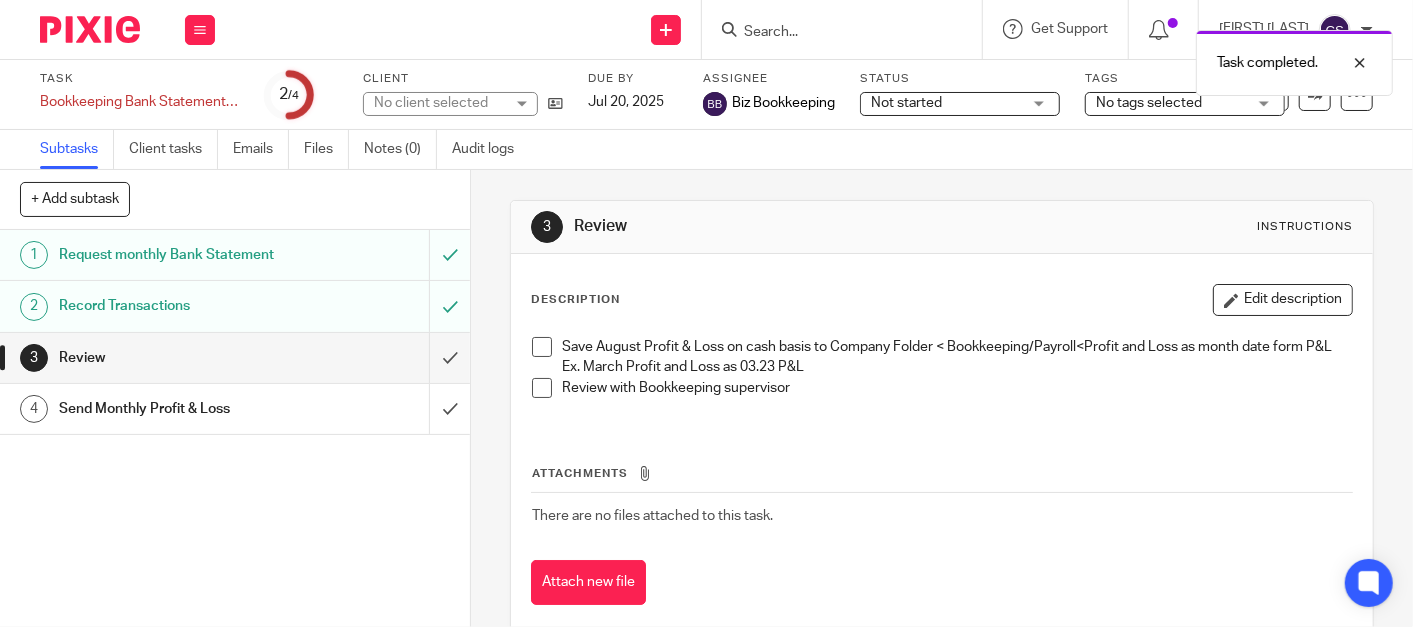click at bounding box center (542, 347) 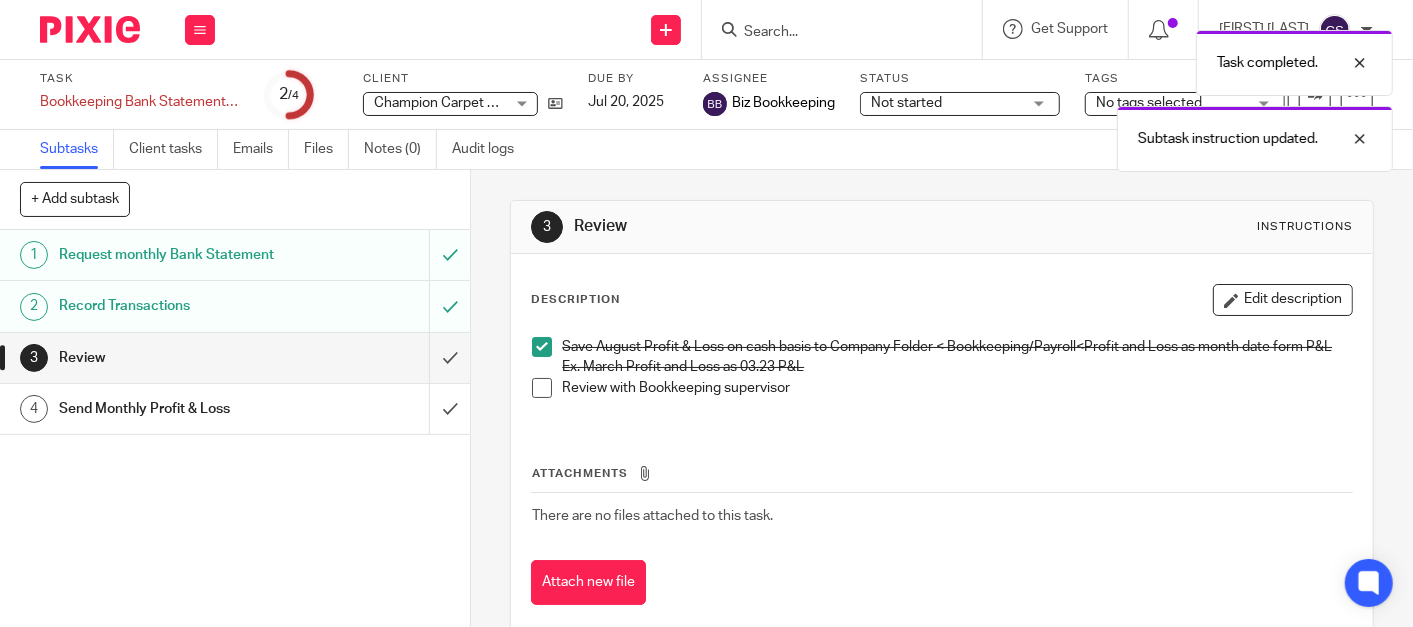 click at bounding box center [542, 388] 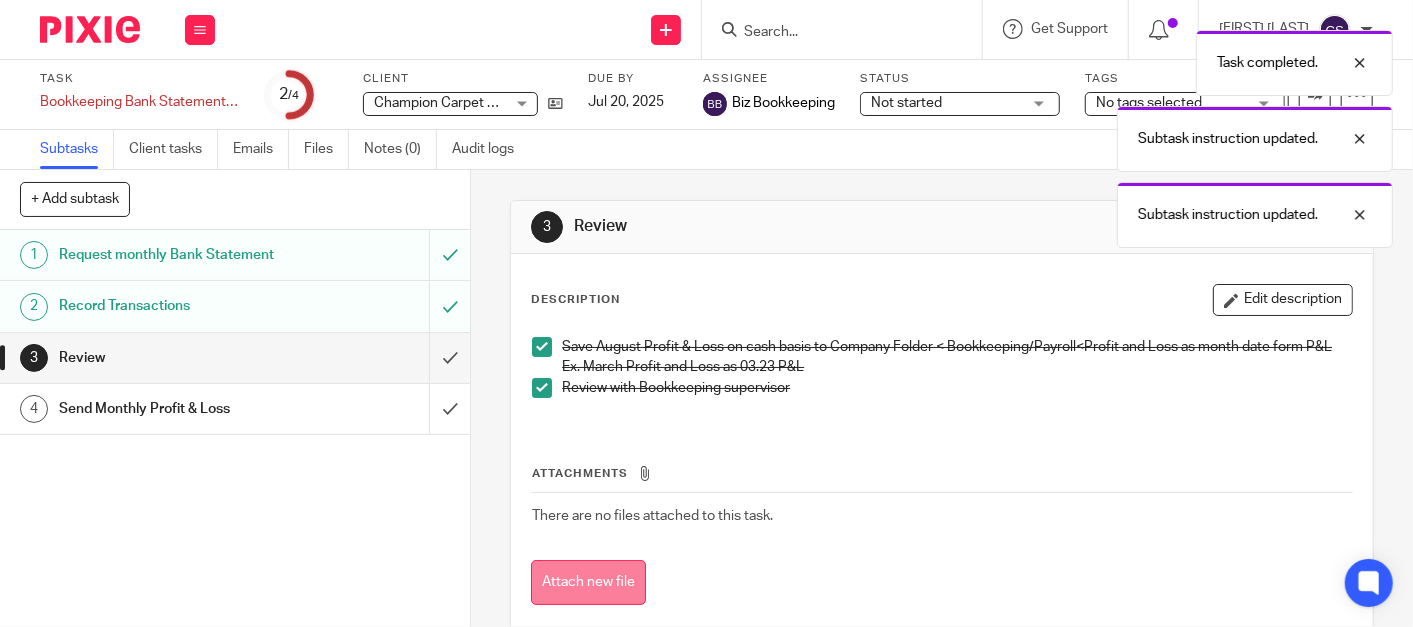 click on "Attach new file" at bounding box center [588, 582] 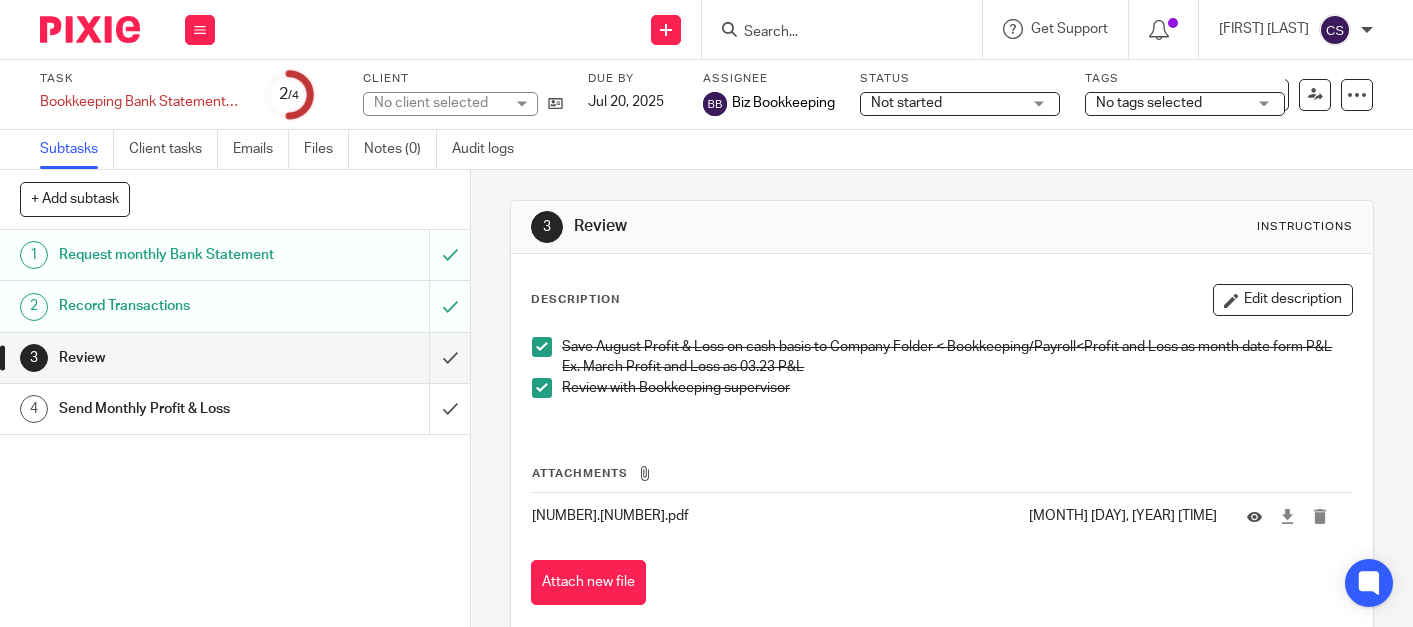 scroll, scrollTop: 0, scrollLeft: 0, axis: both 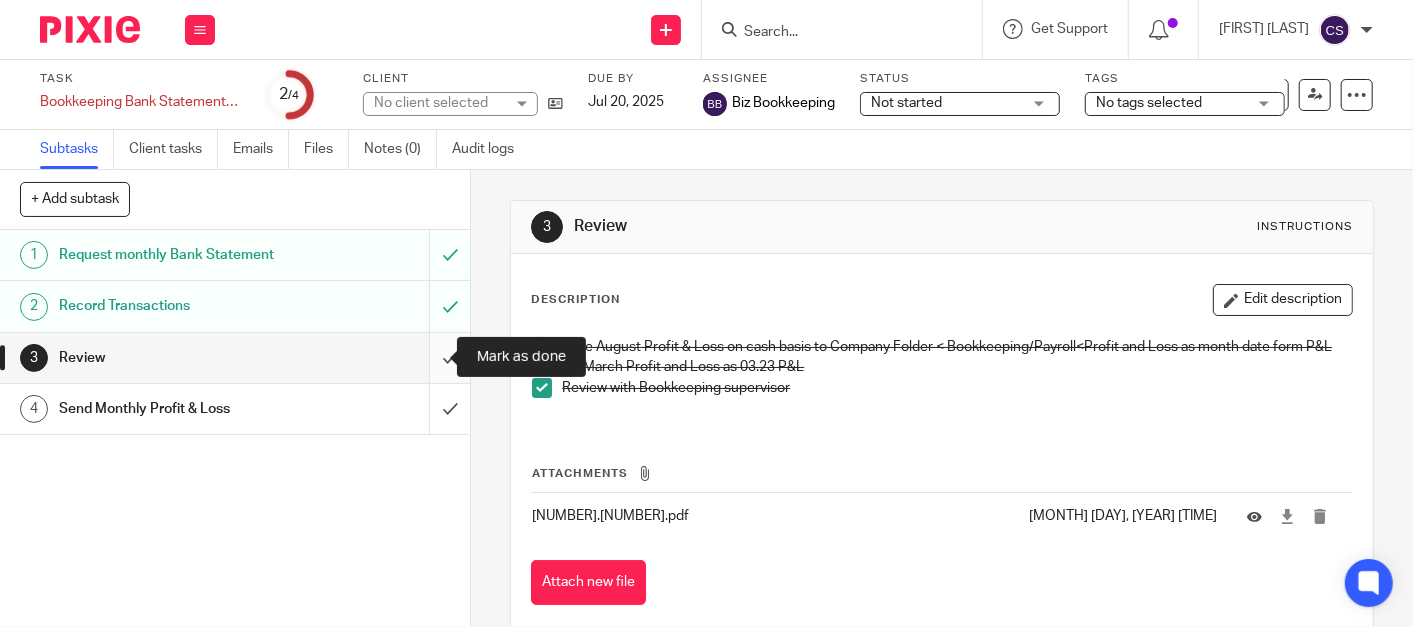 click at bounding box center [235, 358] 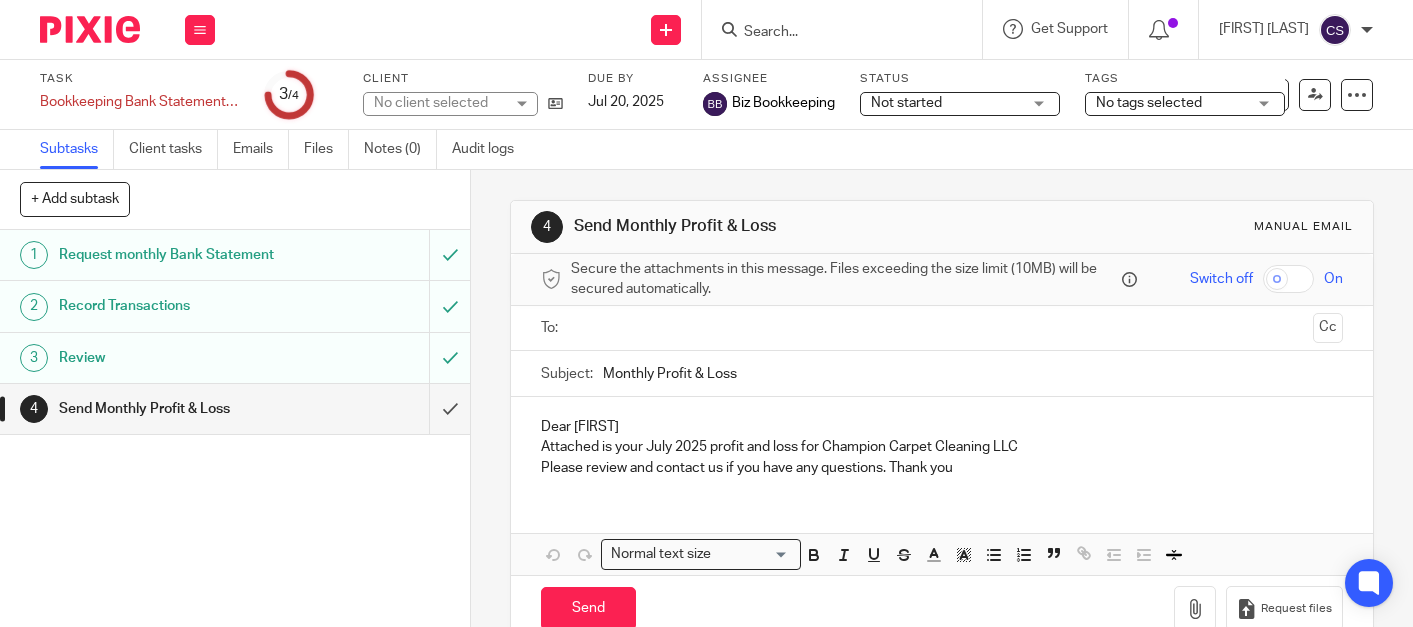 scroll, scrollTop: 0, scrollLeft: 0, axis: both 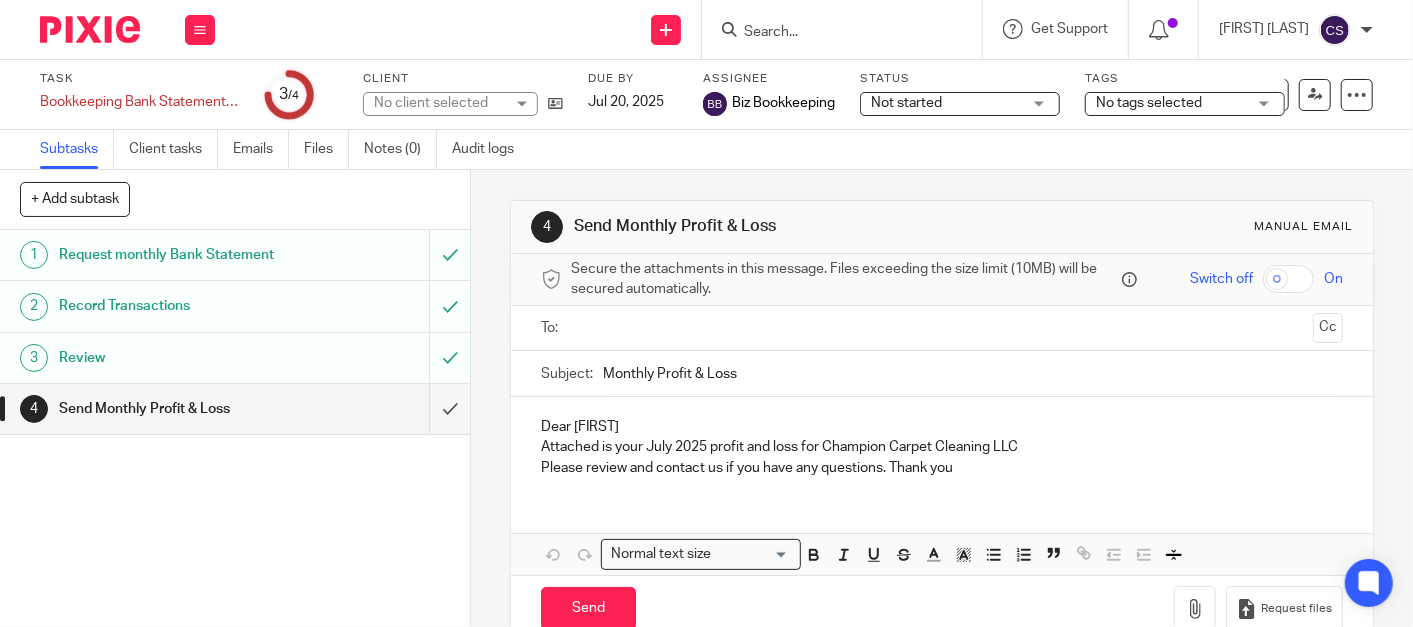 click at bounding box center (941, 328) 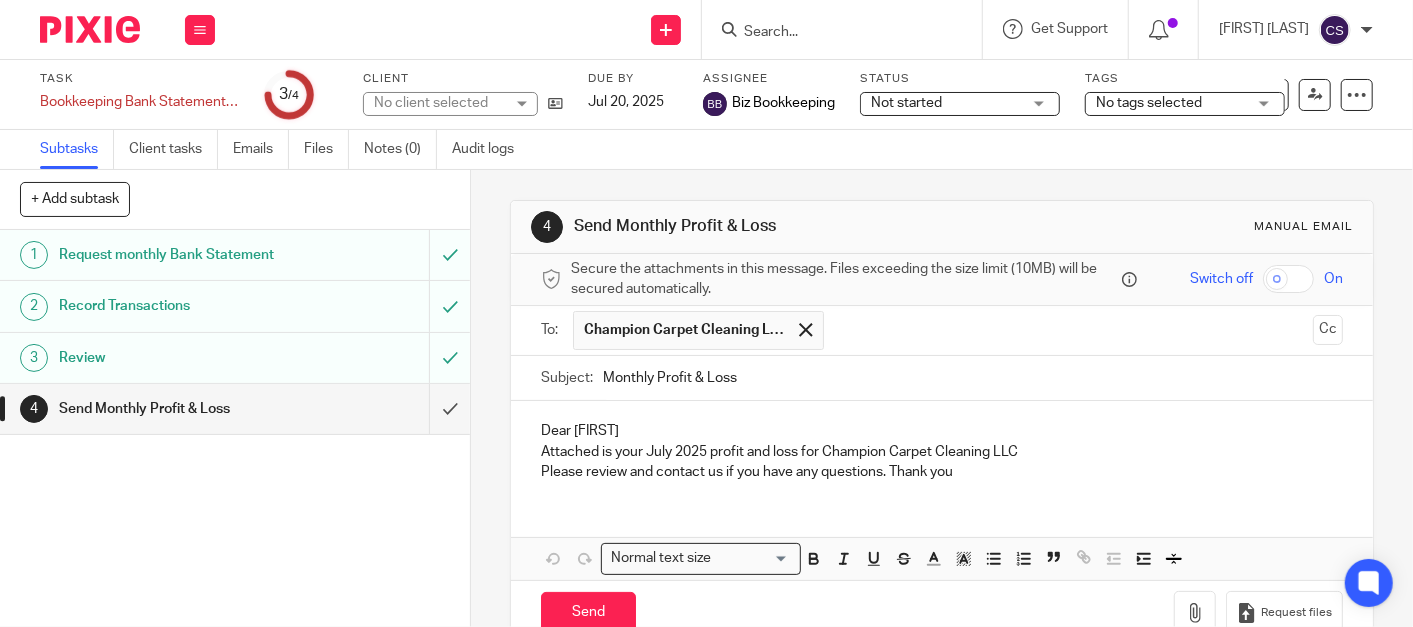 click on "Dear Maria" at bounding box center [942, 431] 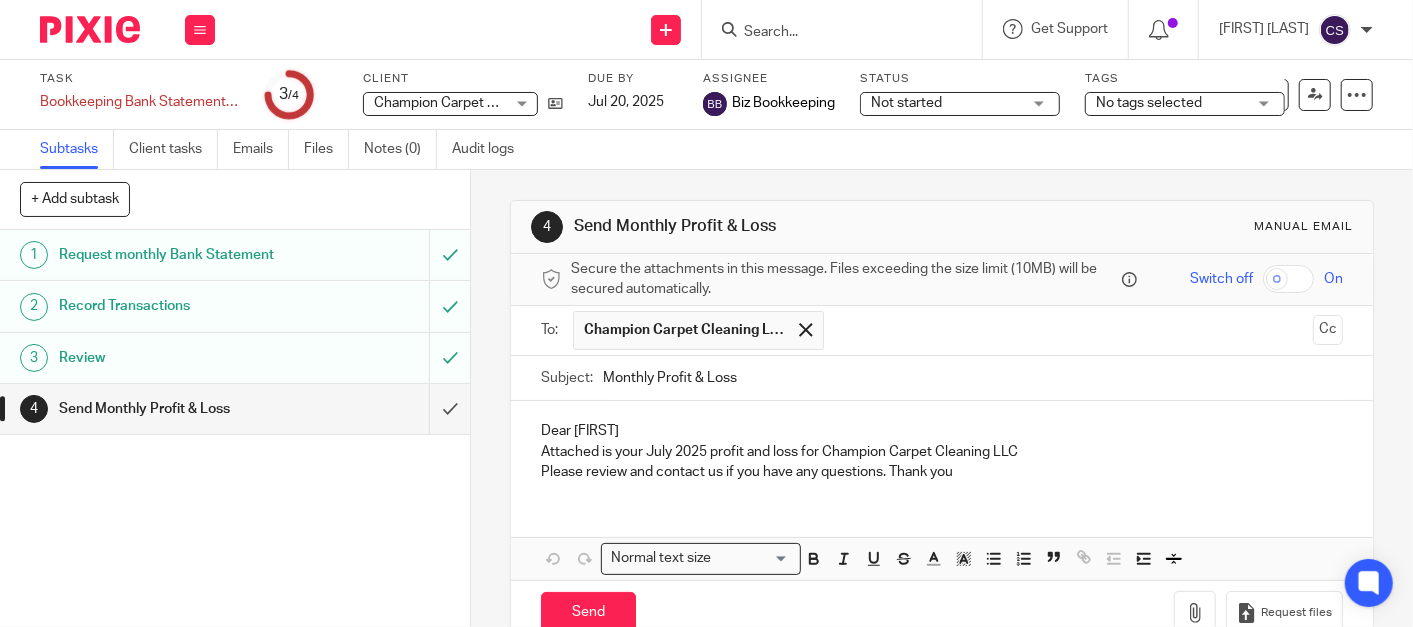 type 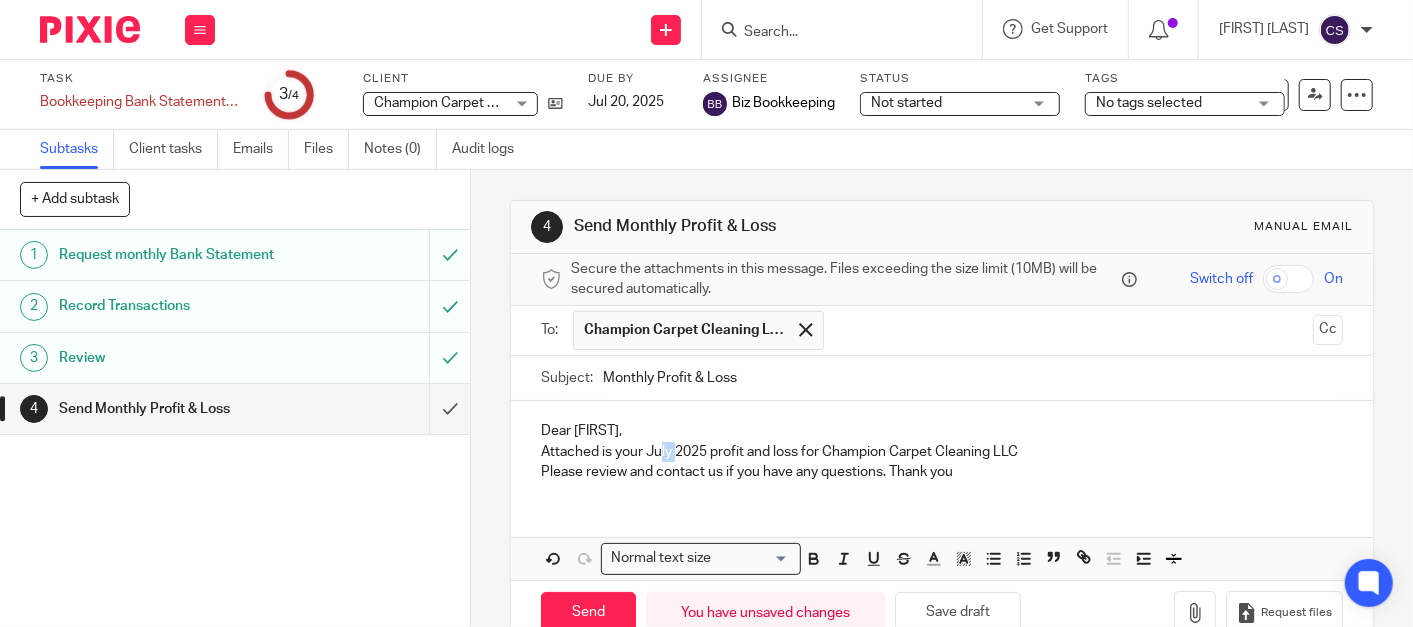 drag, startPoint x: 654, startPoint y: 452, endPoint x: 668, endPoint y: 452, distance: 14 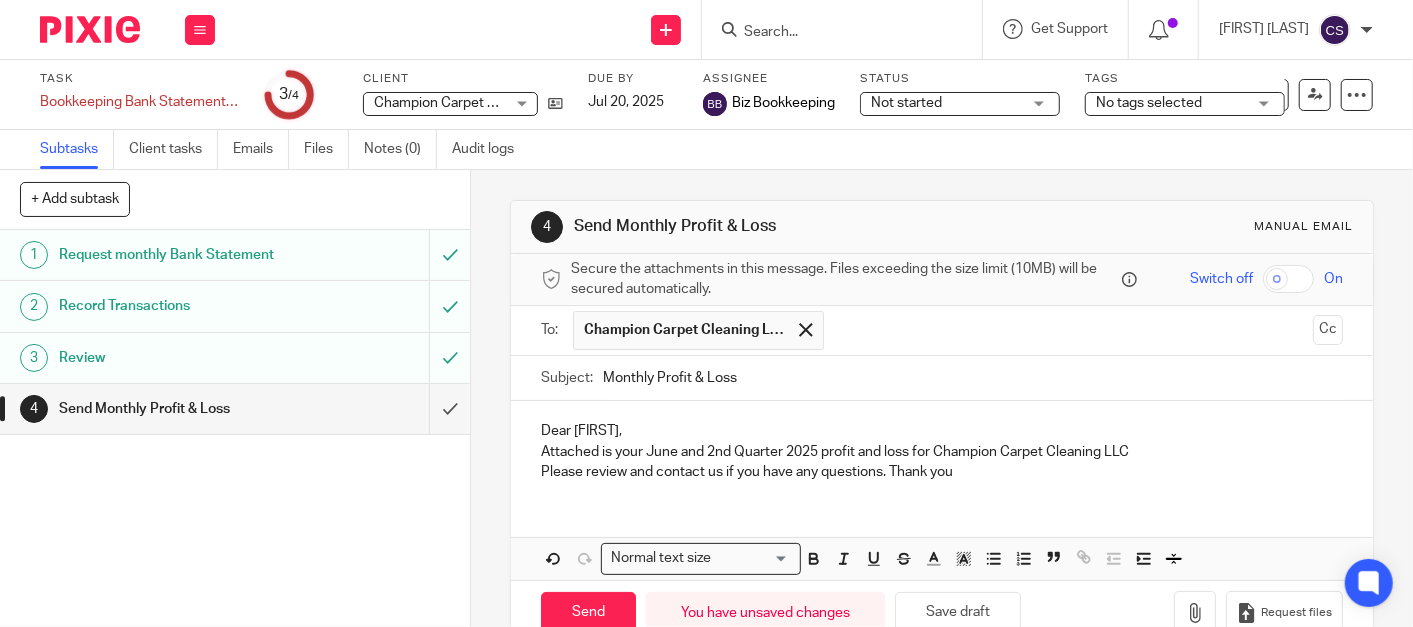 click on "Attached is your June and 2nd Quarter 2025 profit and loss for Champion Carpet Cleaning LLC" at bounding box center [942, 452] 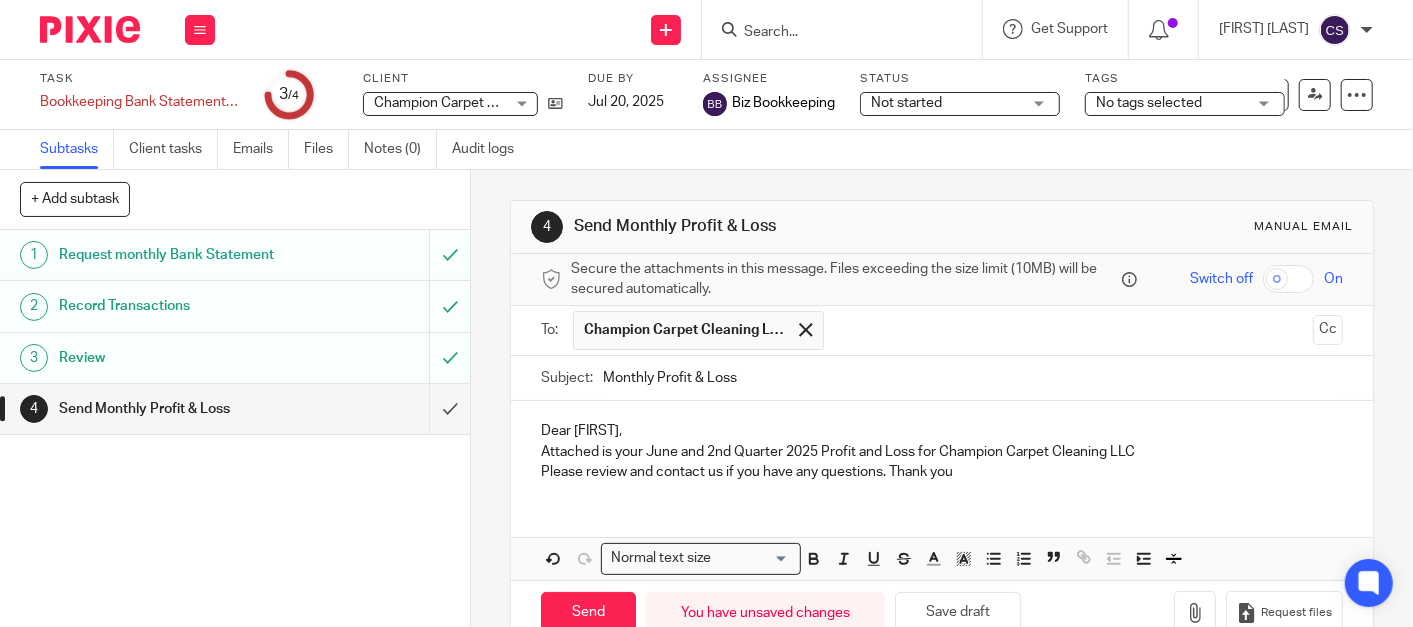 click on "Attached is your June and 2nd Quarter 2025 Profit and Loss for Champion Carpet Cleaning LLC" at bounding box center (942, 452) 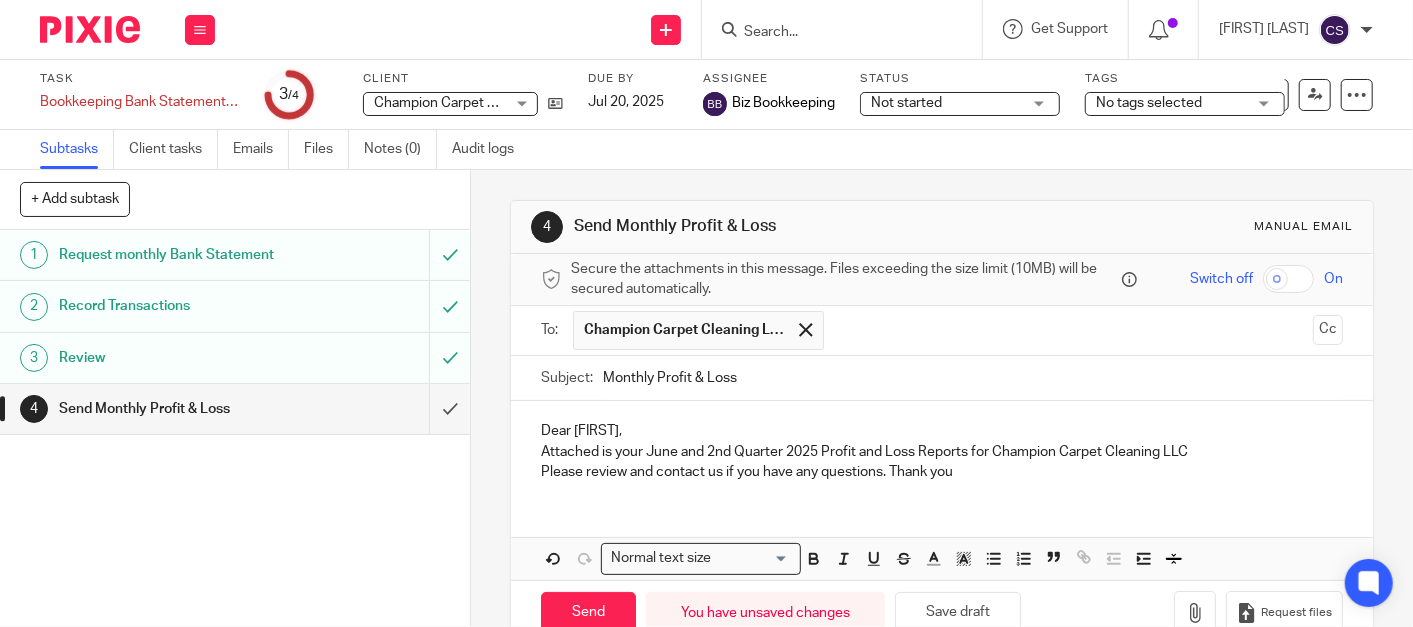 click on "Attached is your June and 2nd Quarter 2025 Profit and Loss Reports for Champion Carpet Cleaning LLC" at bounding box center [942, 452] 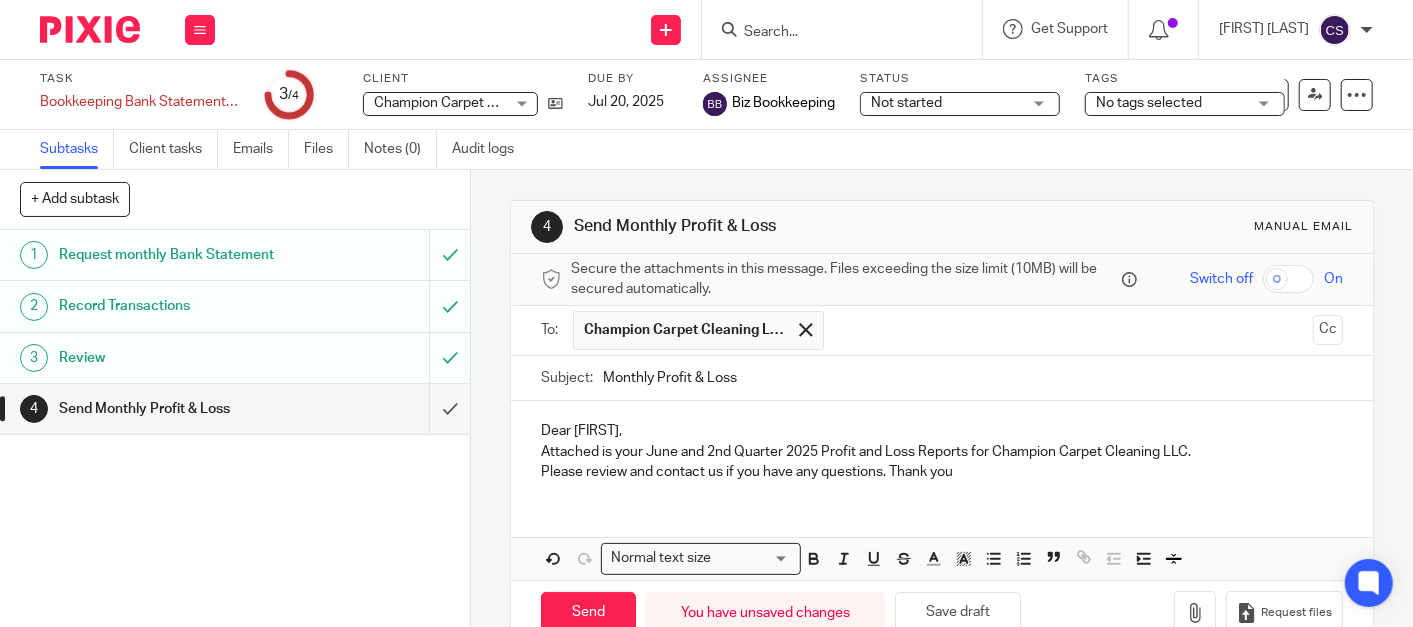 click on "Please review and contact us if you have any questions. Thank you" at bounding box center (942, 472) 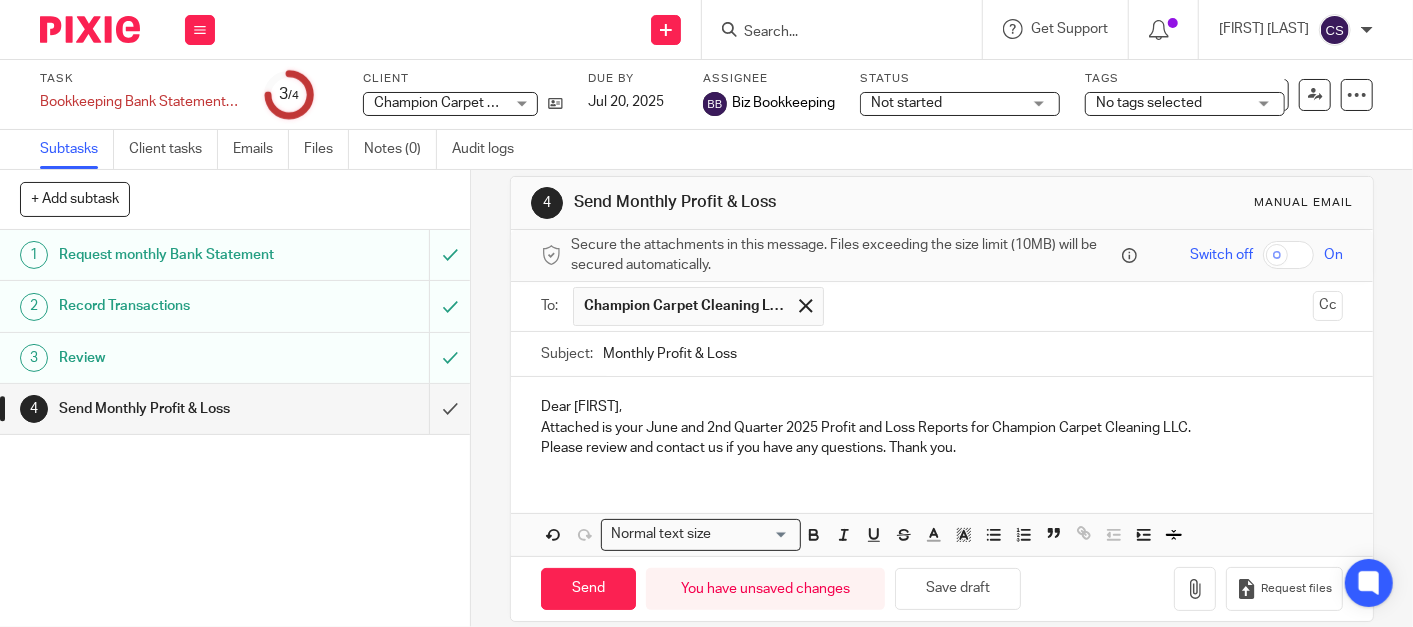 scroll, scrollTop: 45, scrollLeft: 0, axis: vertical 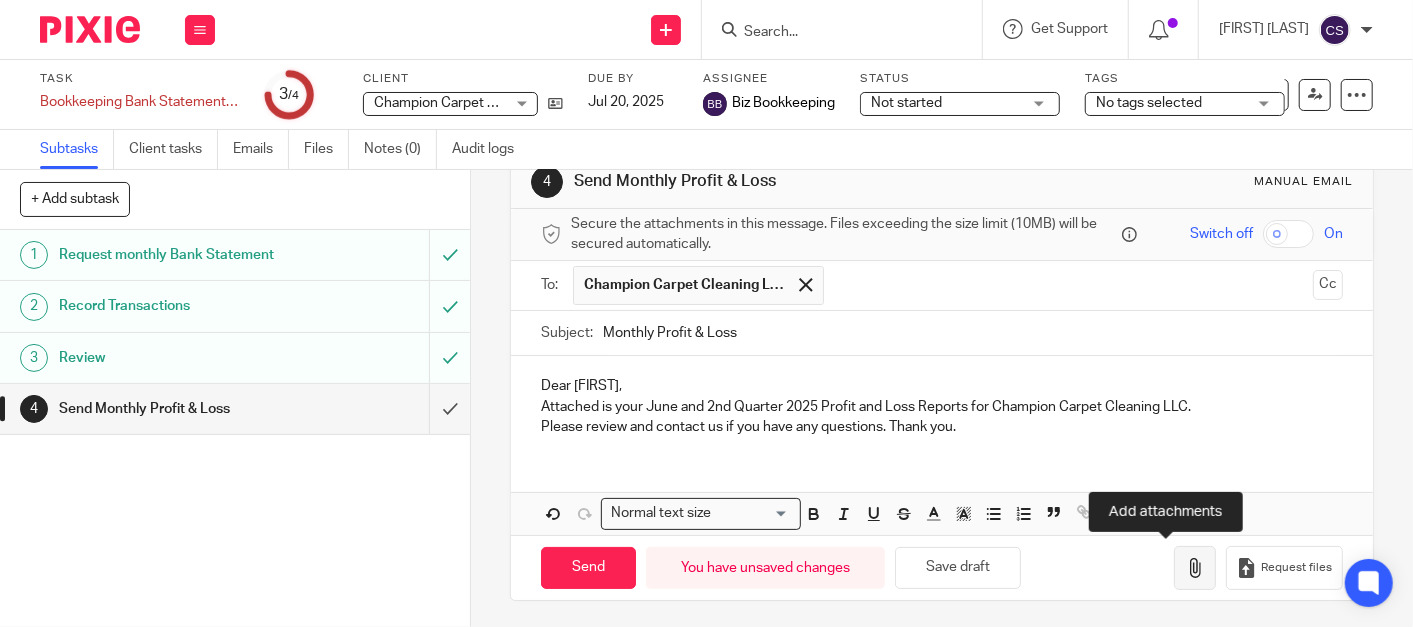 click at bounding box center [1195, 568] 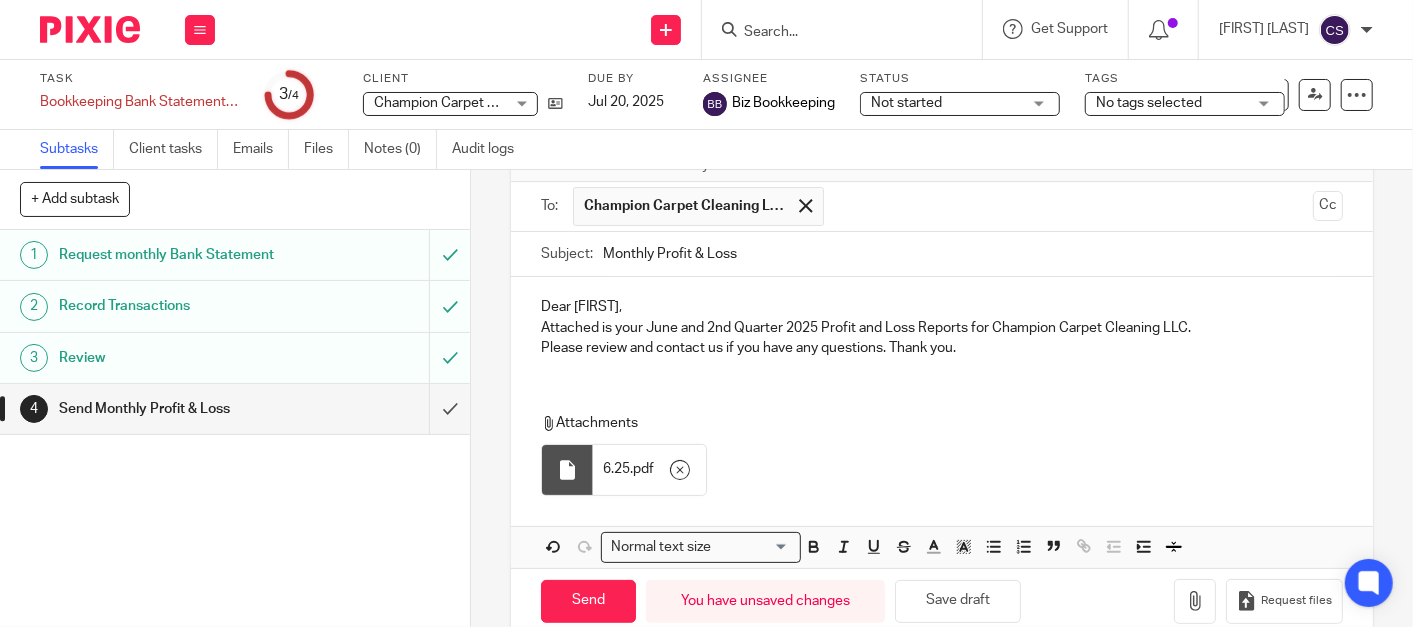 scroll, scrollTop: 157, scrollLeft: 0, axis: vertical 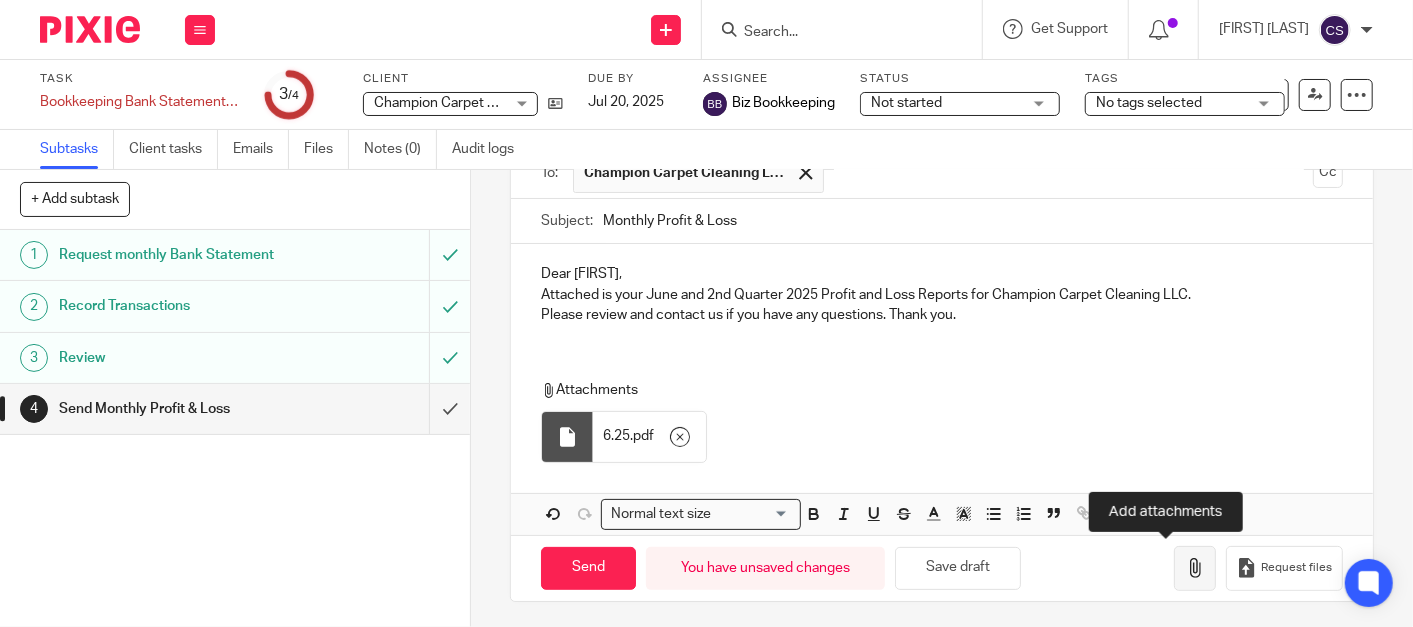 click at bounding box center [1195, 568] 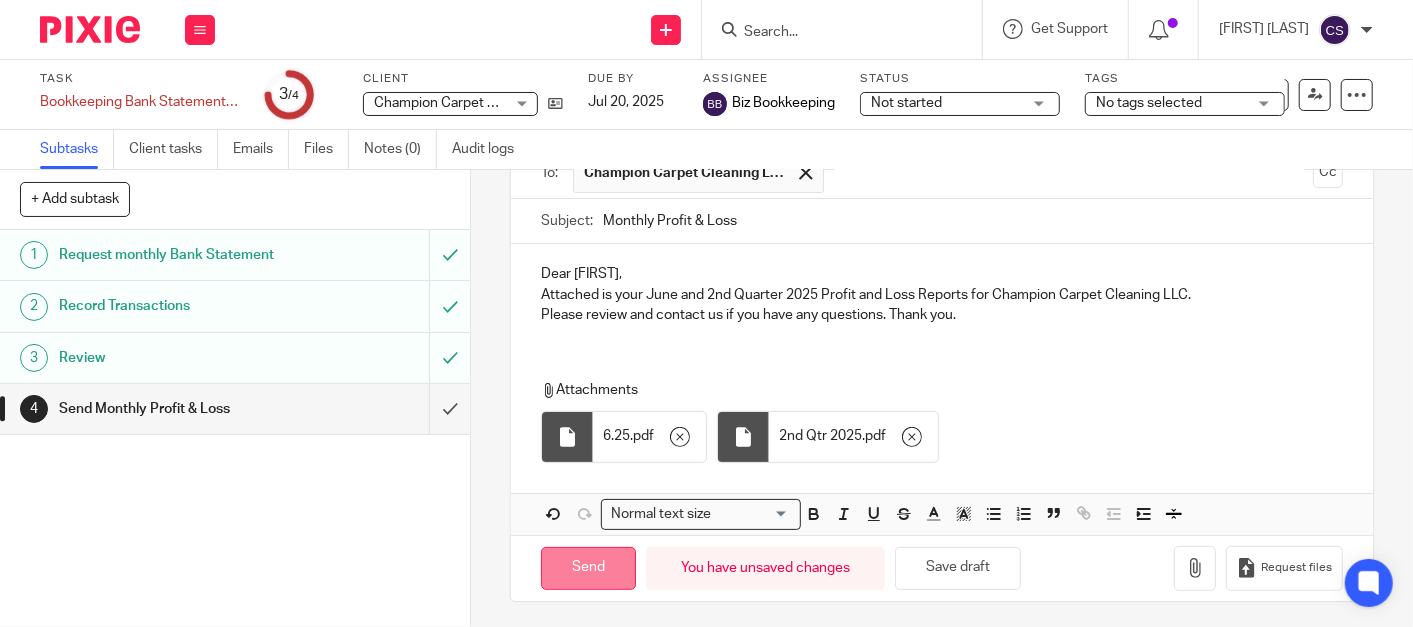 click on "Send" at bounding box center (588, 568) 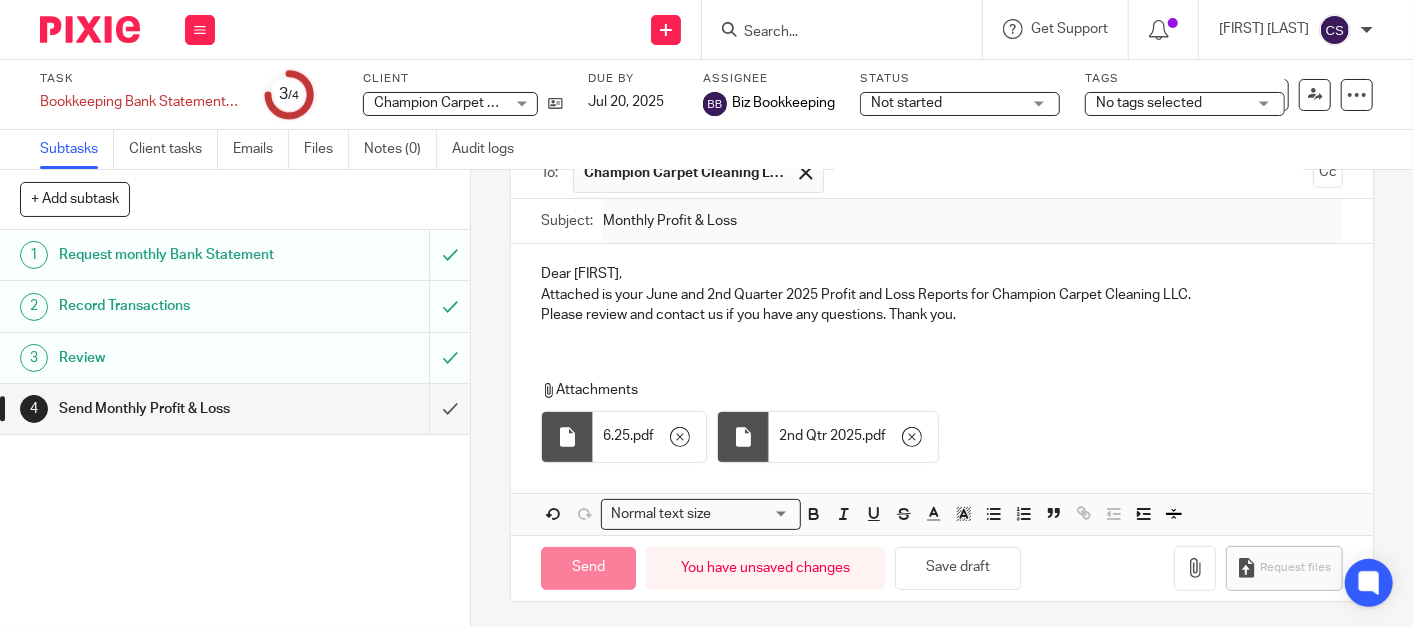 type on "Sent" 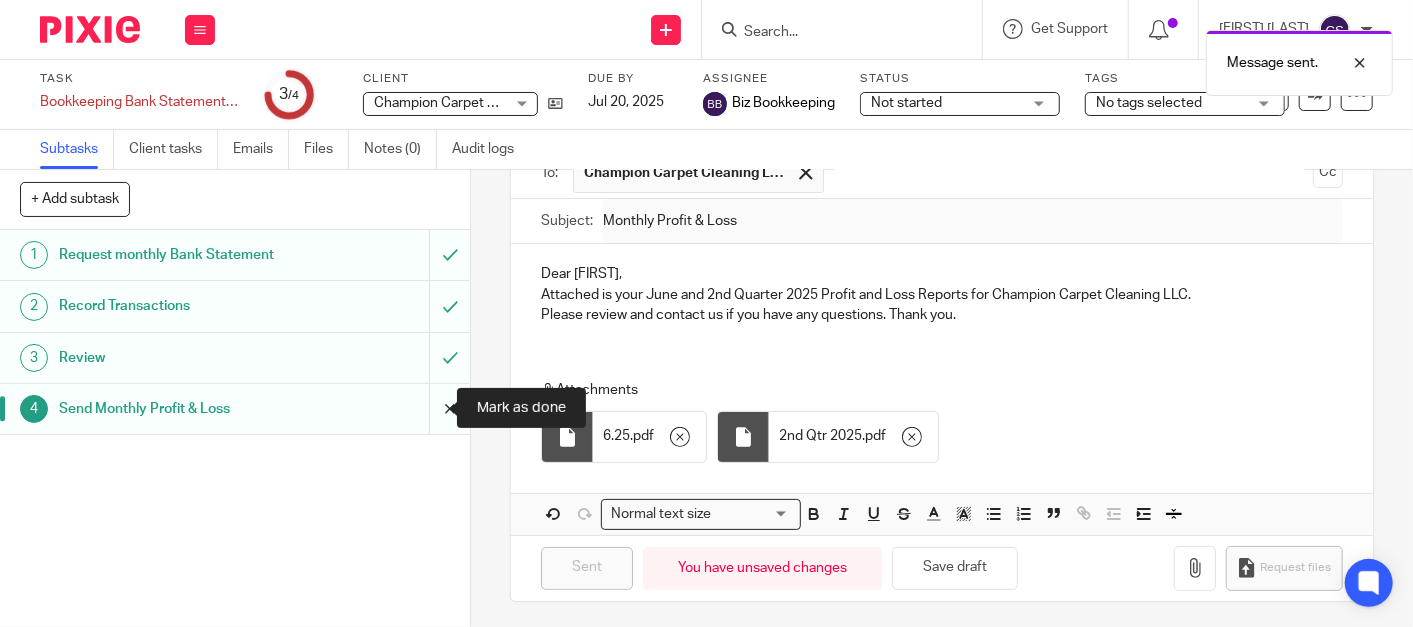 click at bounding box center [235, 409] 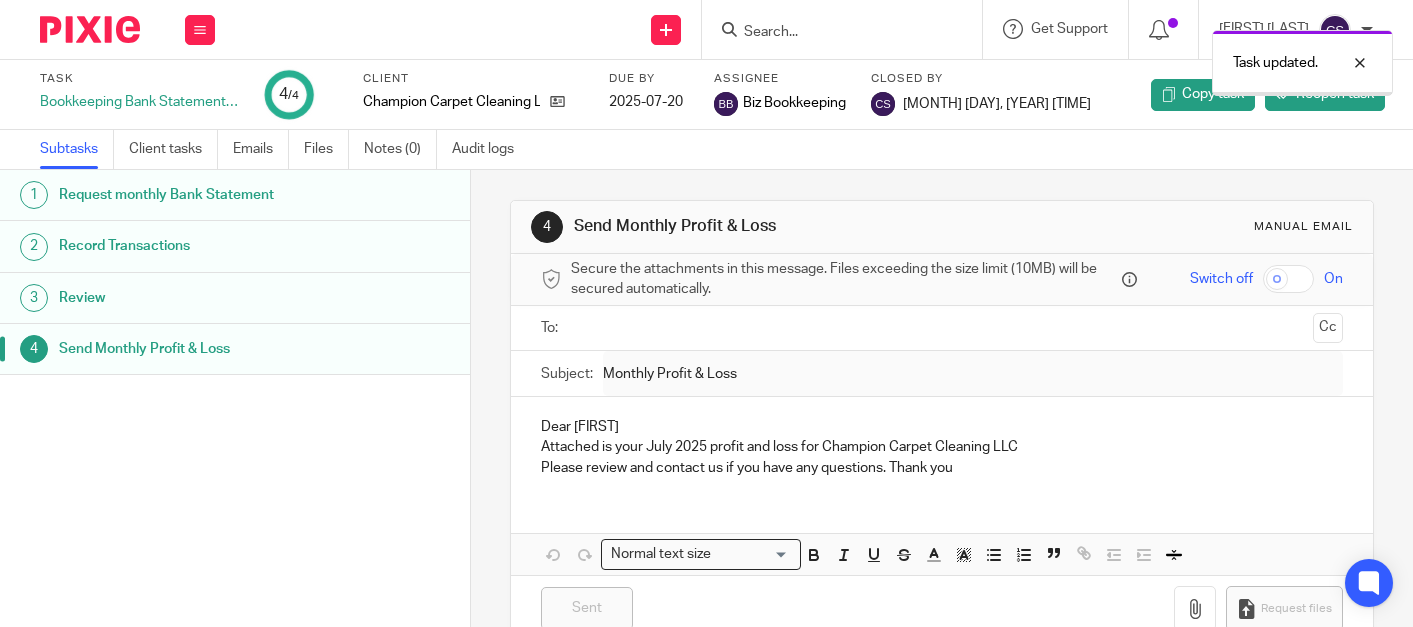scroll, scrollTop: 0, scrollLeft: 0, axis: both 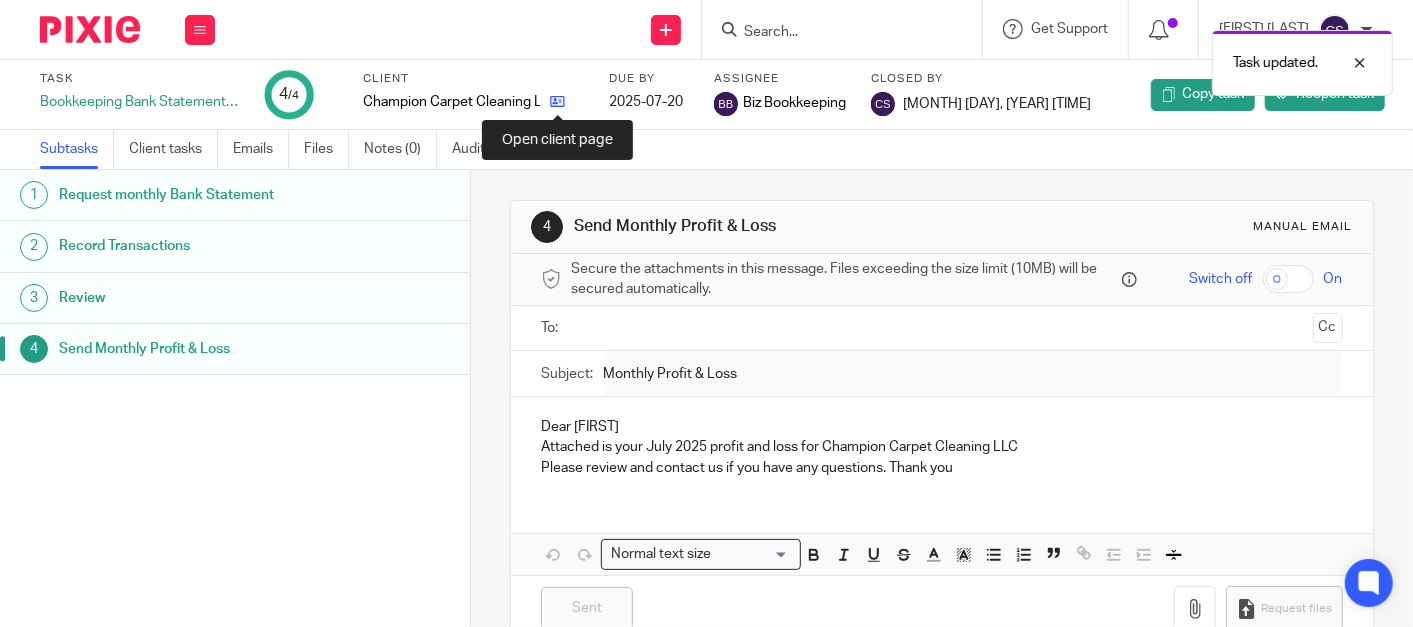 click at bounding box center [557, 101] 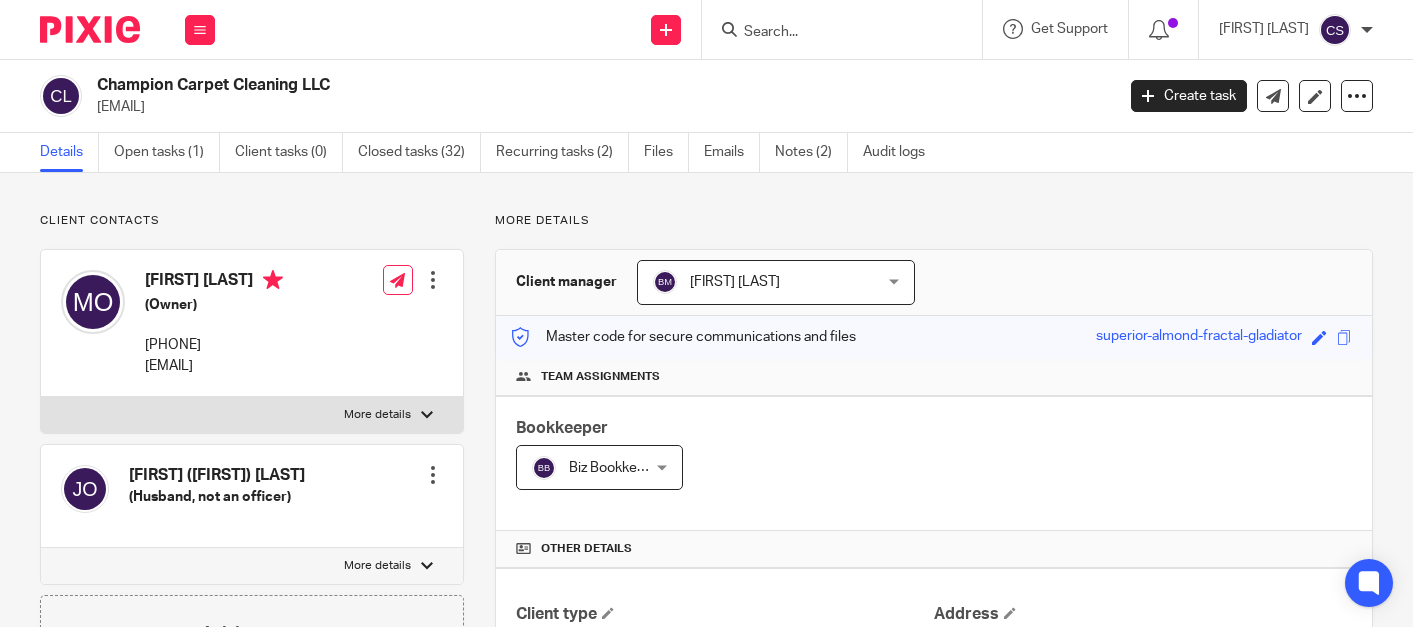 scroll, scrollTop: 0, scrollLeft: 0, axis: both 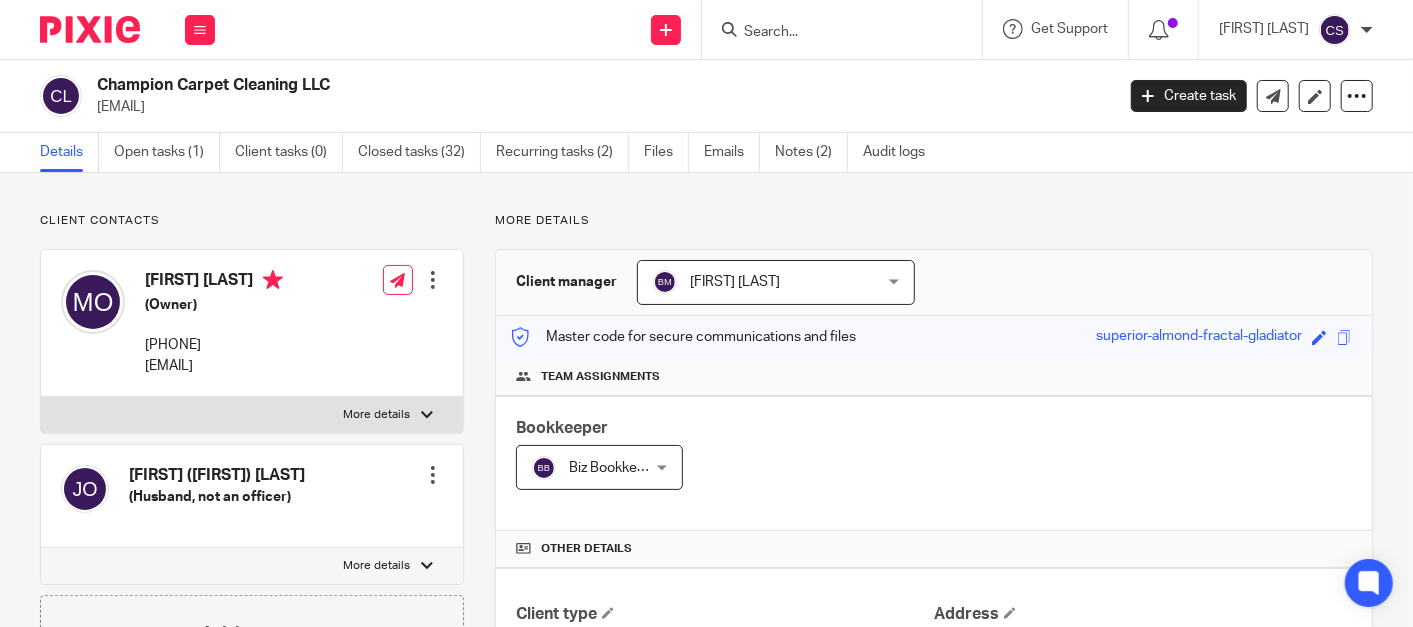 click at bounding box center (832, 33) 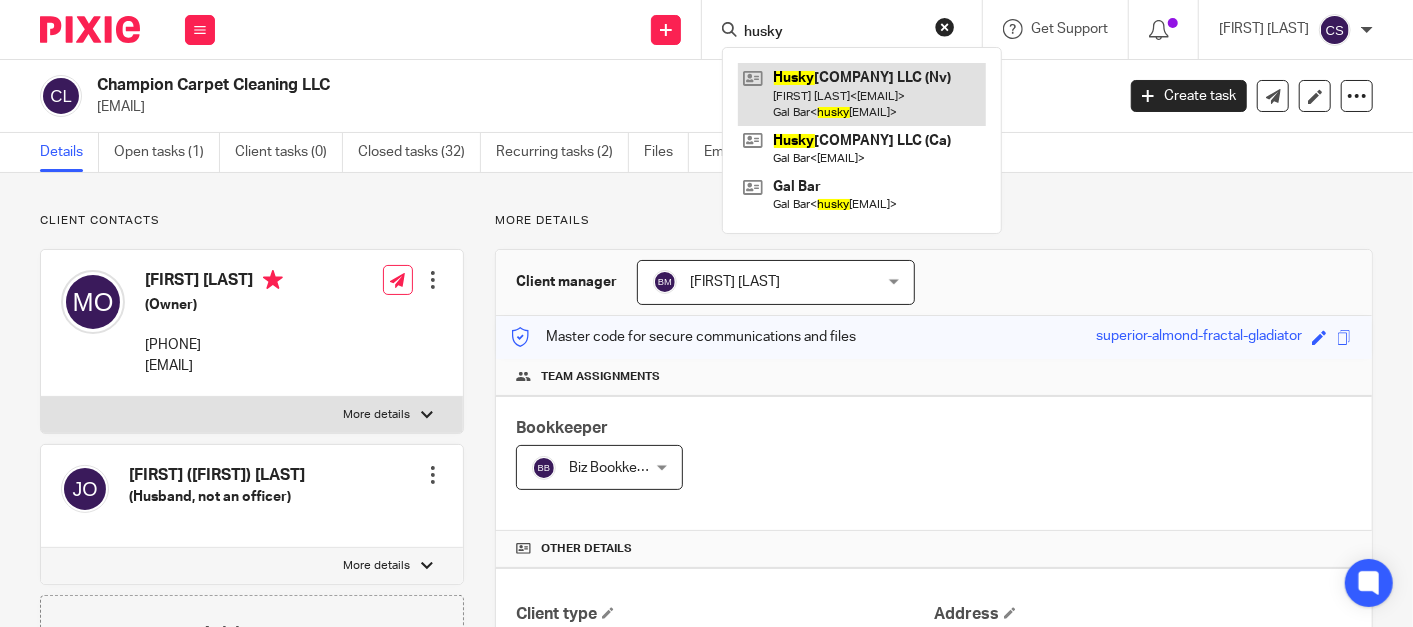 type on "husky" 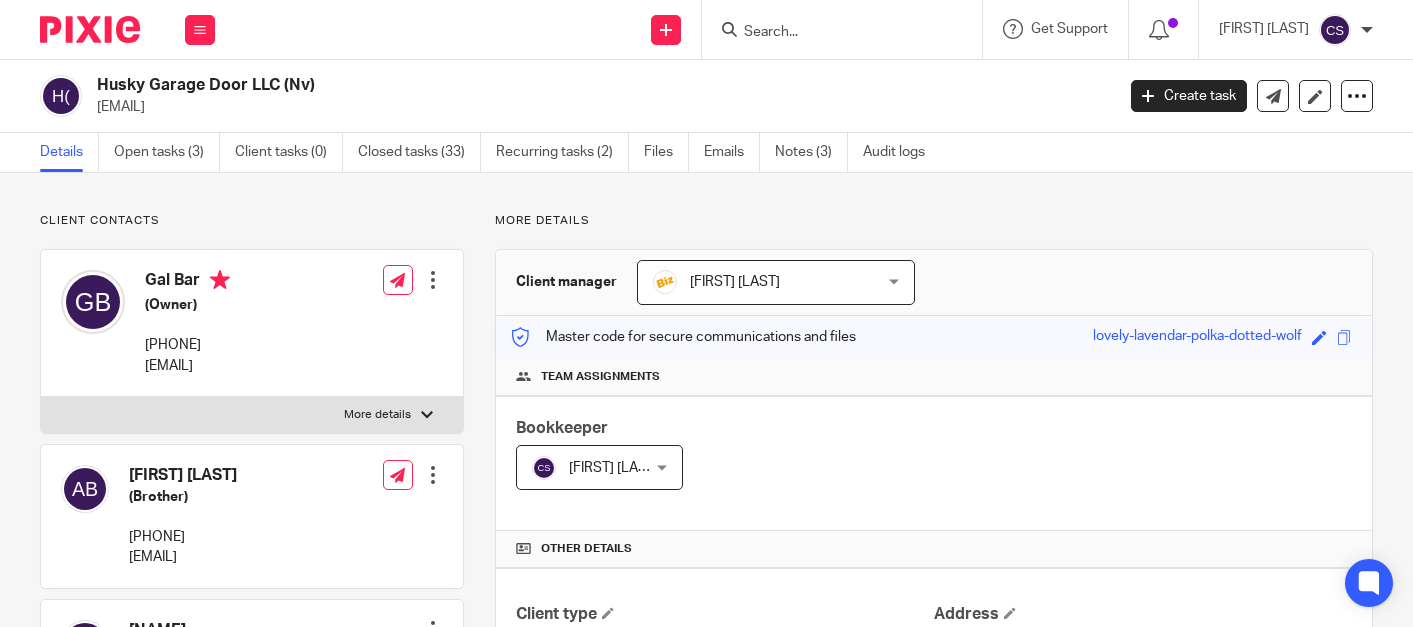 scroll, scrollTop: 0, scrollLeft: 0, axis: both 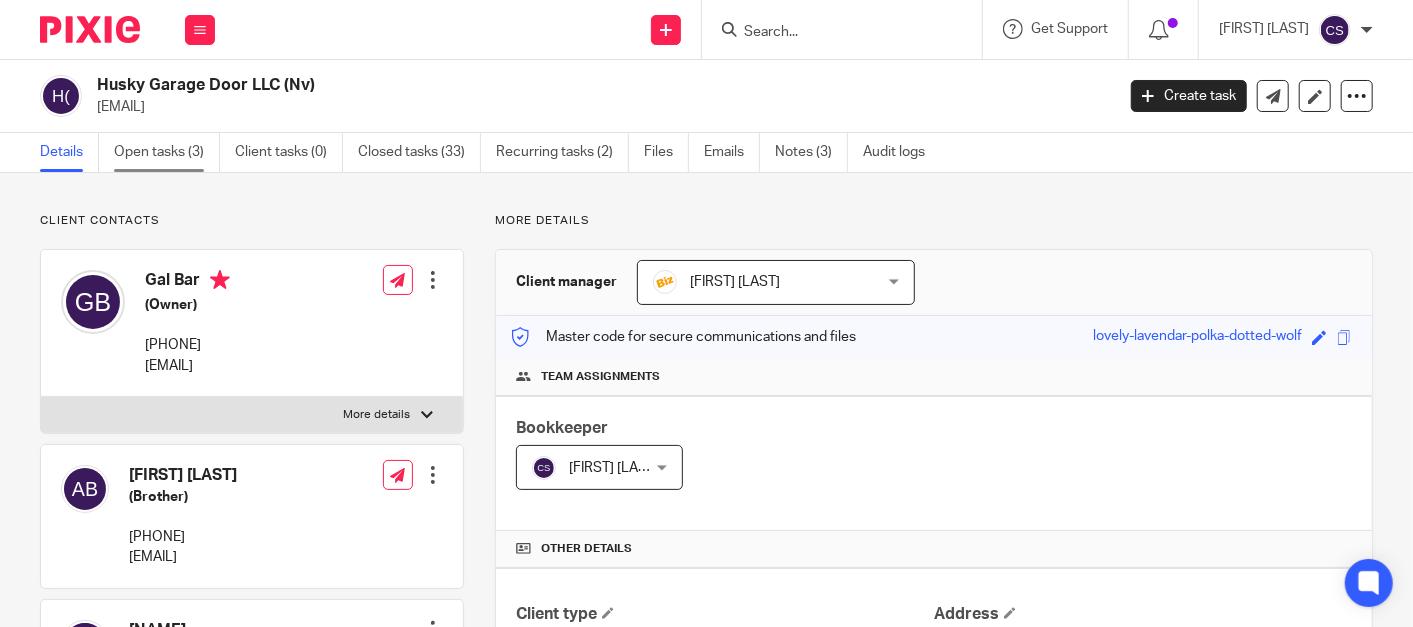 click on "Open tasks (3)" at bounding box center [167, 152] 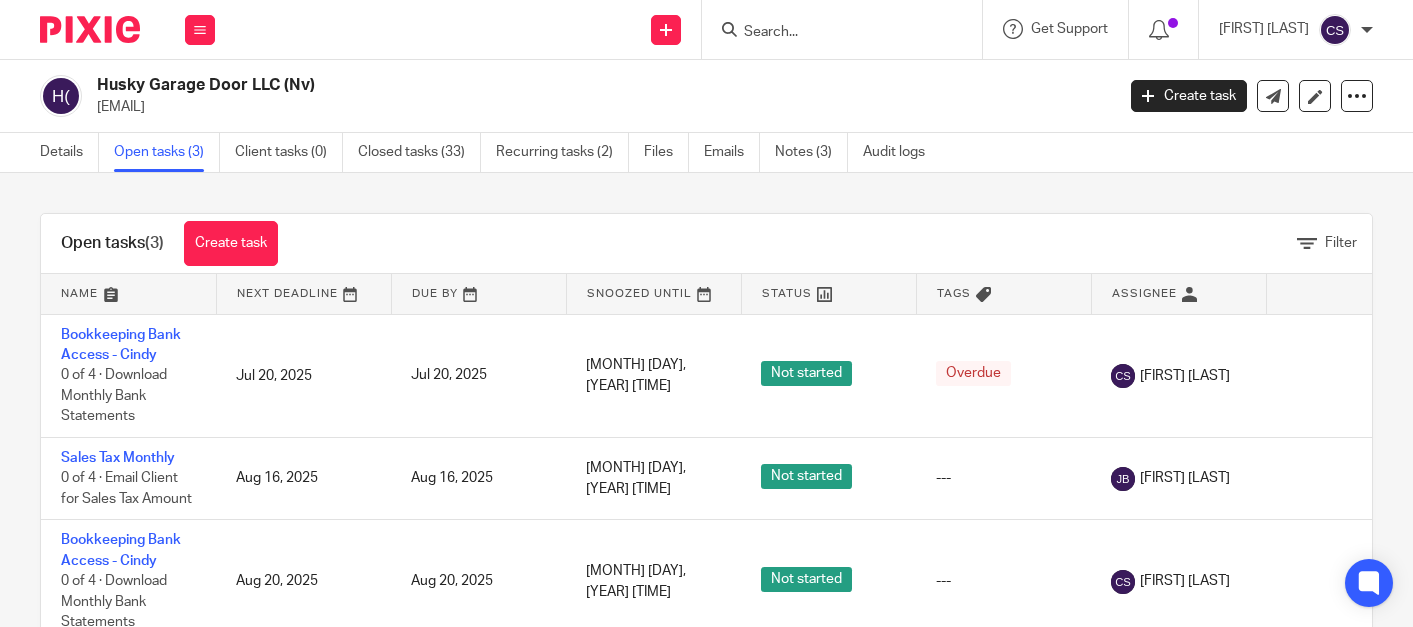 scroll, scrollTop: 0, scrollLeft: 0, axis: both 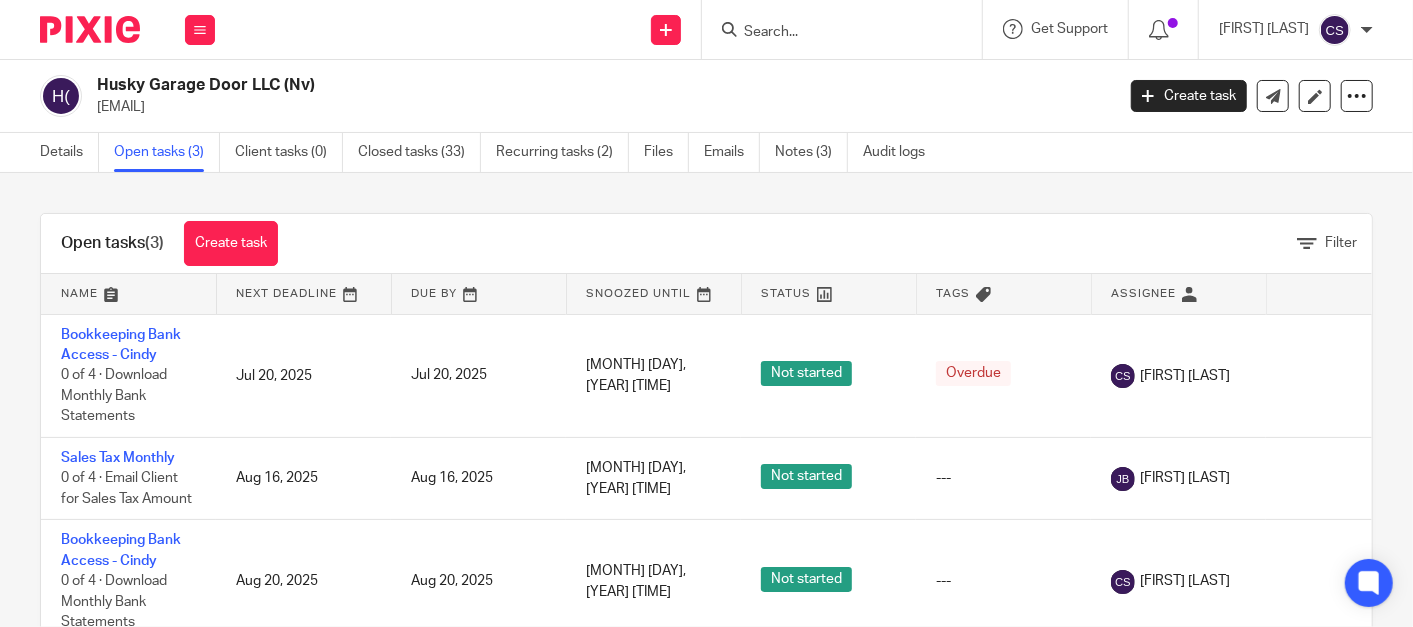 click at bounding box center (832, 33) 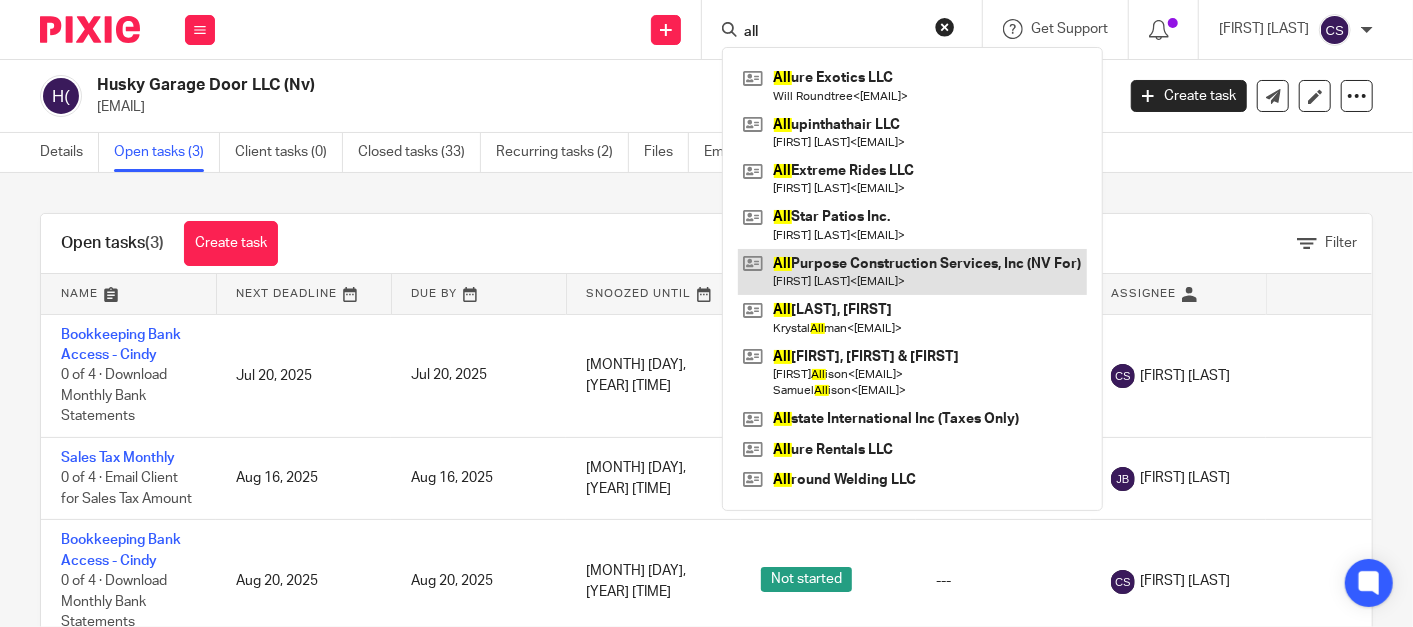 type on "all" 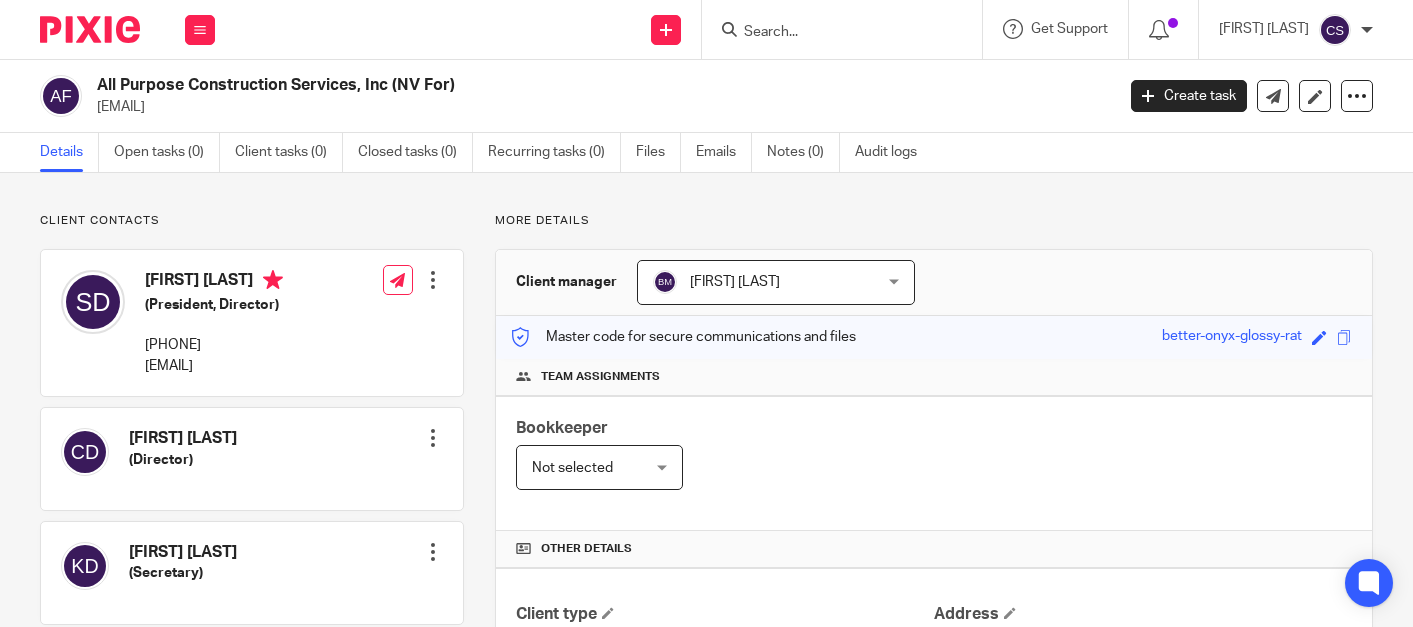 scroll, scrollTop: 0, scrollLeft: 0, axis: both 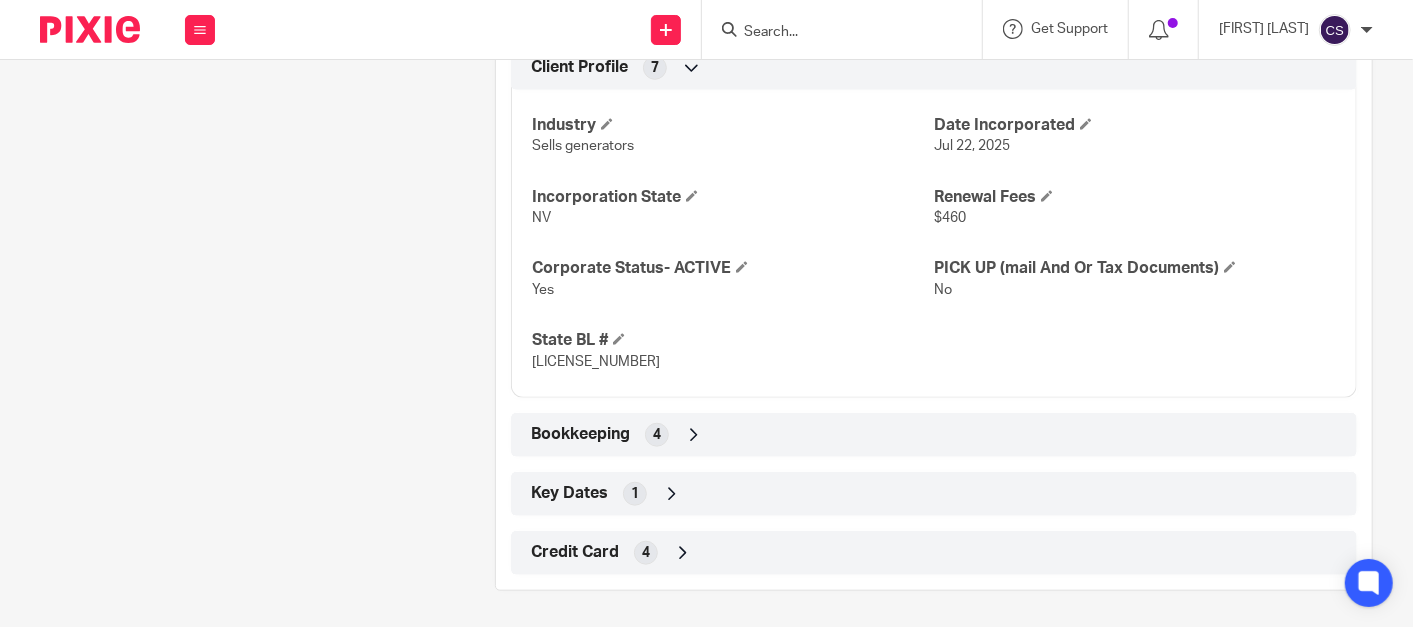 click at bounding box center (694, 435) 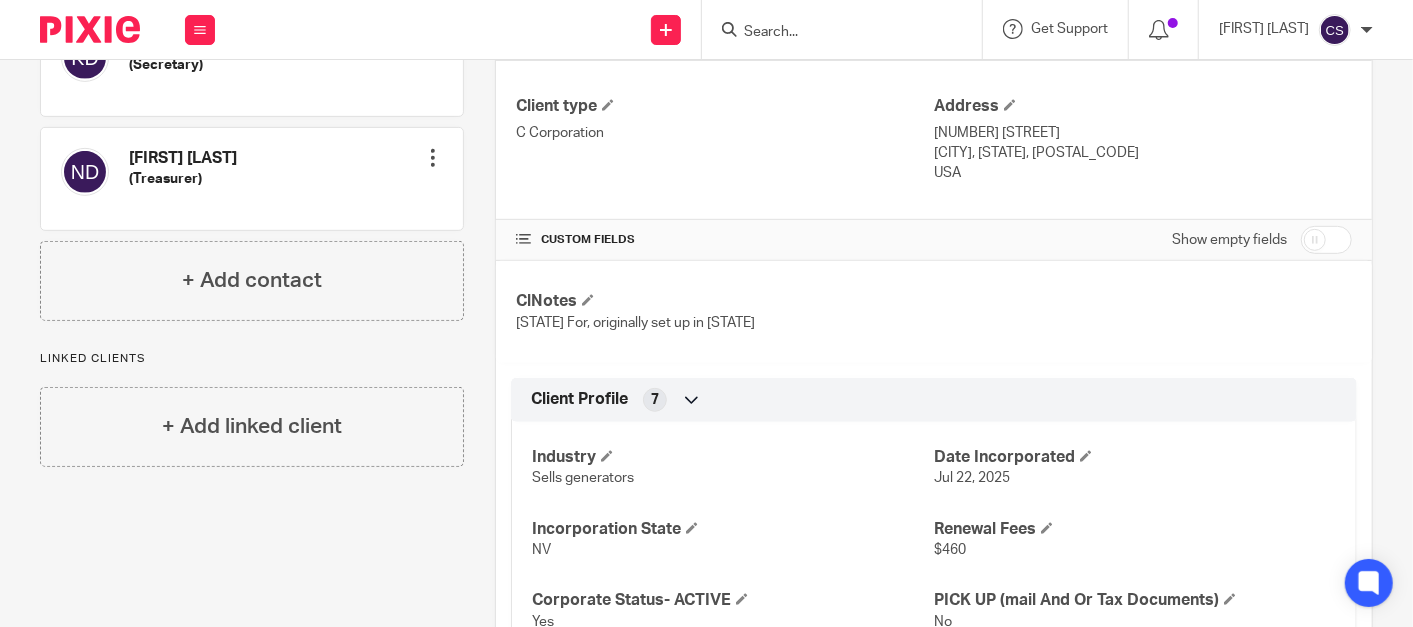 scroll, scrollTop: 555, scrollLeft: 0, axis: vertical 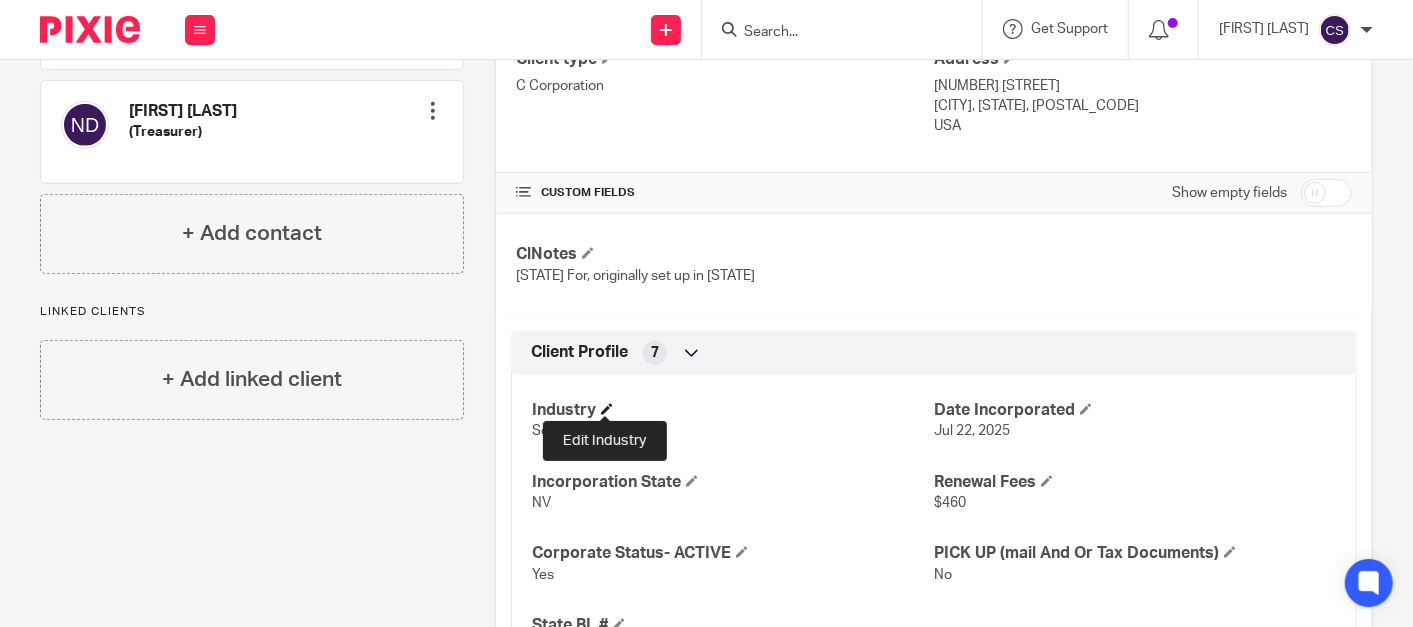 click at bounding box center [607, 409] 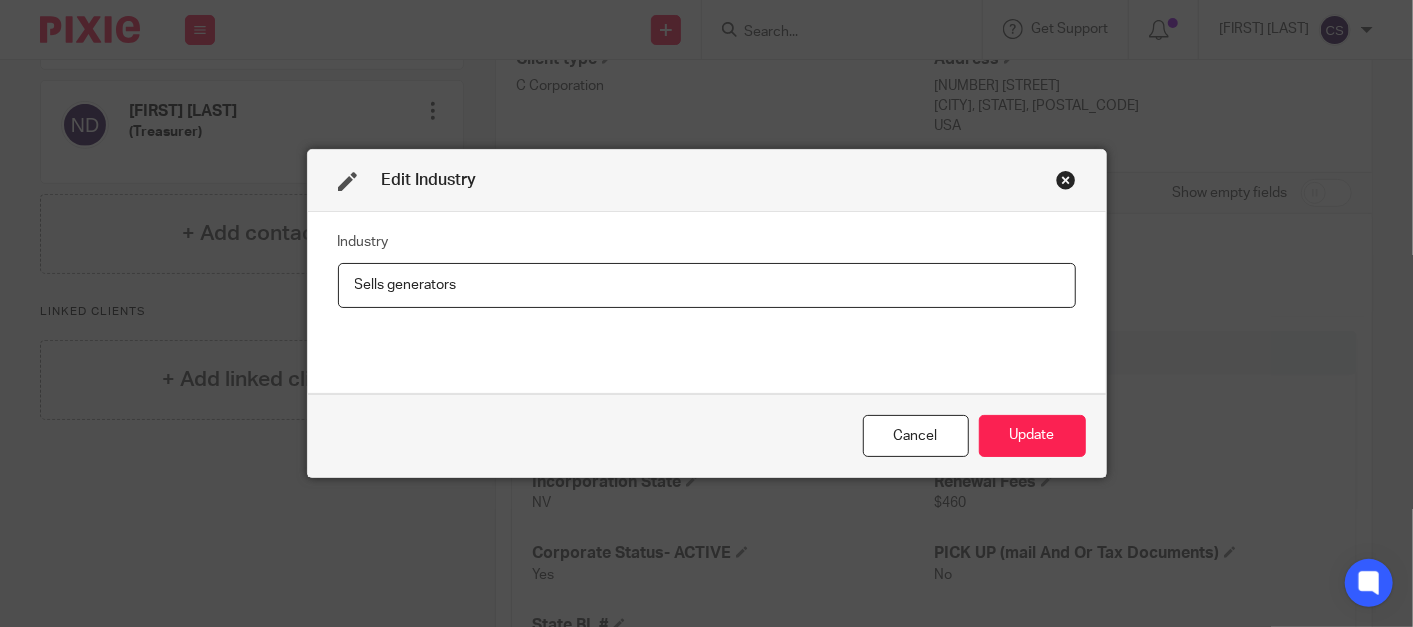 drag, startPoint x: 459, startPoint y: 283, endPoint x: 274, endPoint y: 288, distance: 185.06755 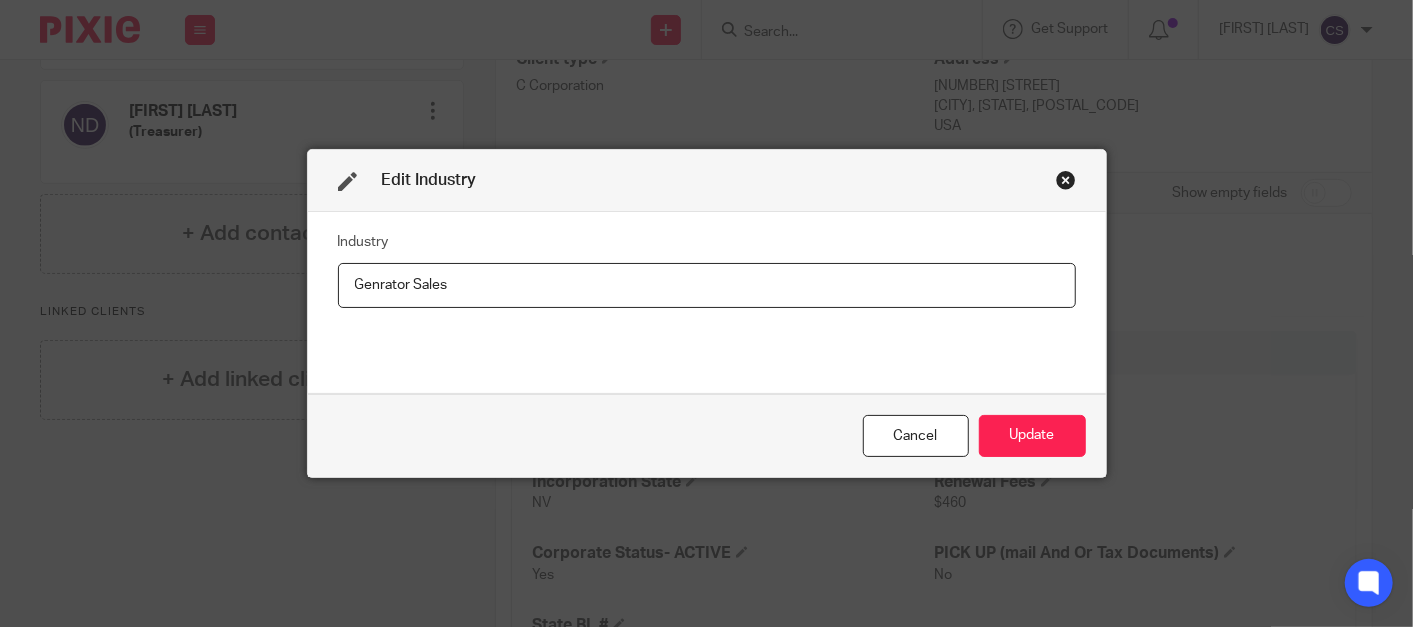 click on "Genrator Sales" at bounding box center [707, 285] 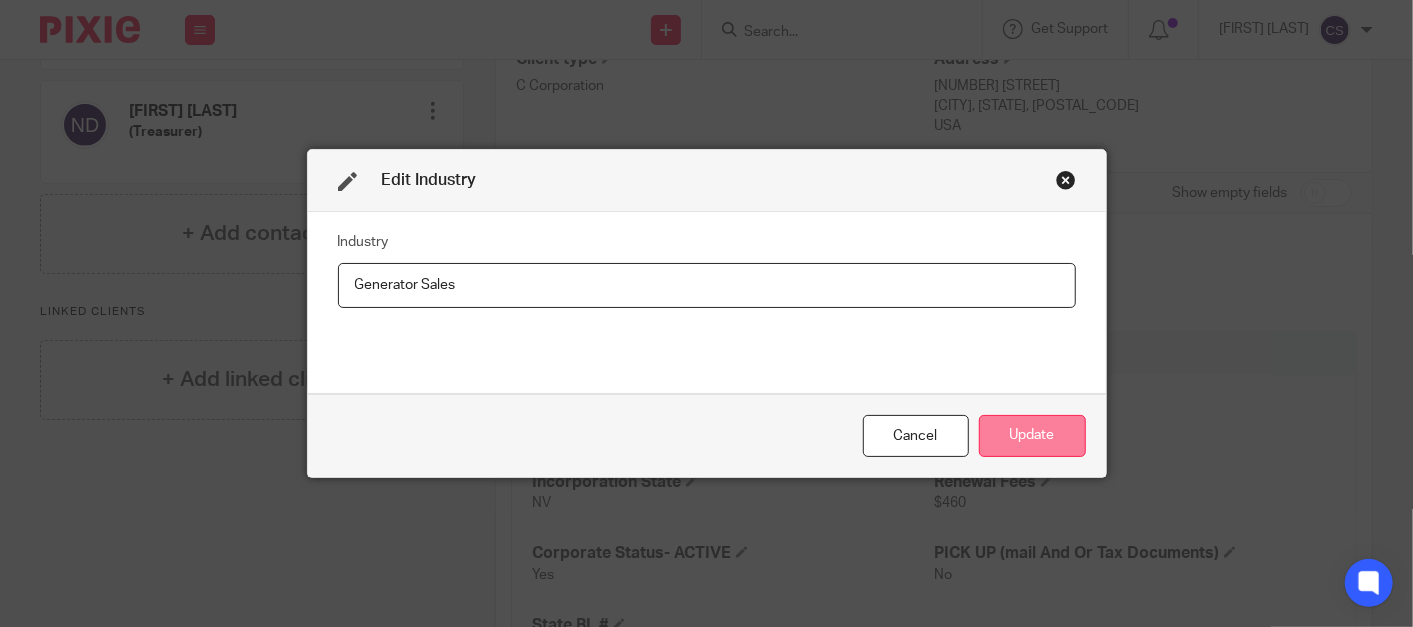 type on "Generator Sales" 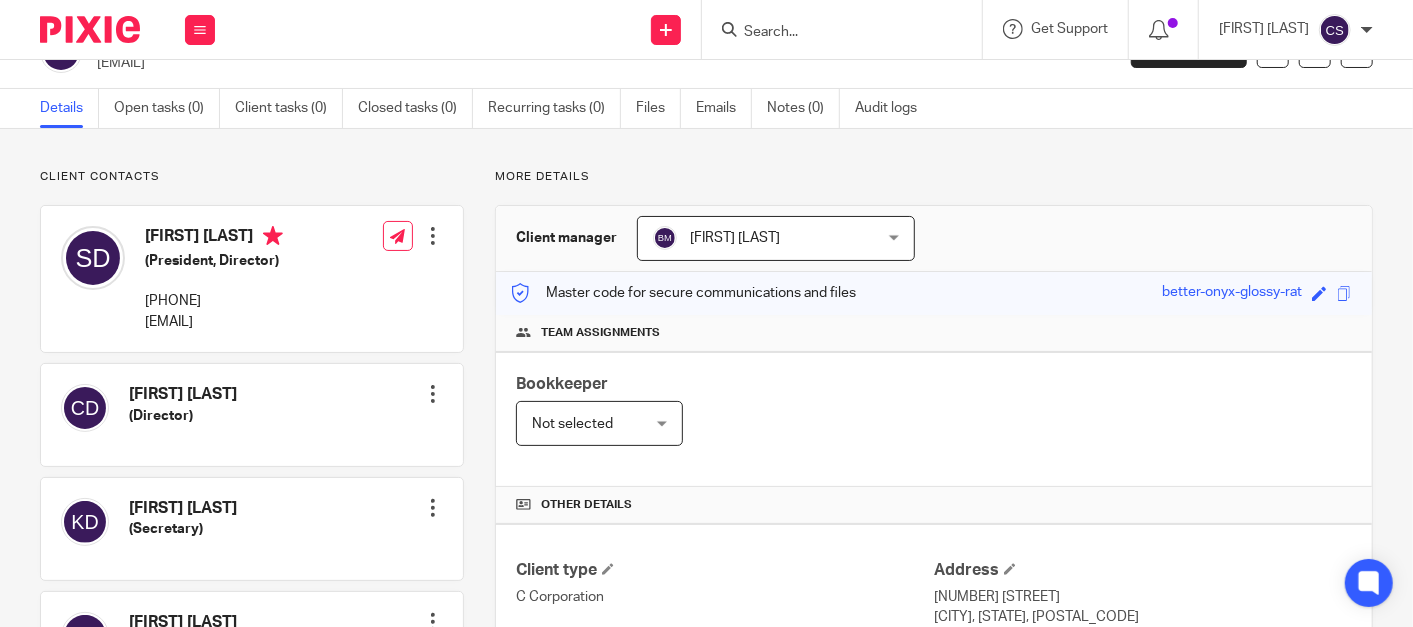 scroll, scrollTop: 0, scrollLeft: 0, axis: both 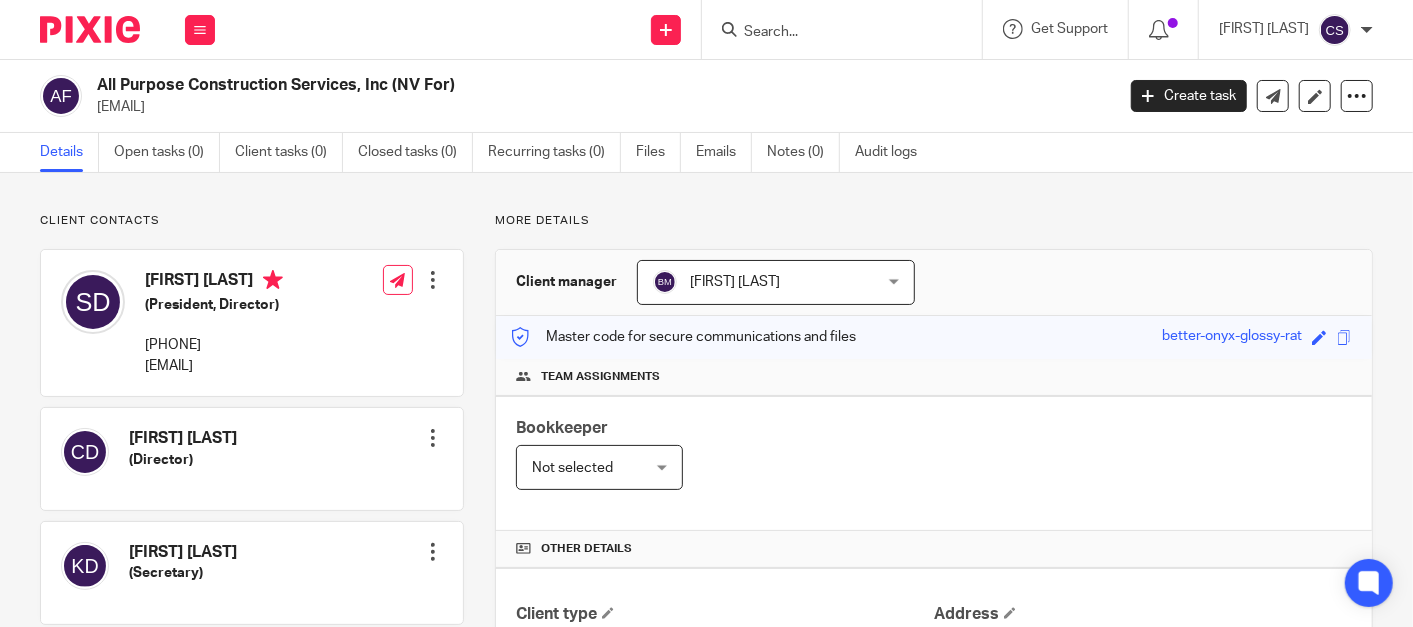 click at bounding box center (832, 33) 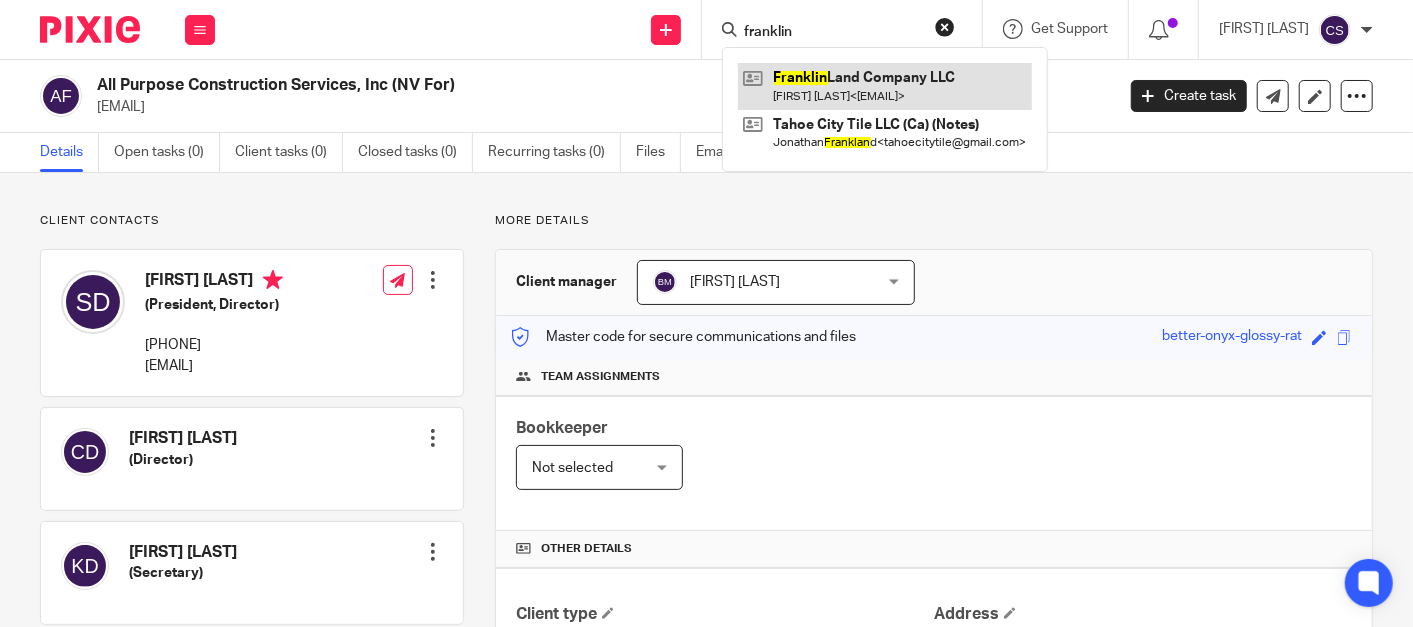 type on "franklin" 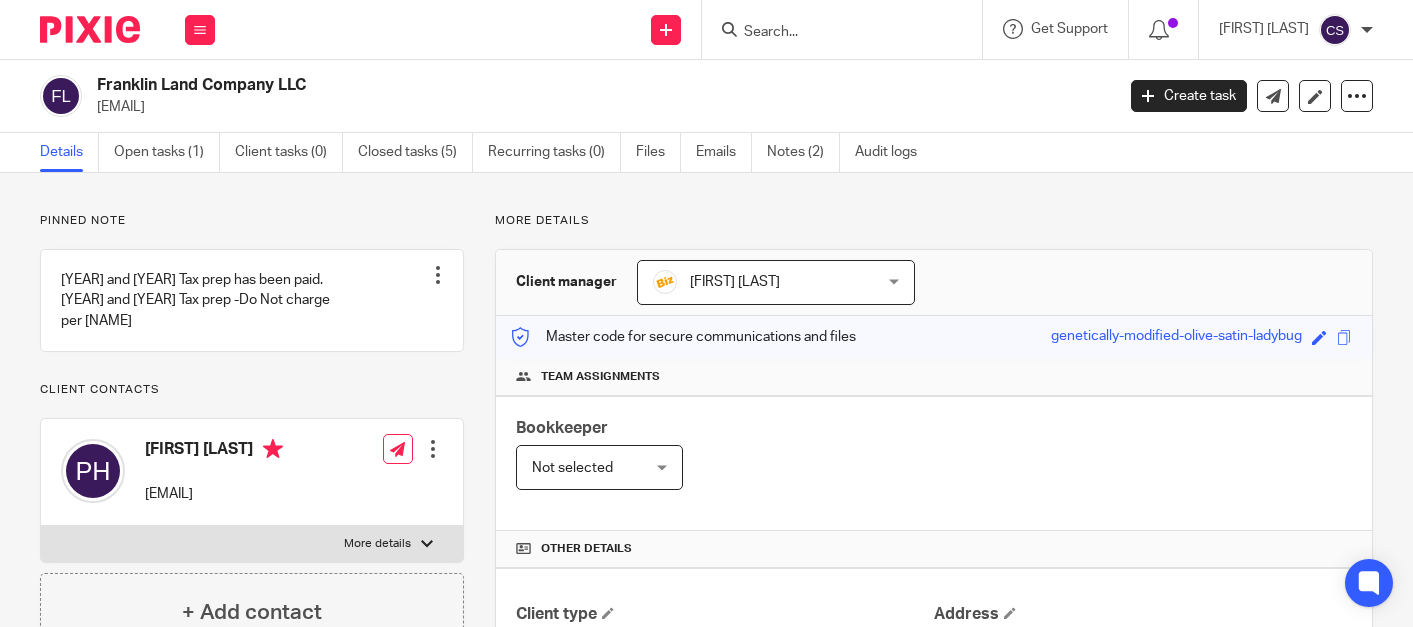 scroll, scrollTop: 0, scrollLeft: 0, axis: both 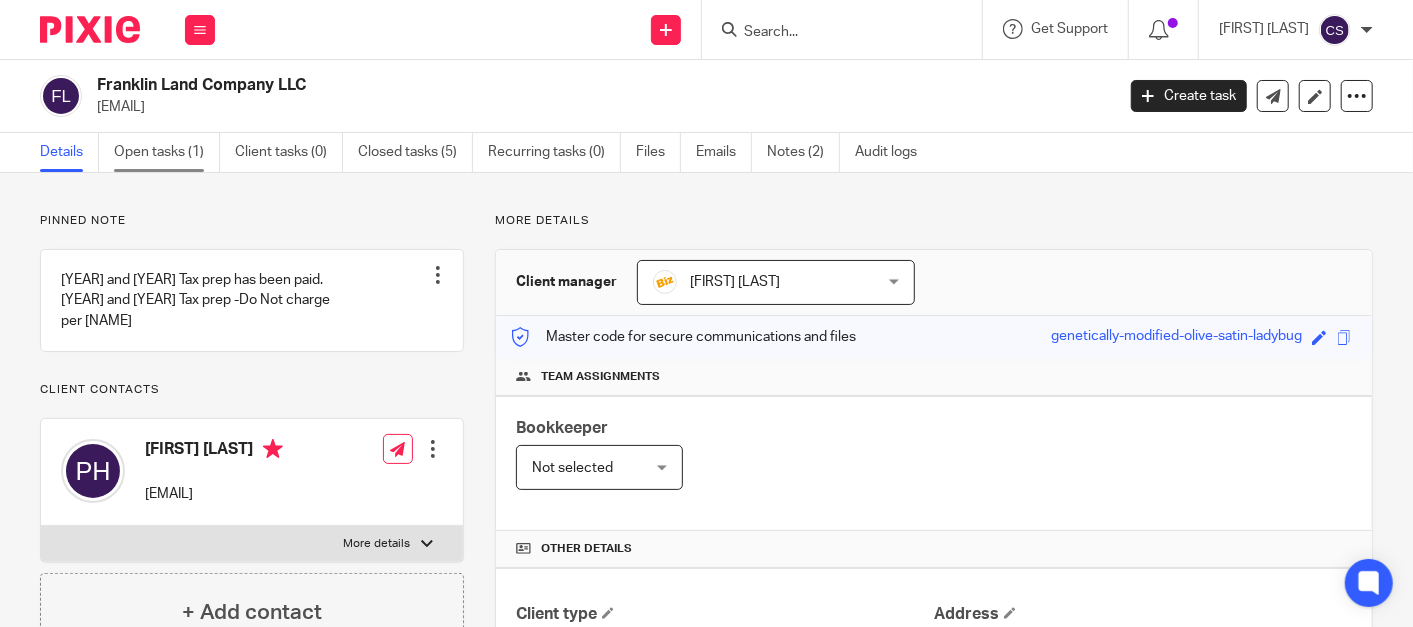 click on "Open tasks (1)" at bounding box center (167, 152) 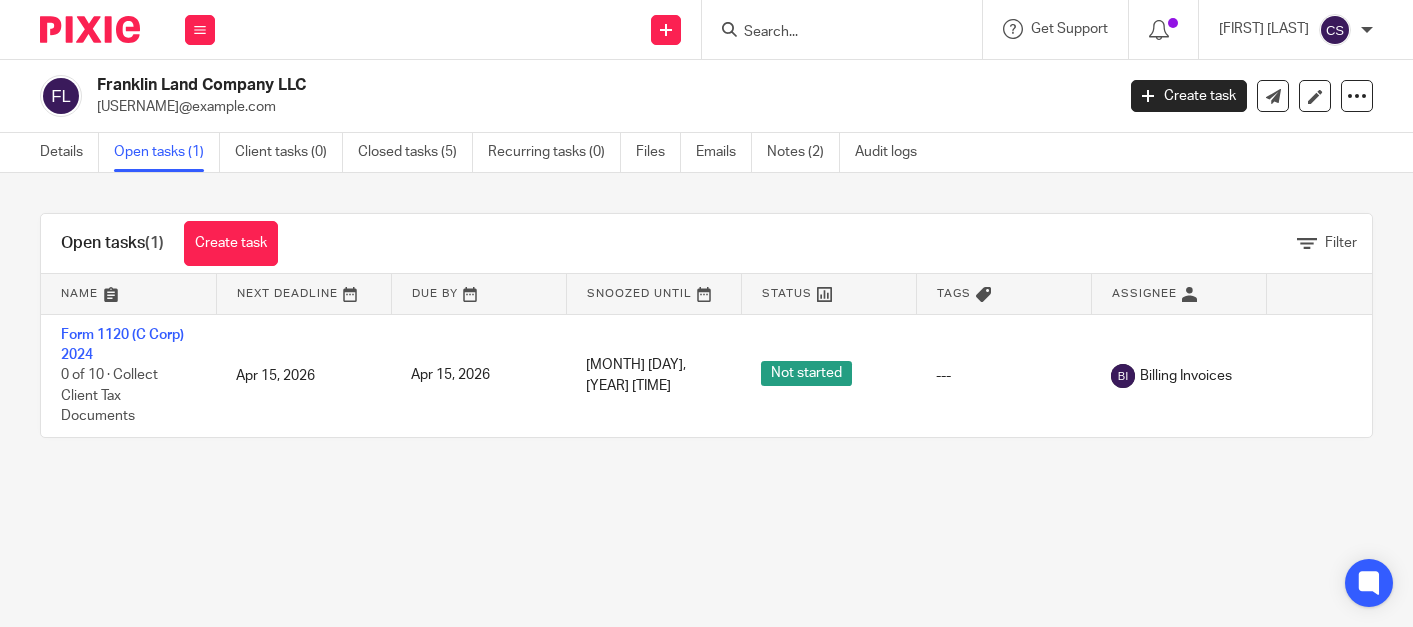 scroll, scrollTop: 0, scrollLeft: 0, axis: both 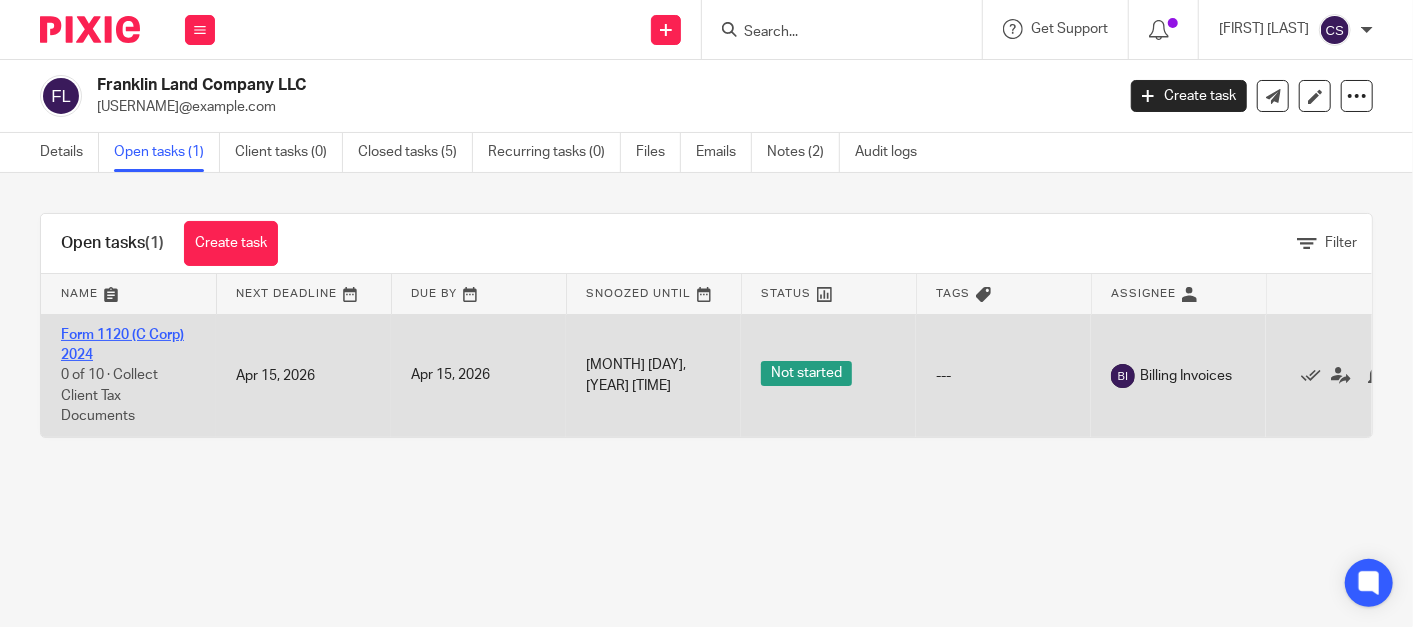 click on "Form 1120 (C Corp) 2024" at bounding box center [122, 345] 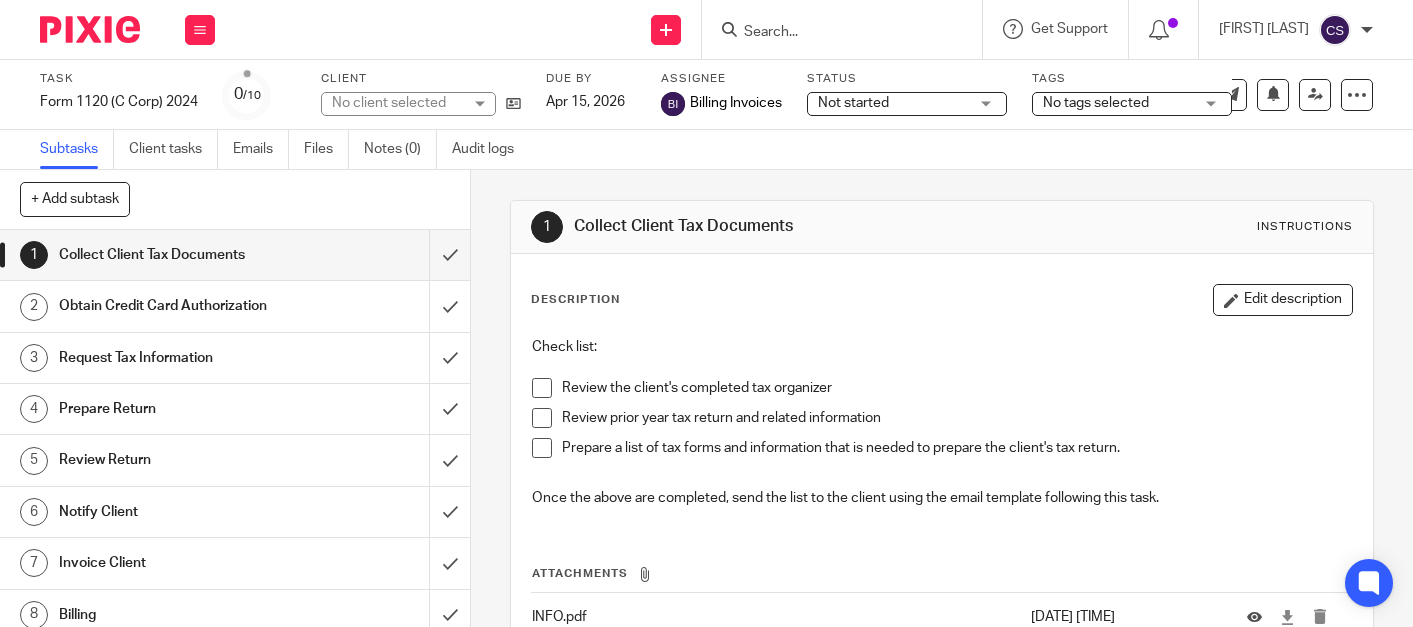 scroll, scrollTop: 0, scrollLeft: 0, axis: both 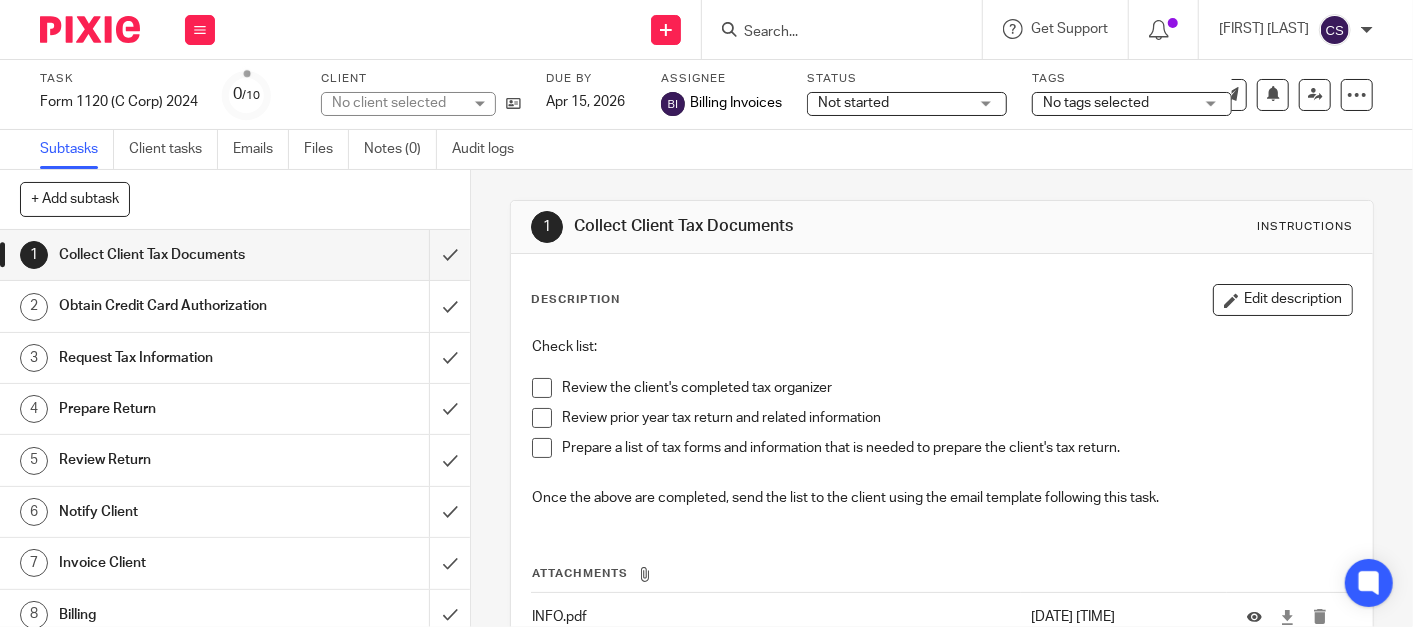 click on "Obtain Credit Card Authorization" at bounding box center (176, 306) 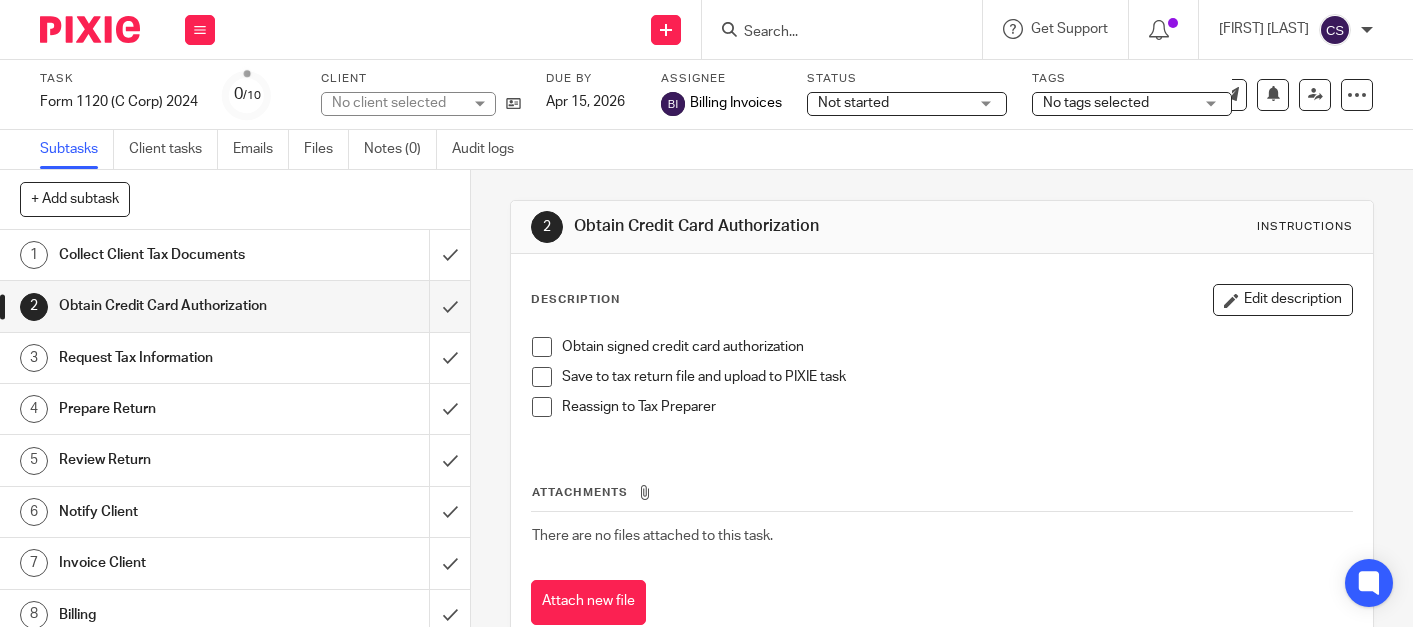 scroll, scrollTop: 0, scrollLeft: 0, axis: both 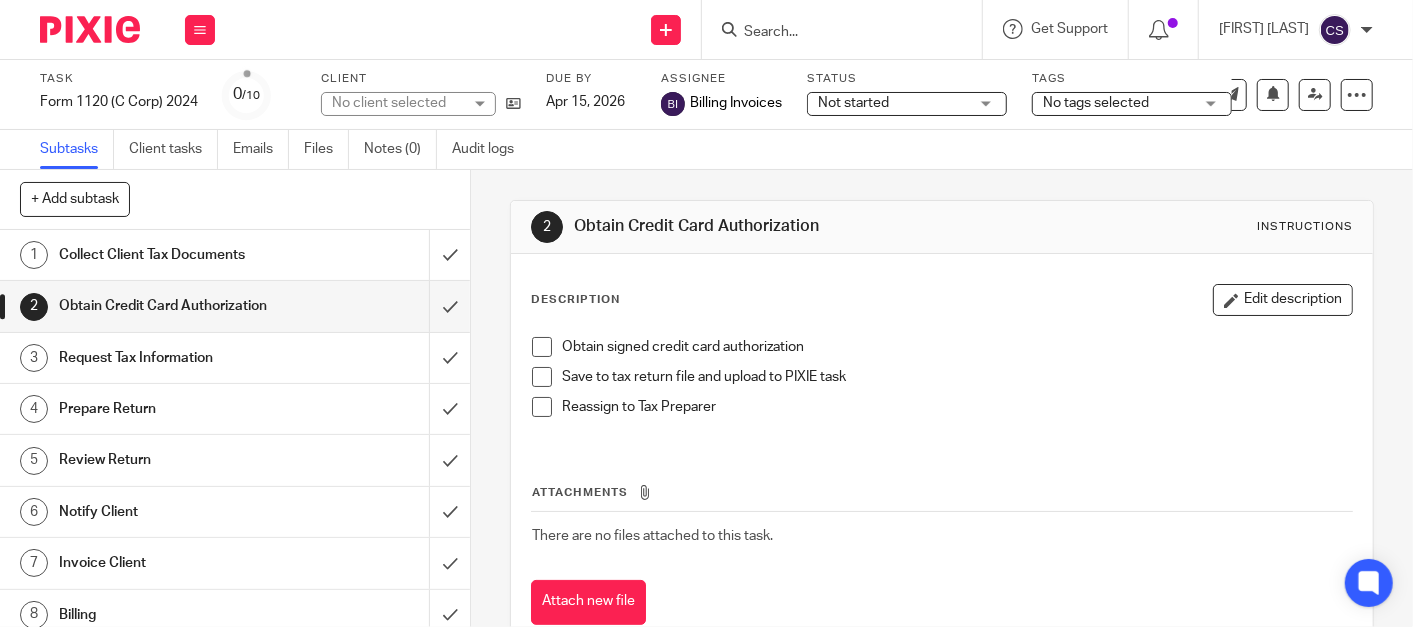 click at bounding box center [542, 347] 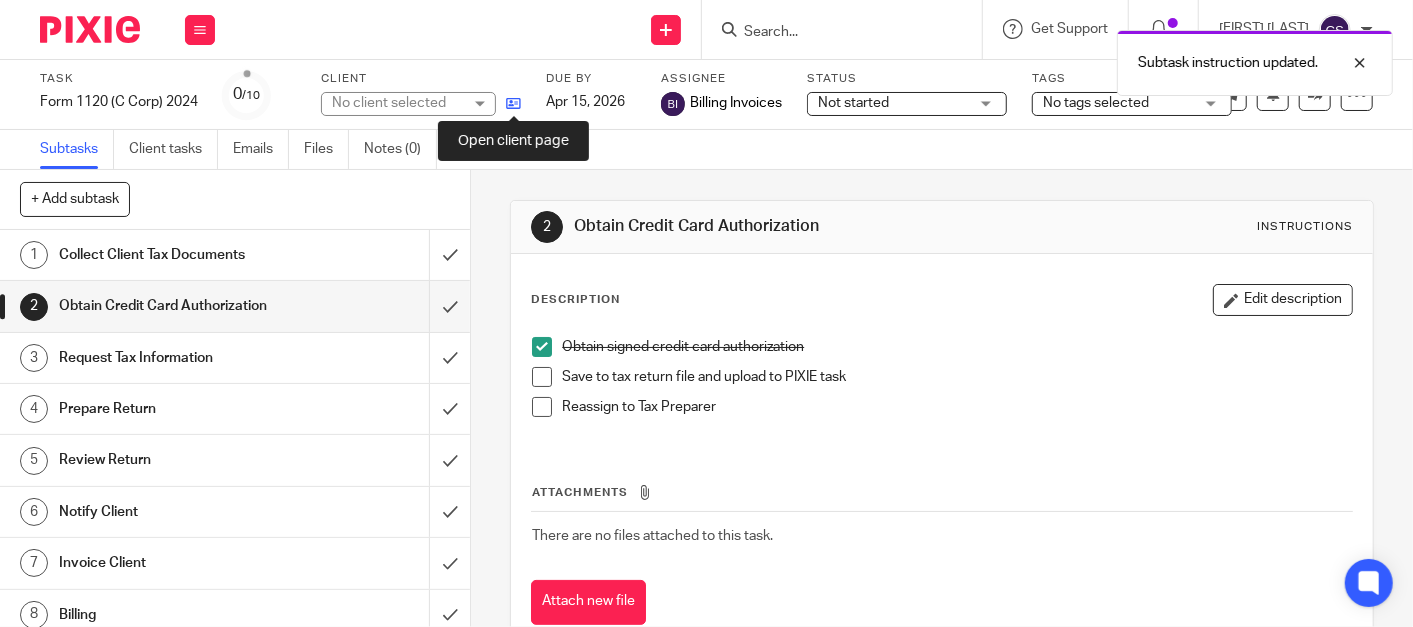 click at bounding box center (513, 103) 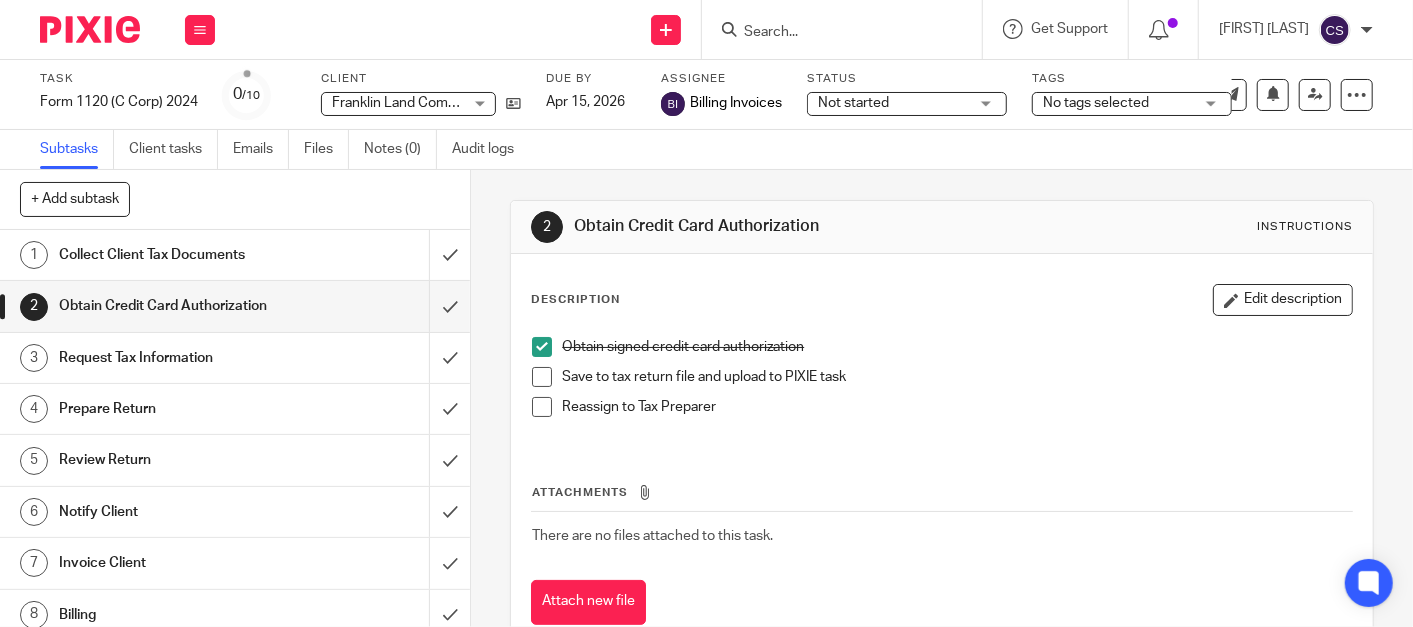 click at bounding box center (832, 33) 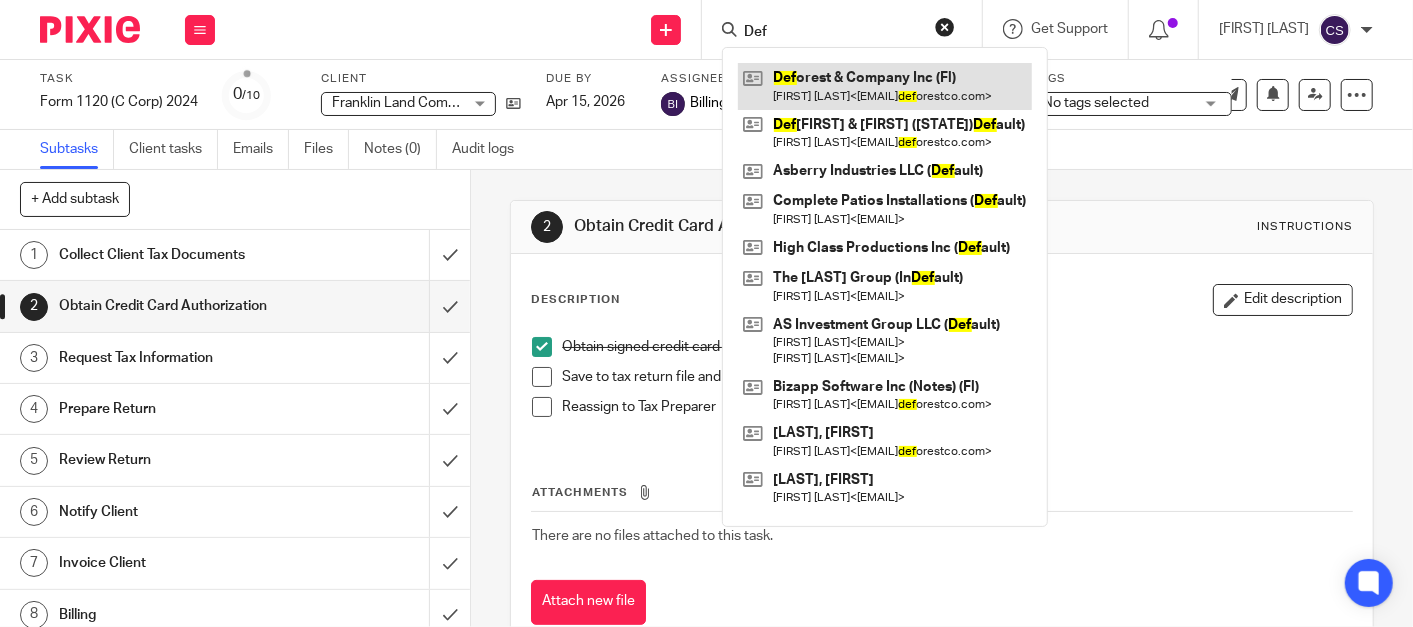 type on "Def" 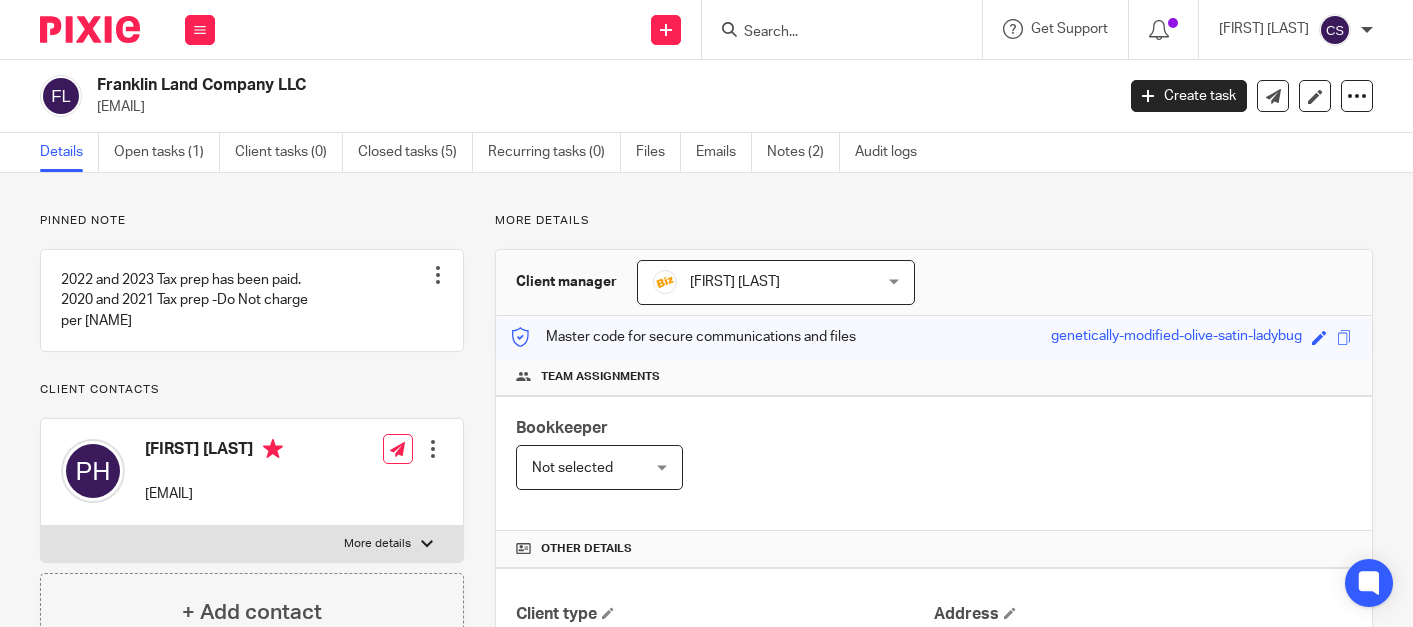 scroll, scrollTop: 0, scrollLeft: 0, axis: both 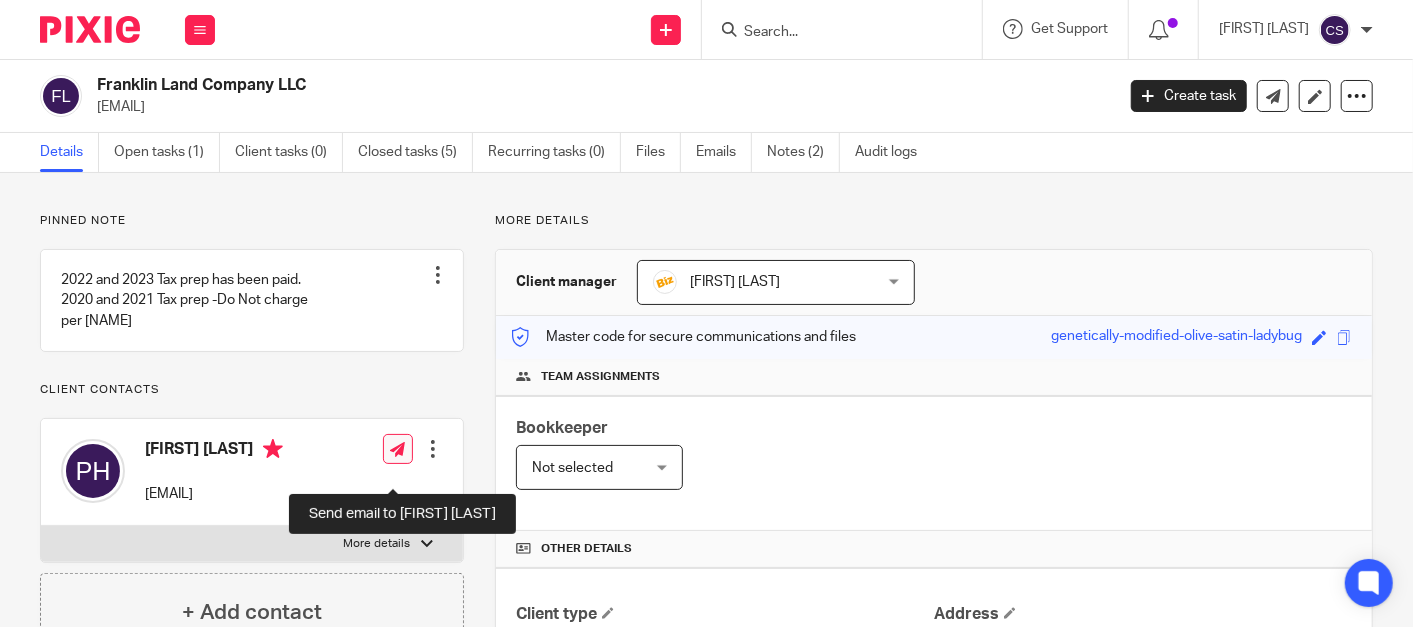 click at bounding box center [398, 449] 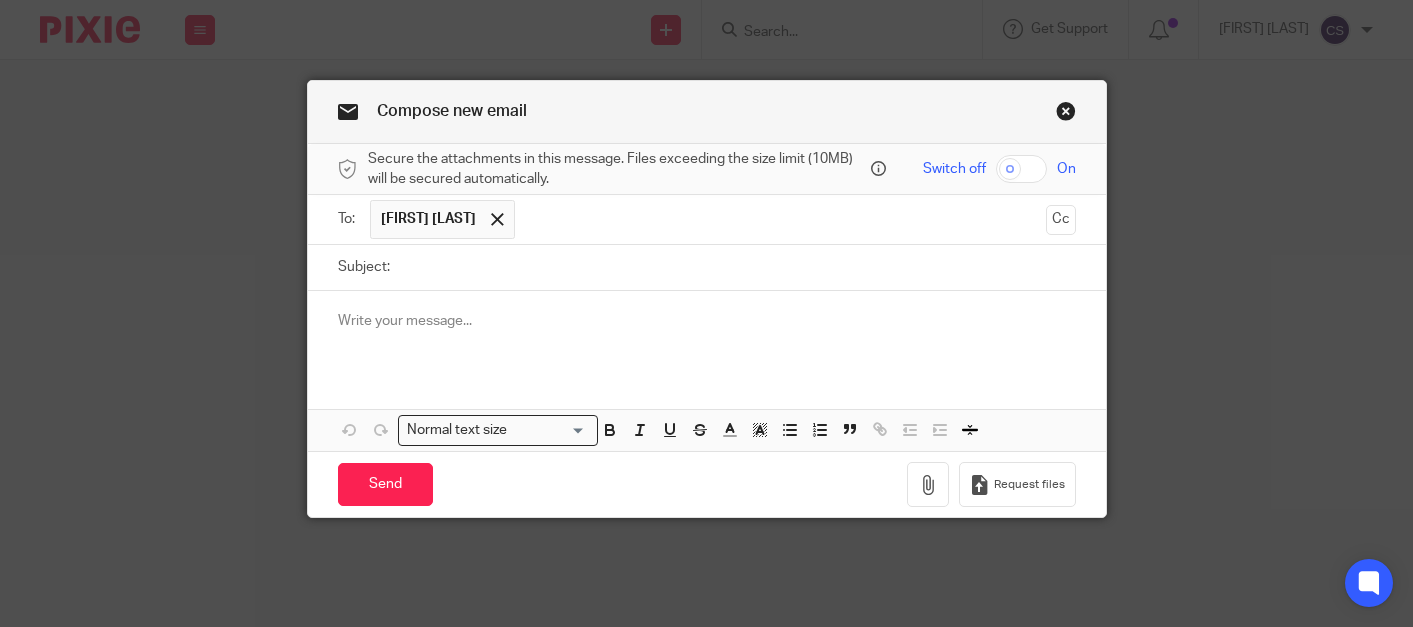 scroll, scrollTop: 0, scrollLeft: 0, axis: both 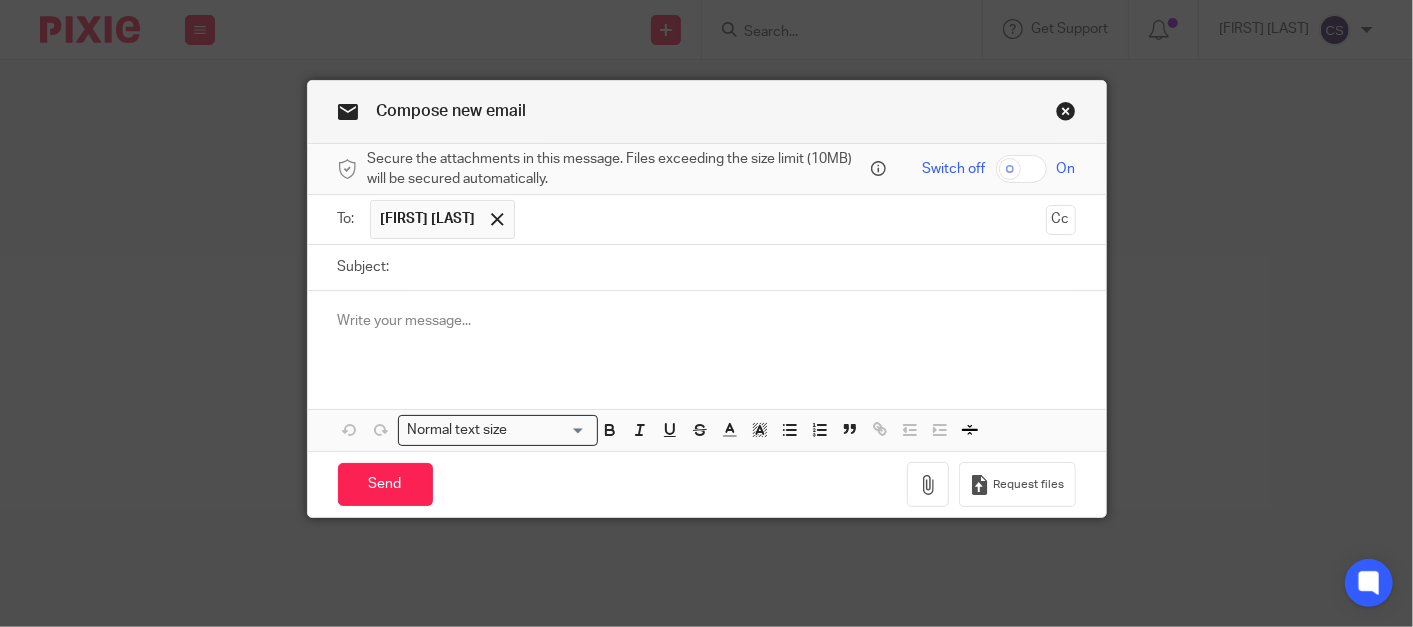 drag, startPoint x: 412, startPoint y: 275, endPoint x: 414, endPoint y: 260, distance: 15.132746 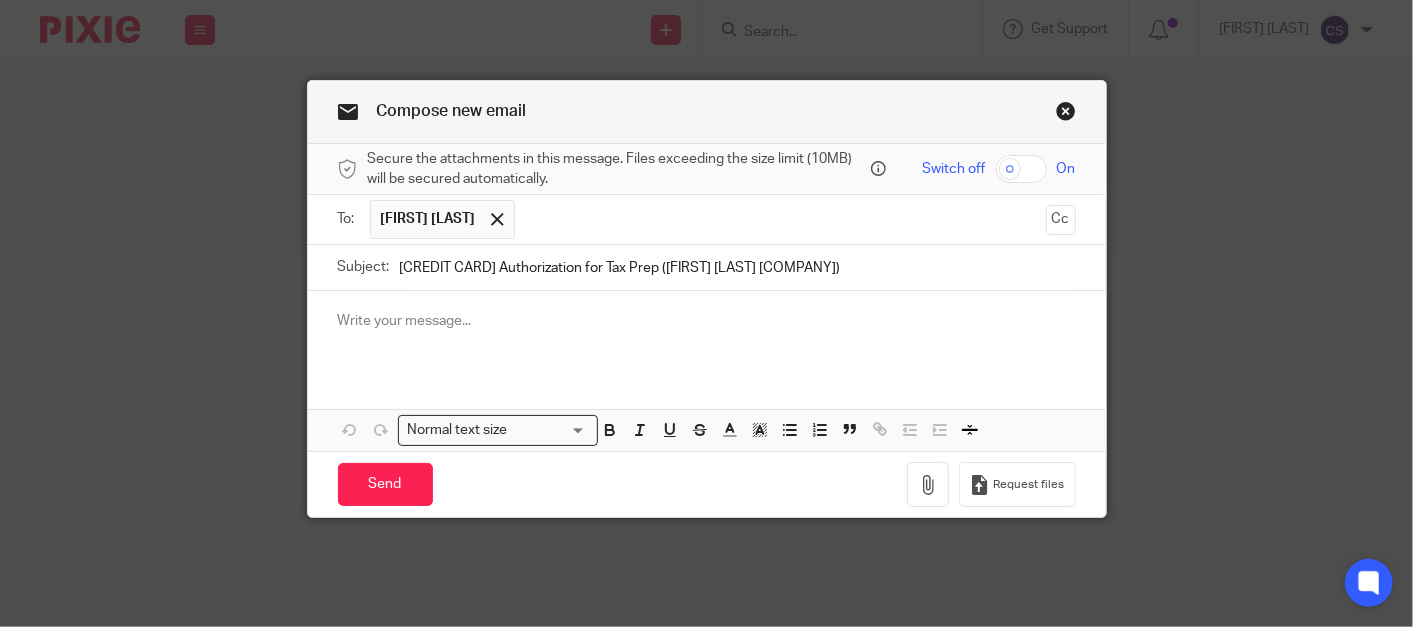 type on "Credit Card Authorization for Tax Prep (Franklin Land Co)" 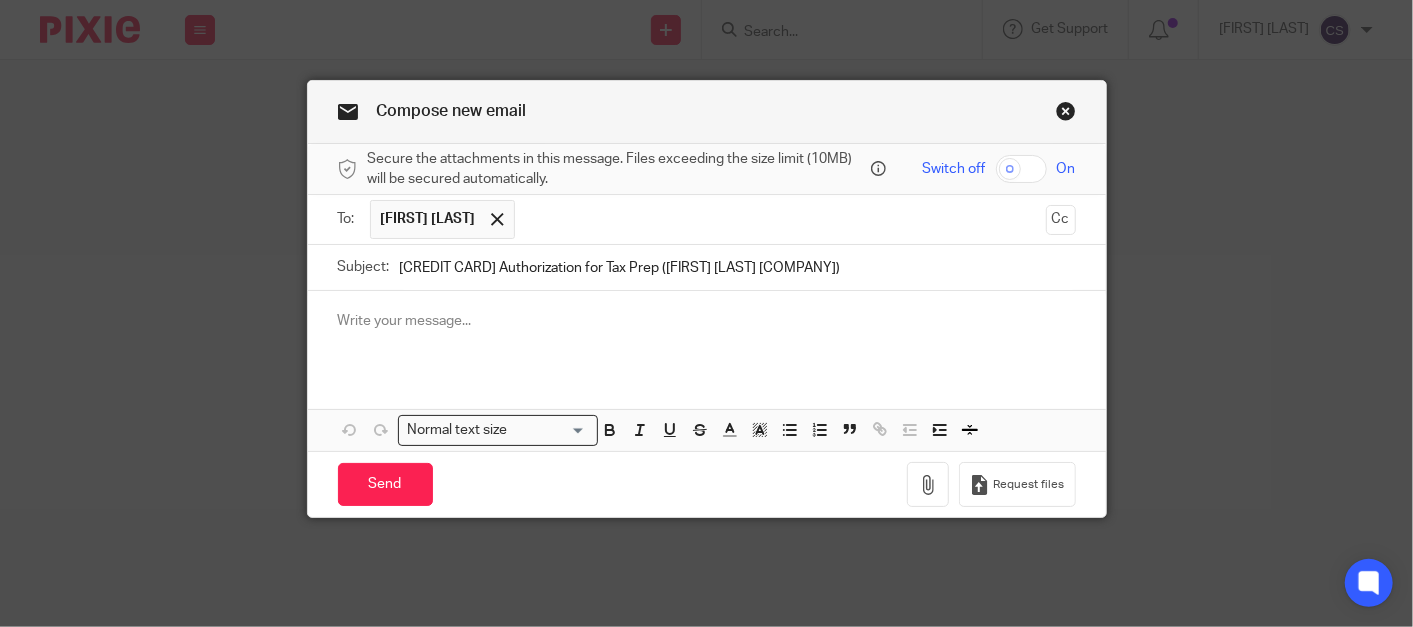 click at bounding box center (707, 321) 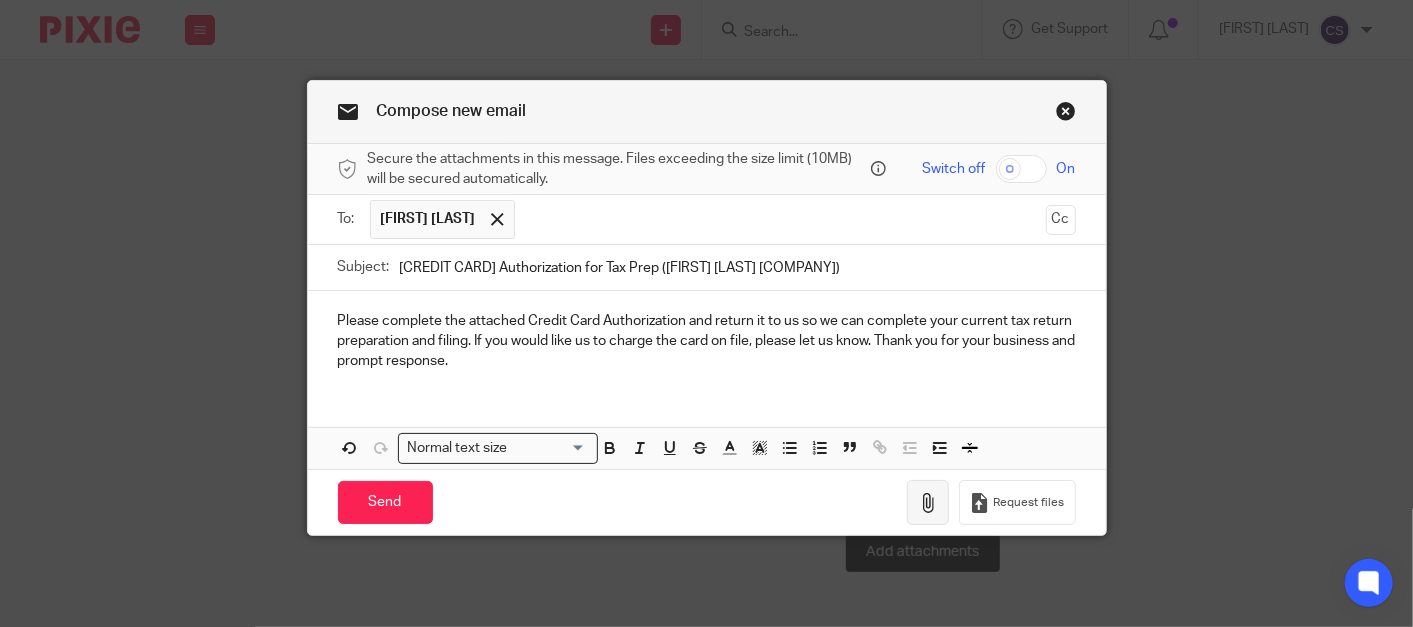 click at bounding box center (928, 502) 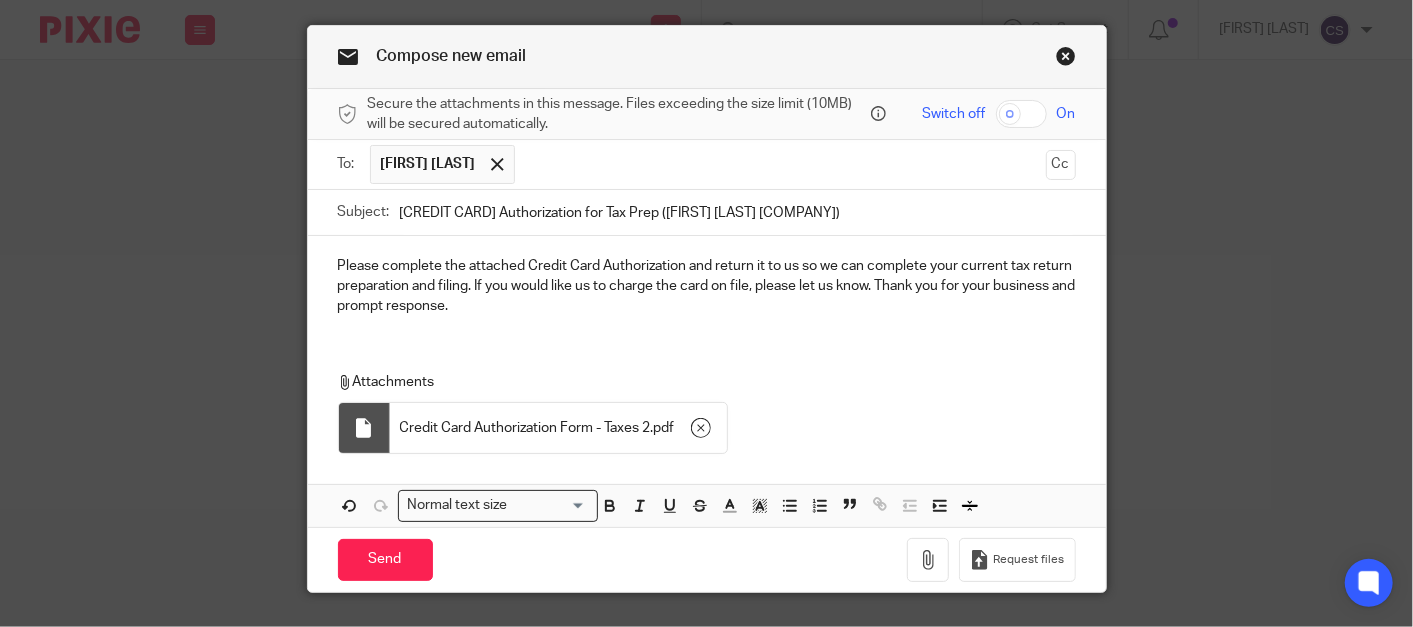 scroll, scrollTop: 97, scrollLeft: 0, axis: vertical 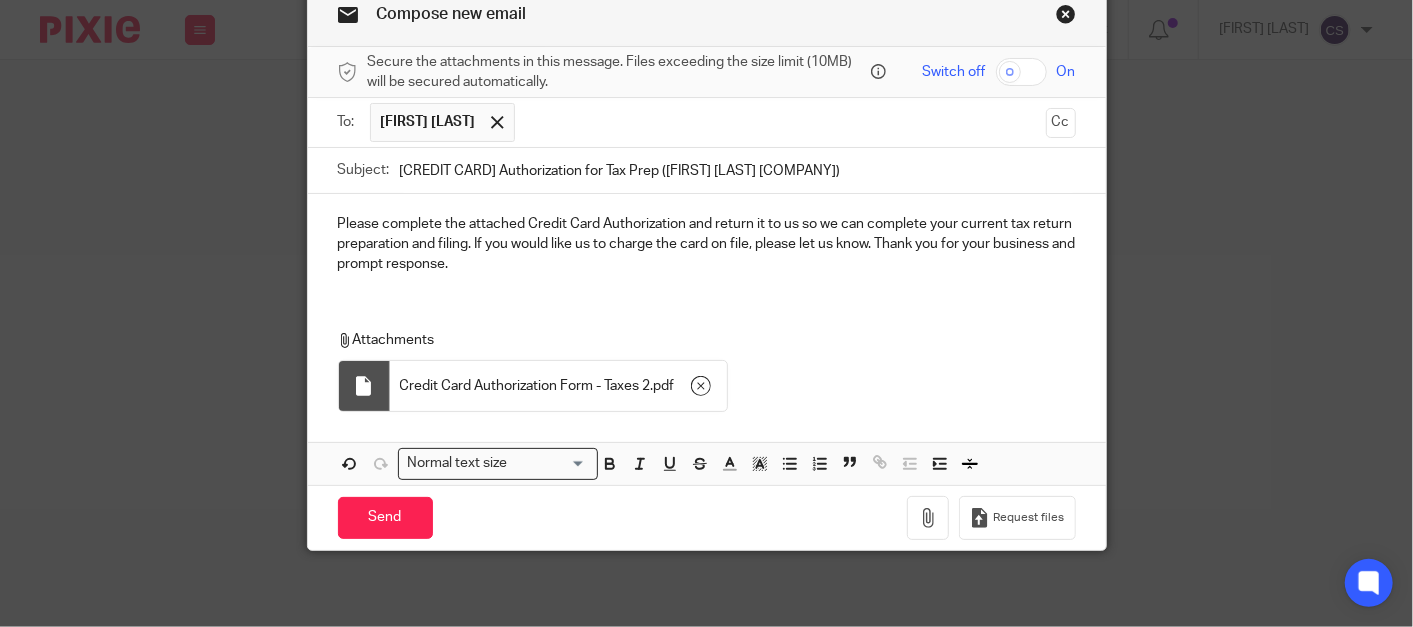 click on "Please complete the attached Credit Card Authorization and return it to us so we can complete your current tax return preparation and filing. If you would like us to charge the card on file, please let us know. Thank you for your business and prompt response." at bounding box center [707, 244] 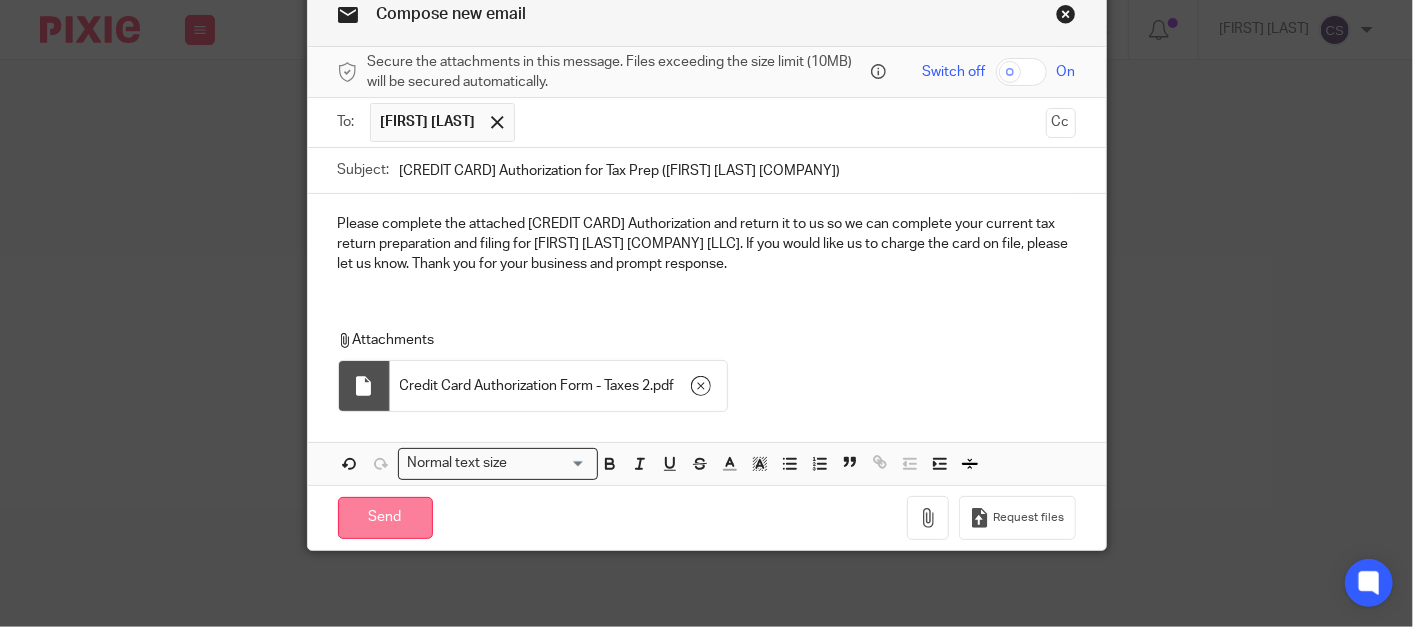 click on "Send" at bounding box center [385, 518] 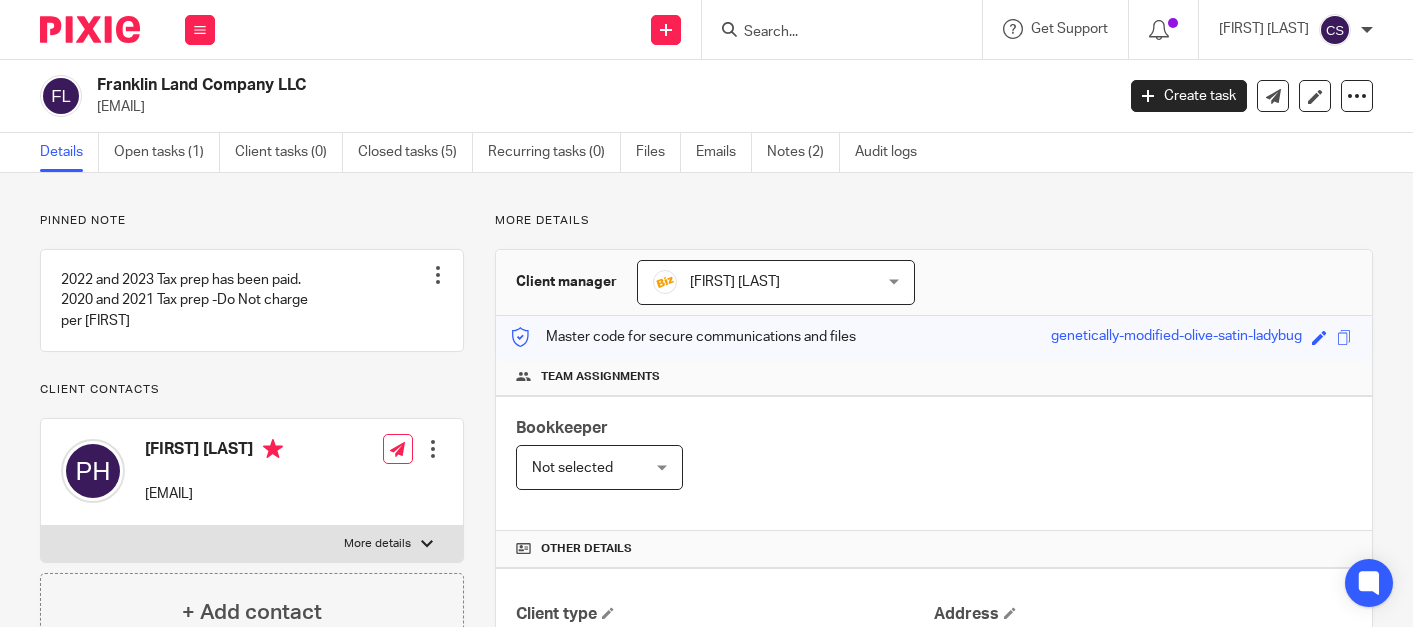 scroll, scrollTop: 0, scrollLeft: 0, axis: both 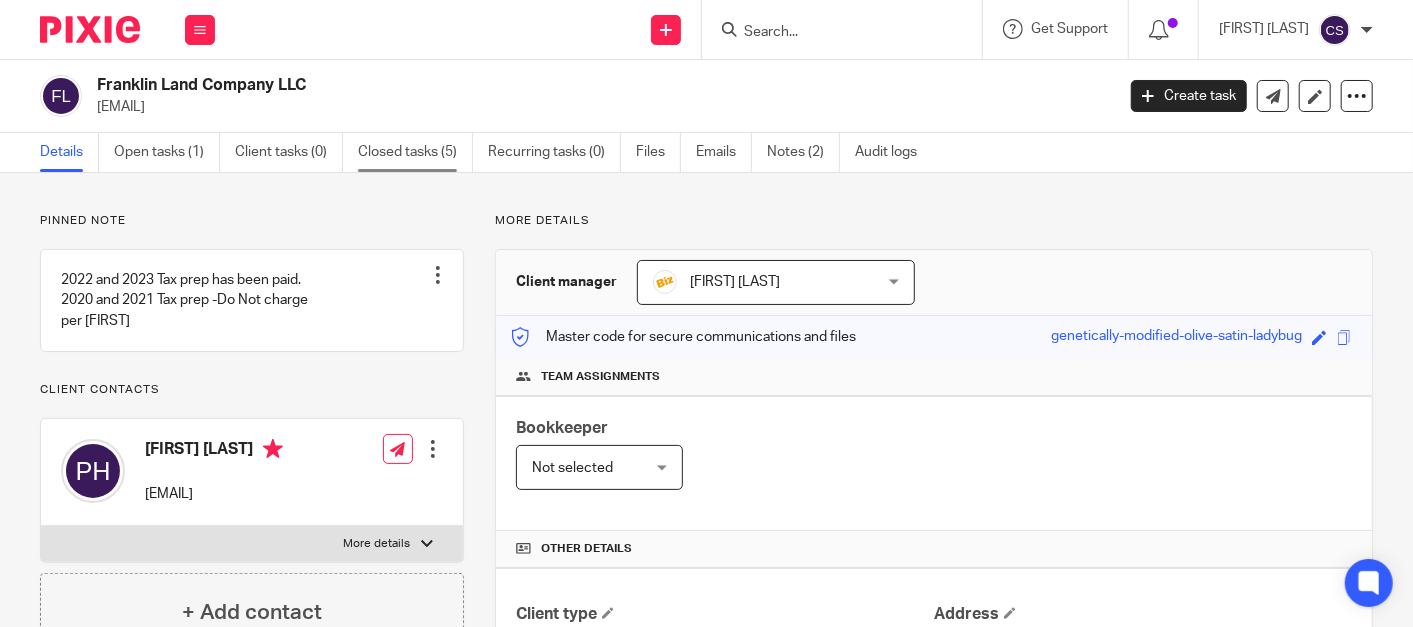 click on "Closed tasks (5)" at bounding box center (415, 152) 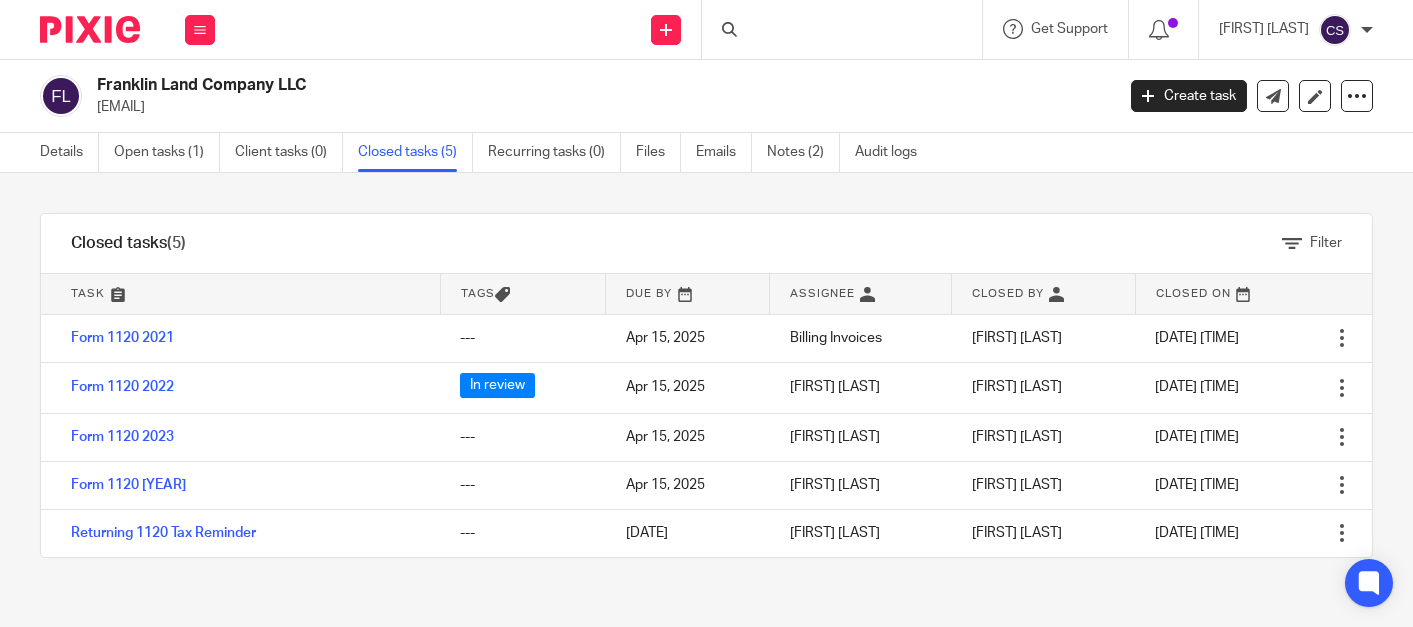 scroll, scrollTop: 0, scrollLeft: 0, axis: both 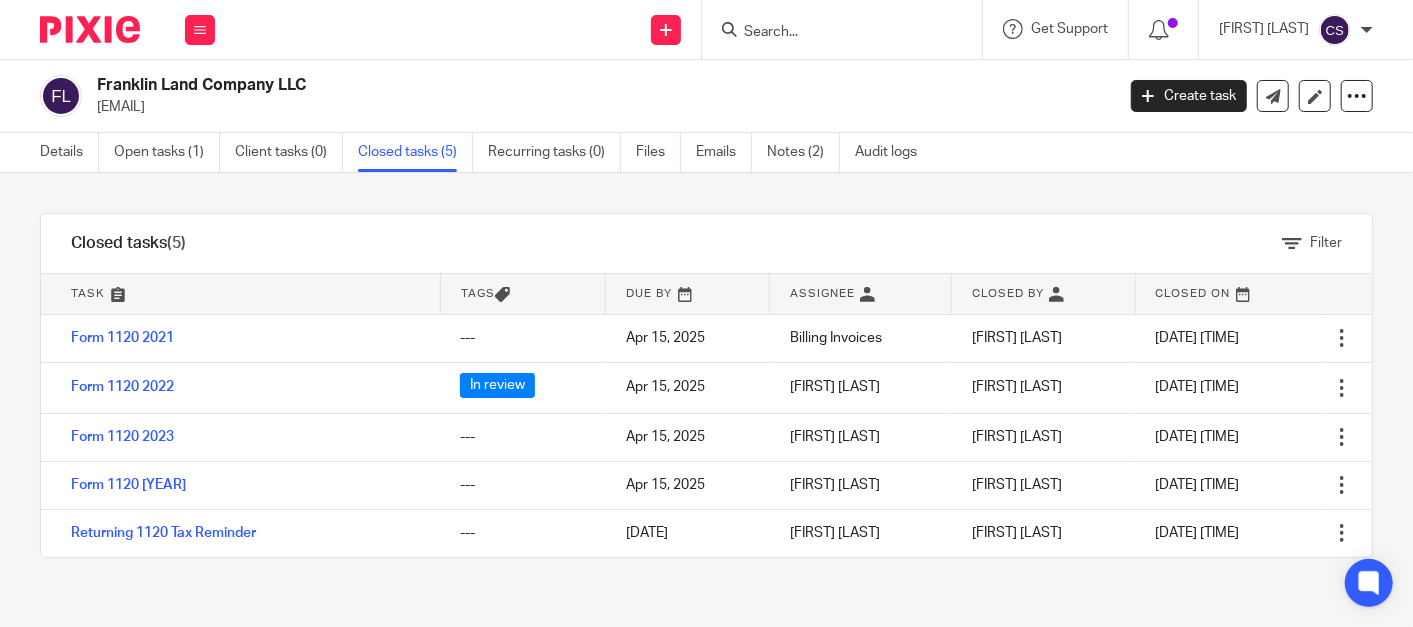 click at bounding box center [832, 33] 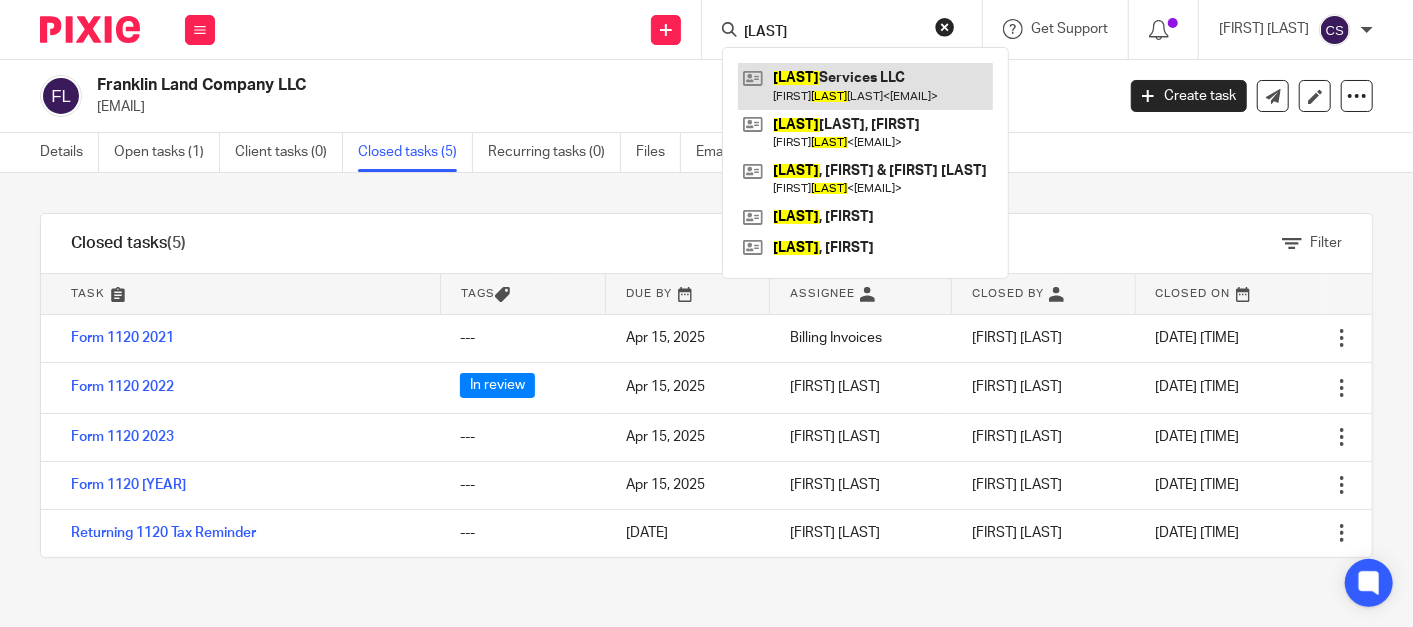 type on "magana" 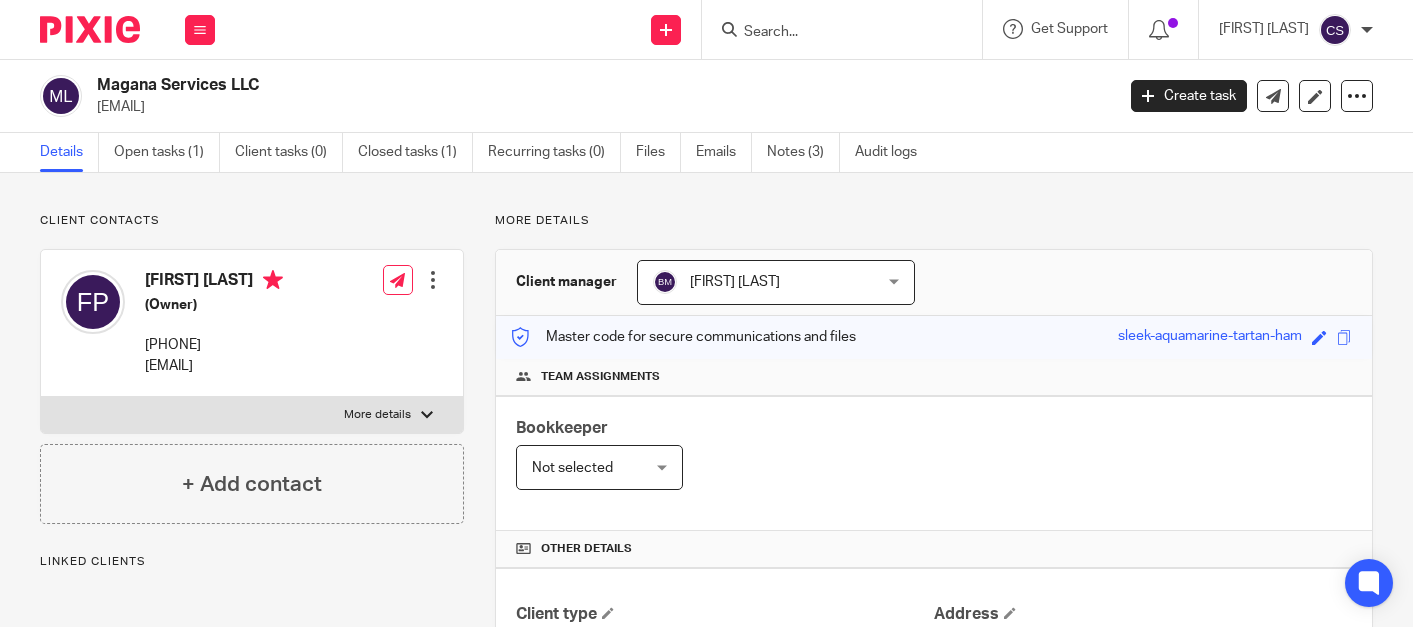 scroll, scrollTop: 0, scrollLeft: 0, axis: both 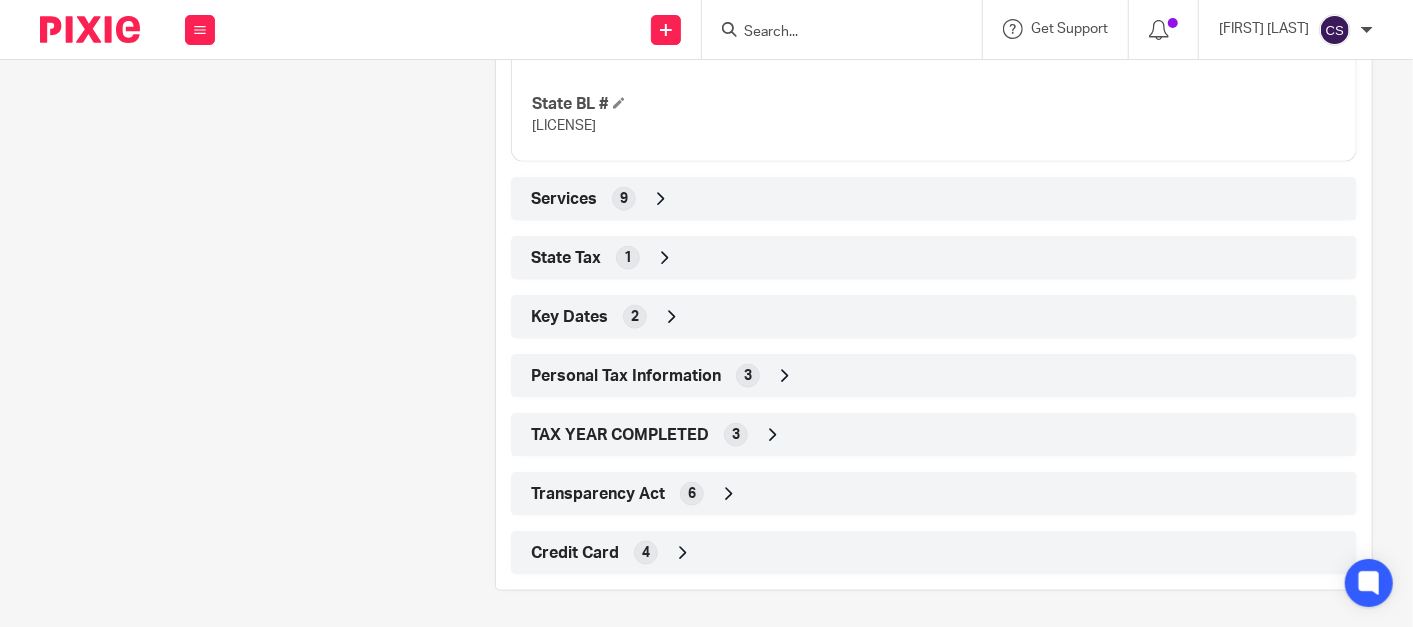 click at bounding box center [683, 553] 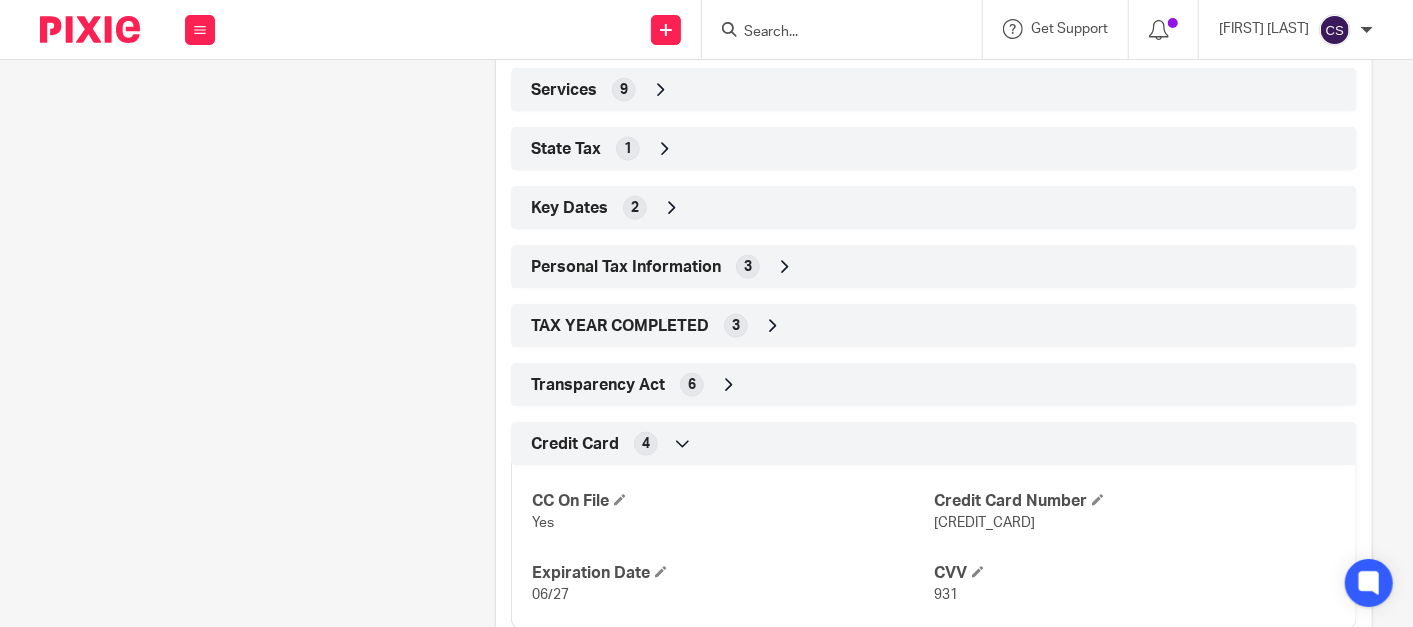 scroll, scrollTop: 1363, scrollLeft: 0, axis: vertical 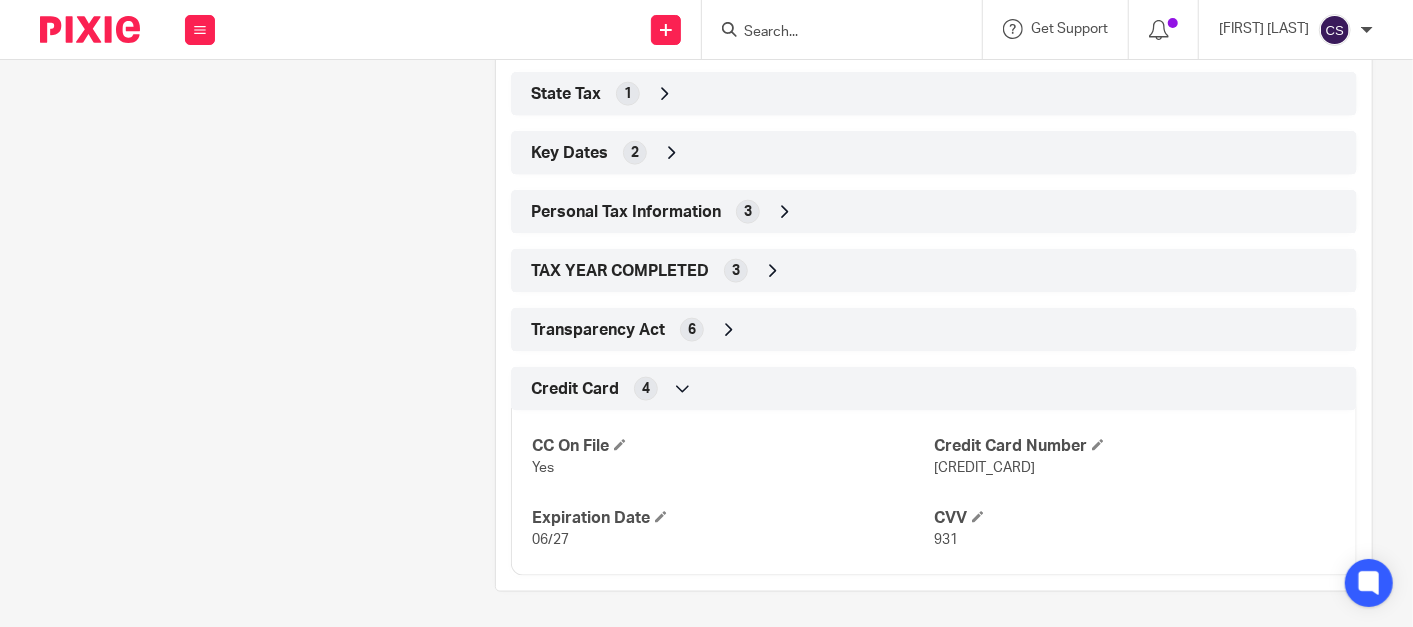 click at bounding box center (683, 389) 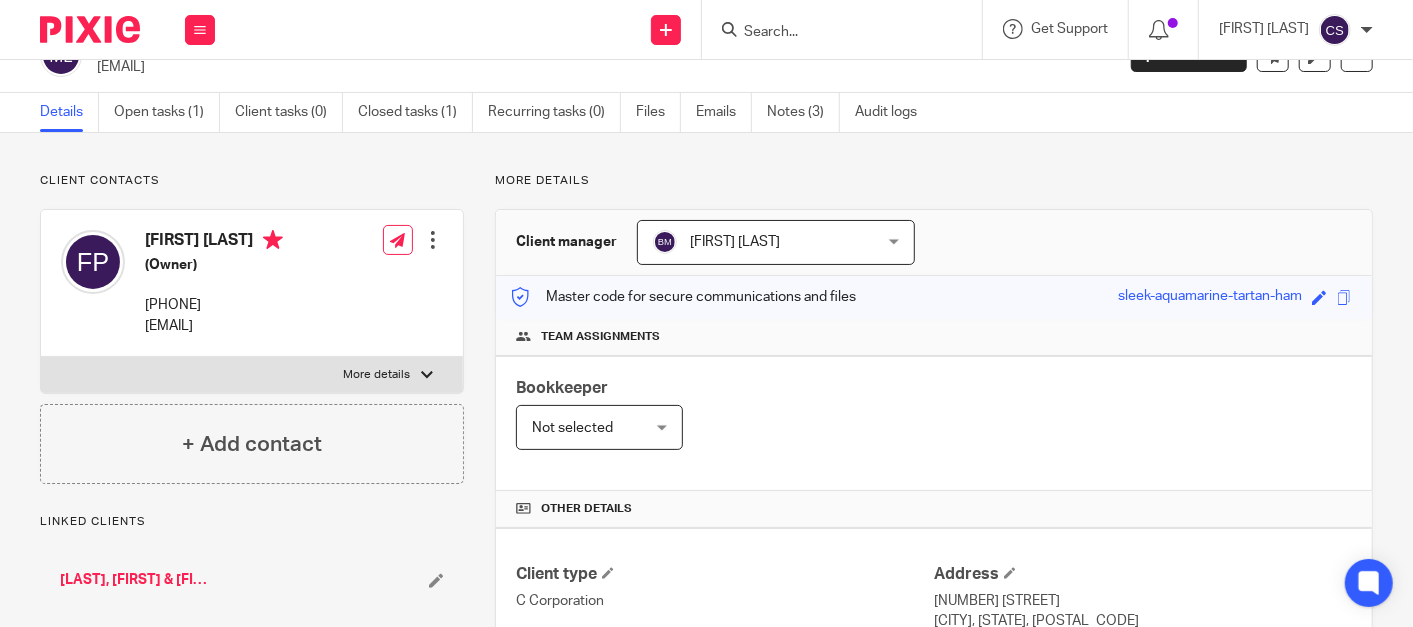 scroll, scrollTop: 0, scrollLeft: 0, axis: both 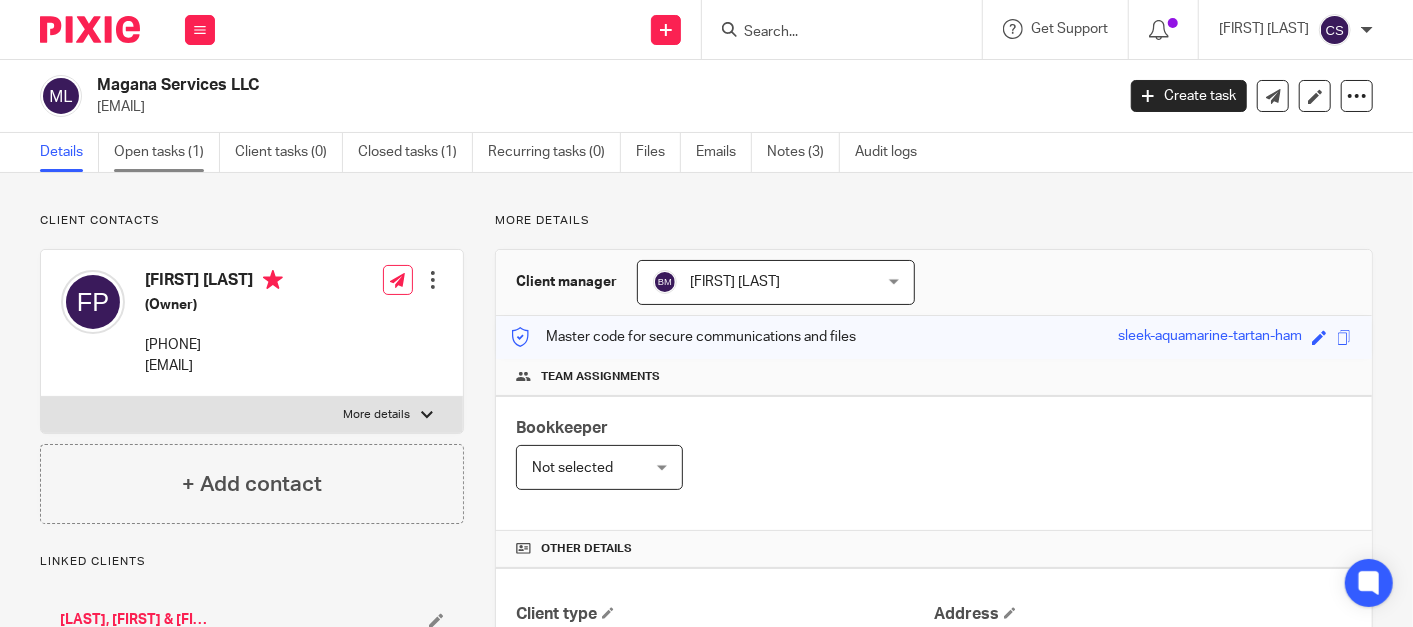 click on "Open tasks (1)" at bounding box center [167, 152] 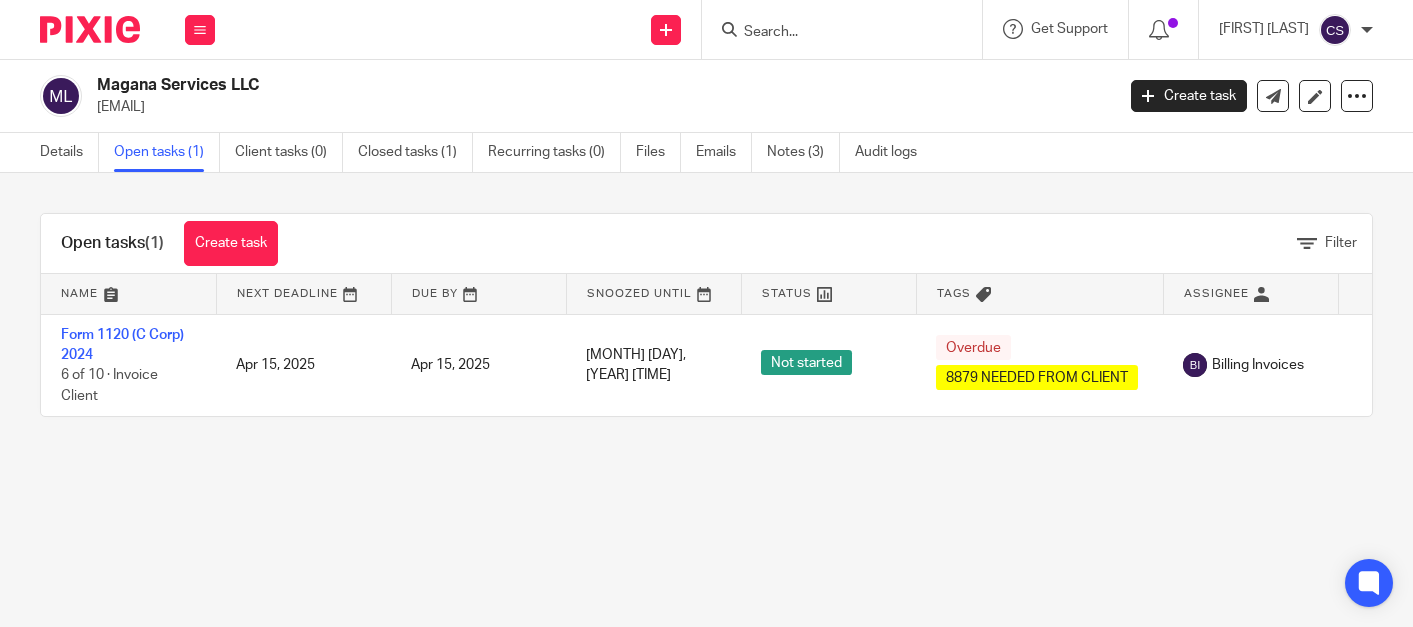 scroll, scrollTop: 0, scrollLeft: 0, axis: both 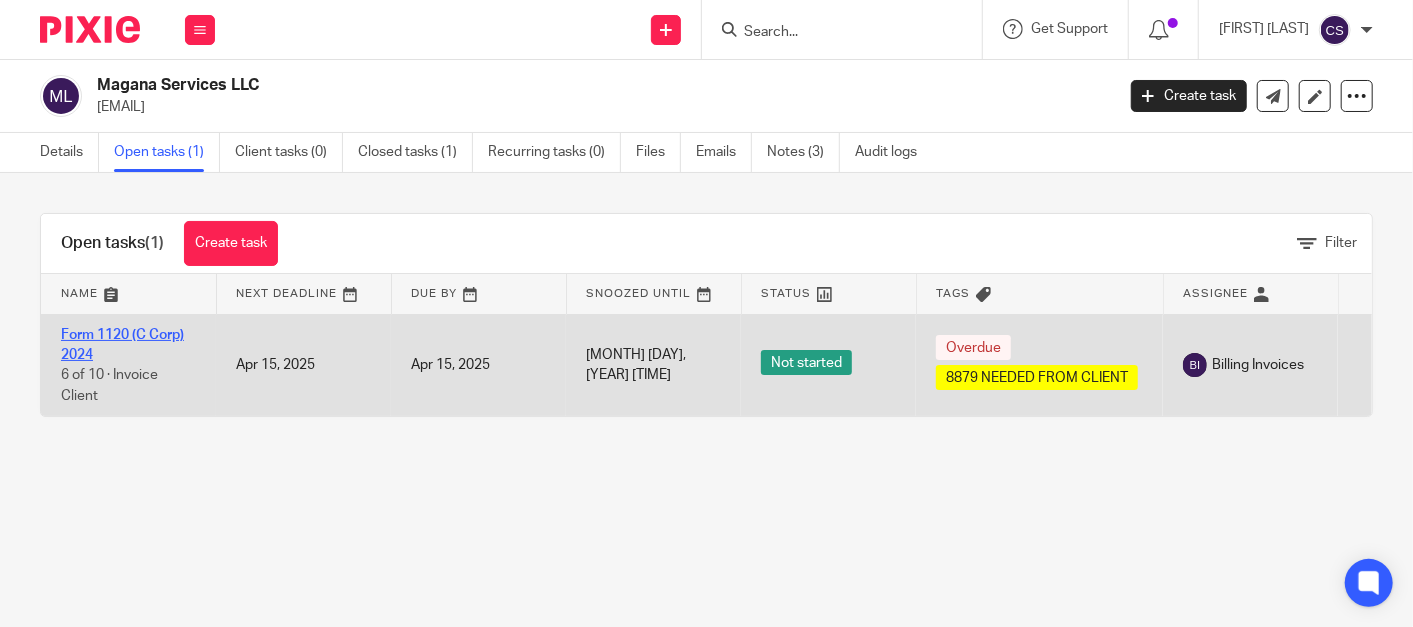 click on "Form 1120 (C Corp) 2024" at bounding box center (122, 345) 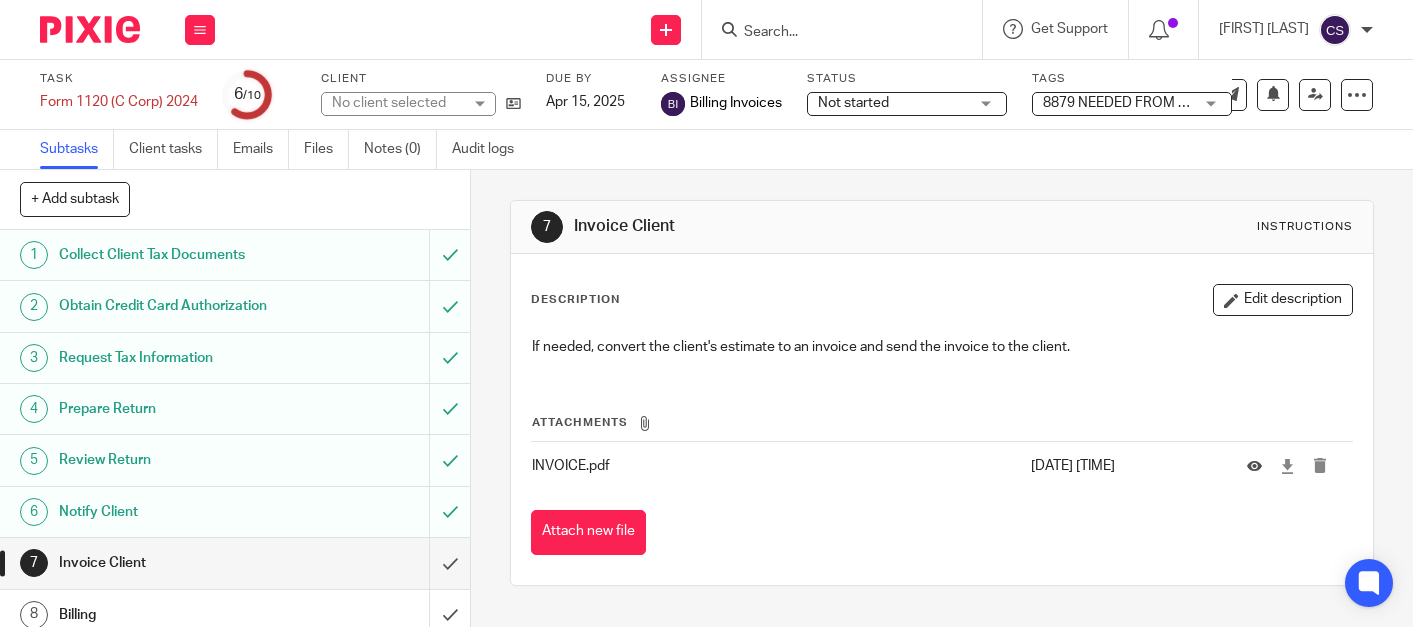 scroll, scrollTop: 0, scrollLeft: 0, axis: both 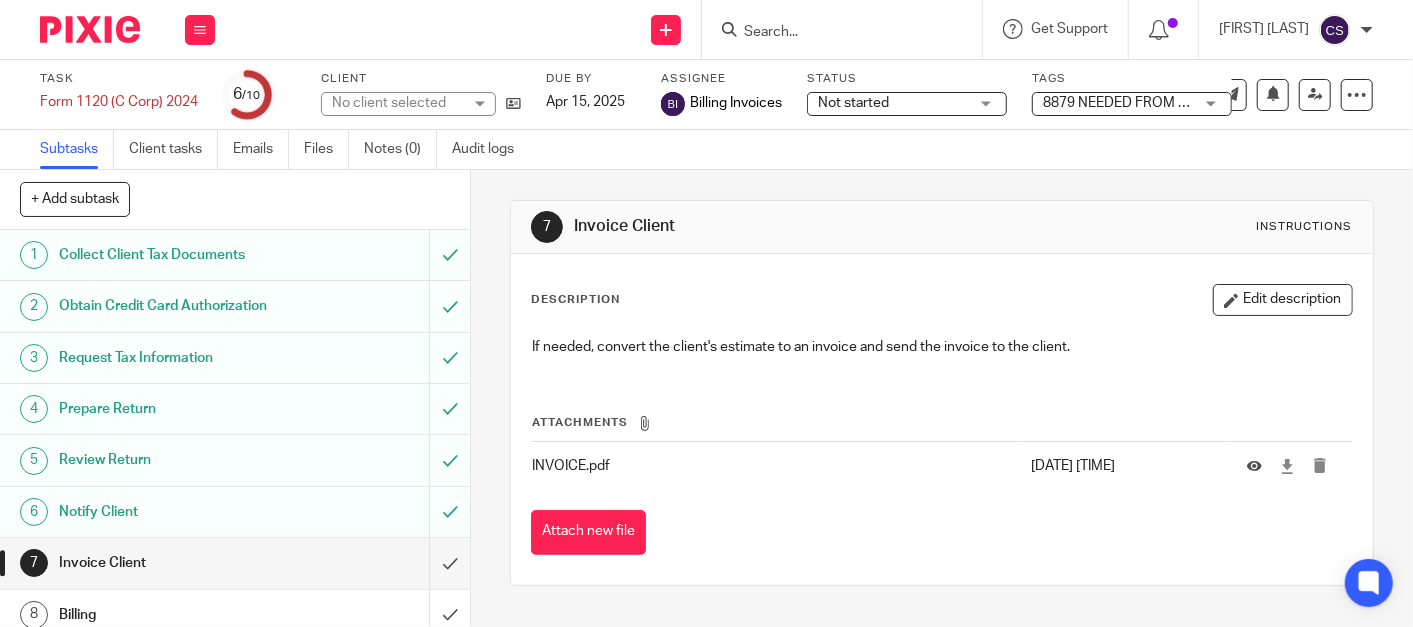 click on "Obtain Credit Card Authorization" at bounding box center (176, 306) 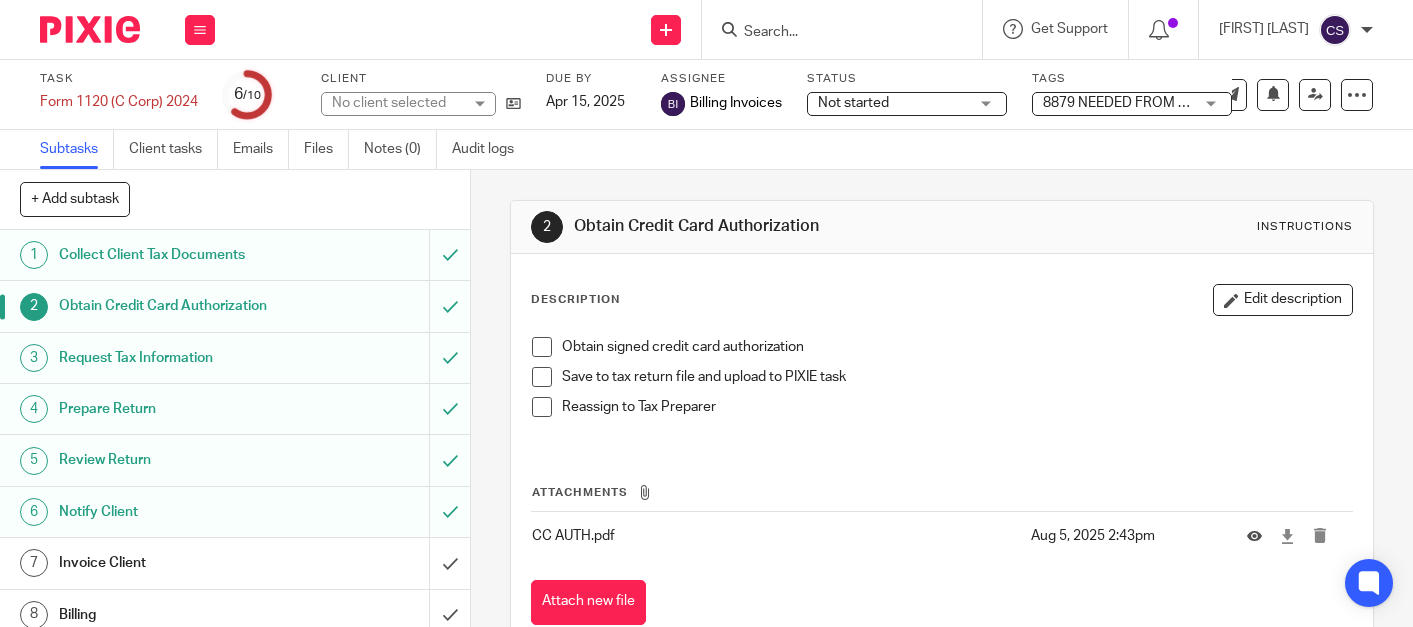 scroll, scrollTop: 0, scrollLeft: 0, axis: both 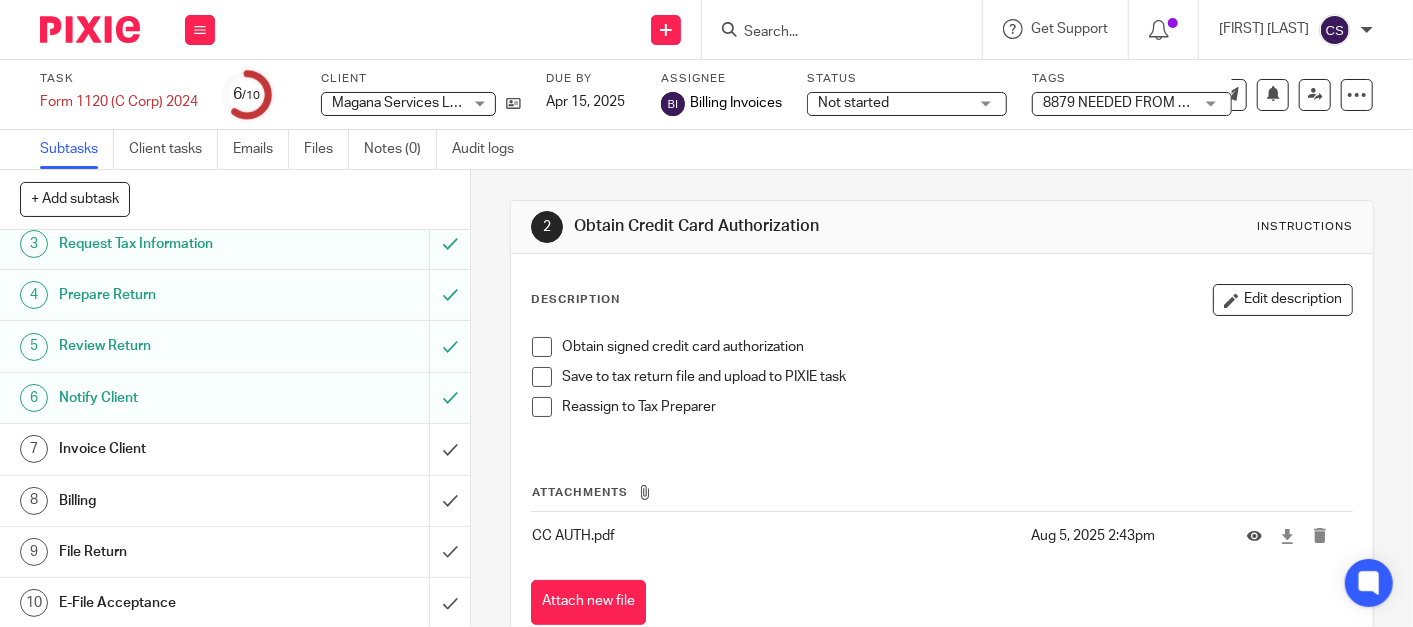 click on "Invoice Client" at bounding box center [176, 449] 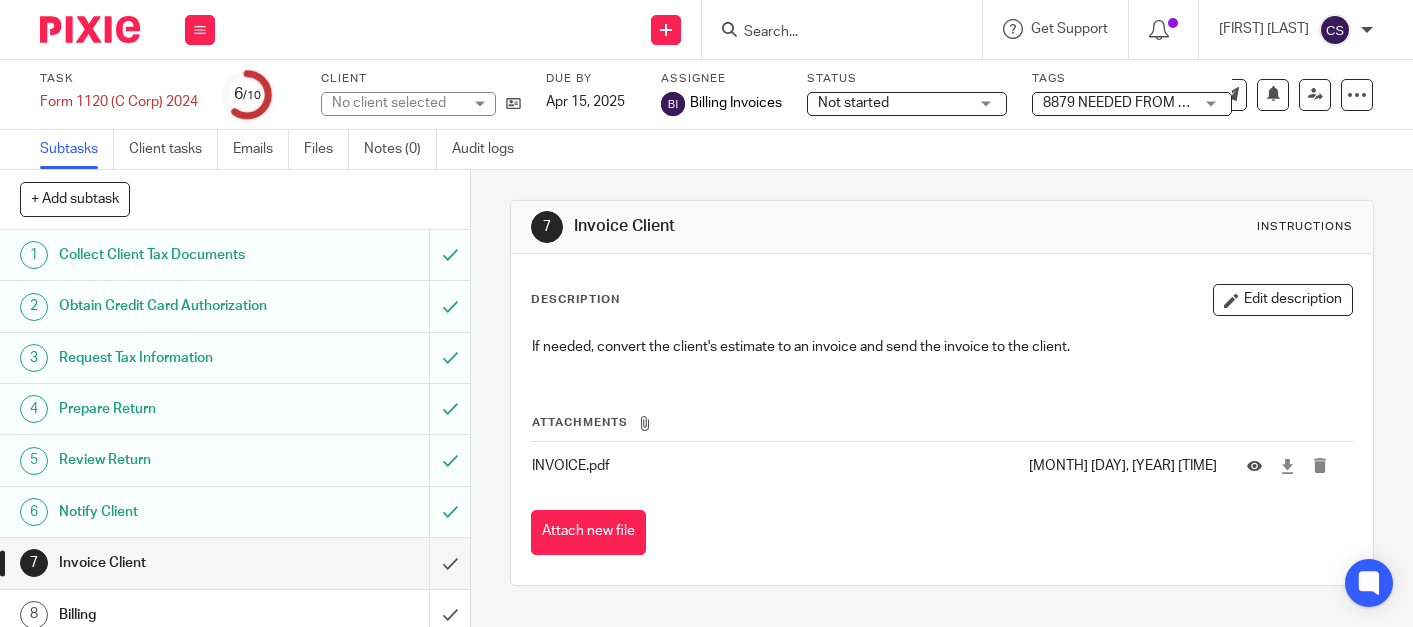 scroll, scrollTop: 0, scrollLeft: 0, axis: both 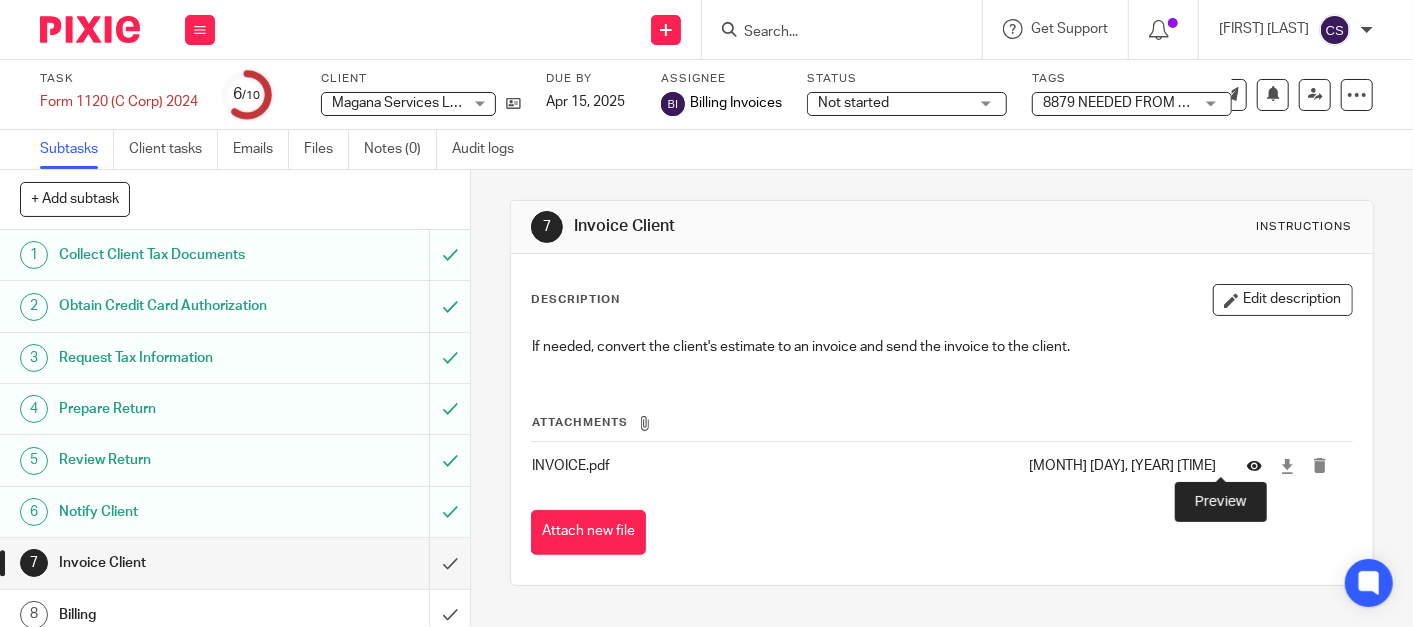 click at bounding box center (1254, 466) 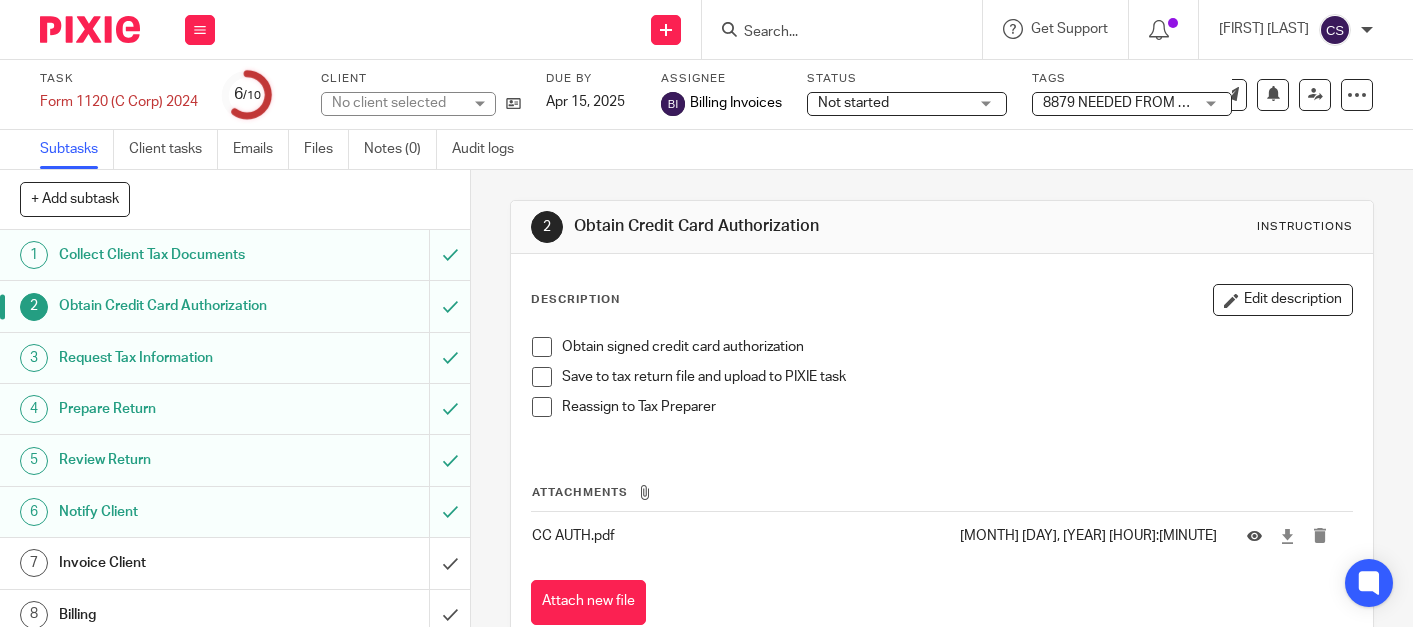 scroll, scrollTop: 0, scrollLeft: 0, axis: both 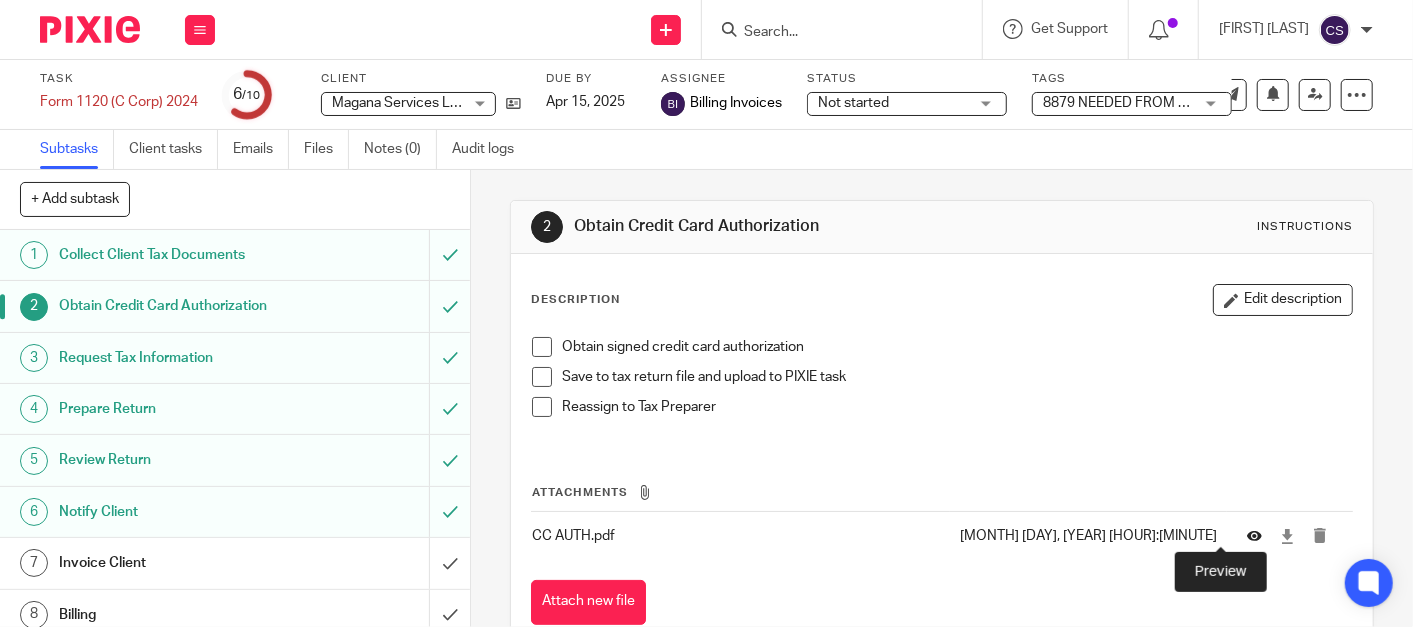 click at bounding box center [1254, 536] 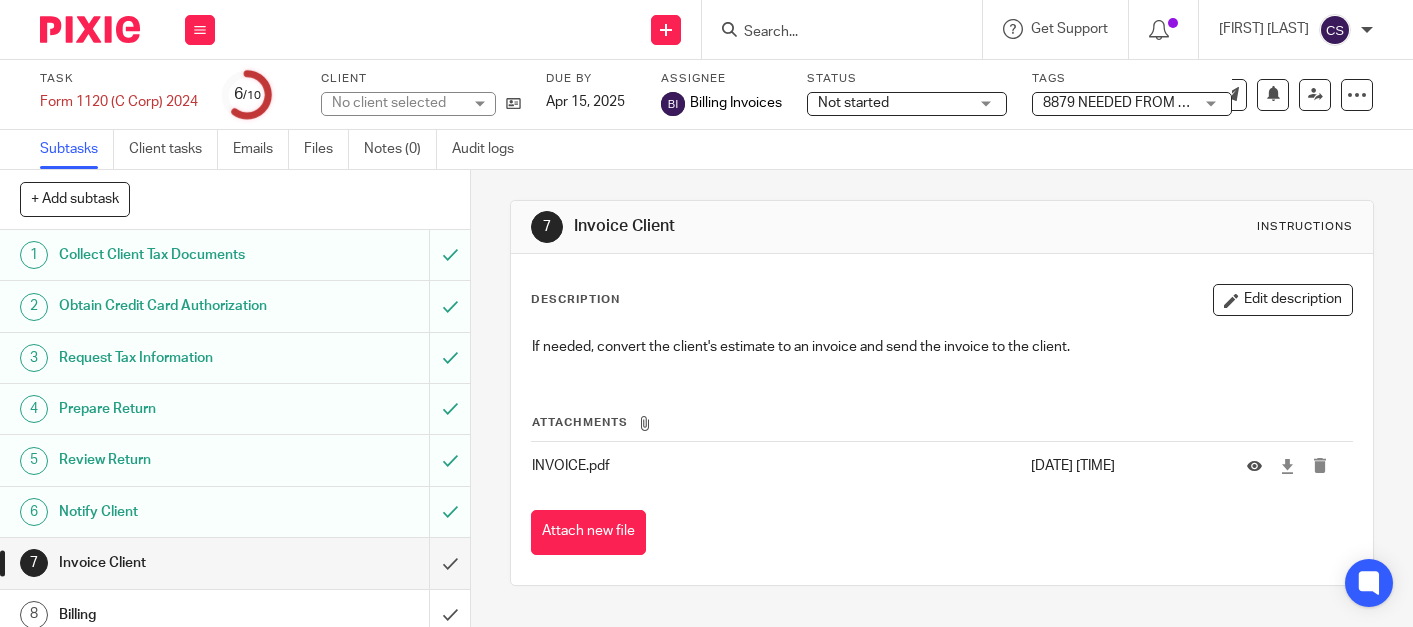 scroll, scrollTop: 0, scrollLeft: 0, axis: both 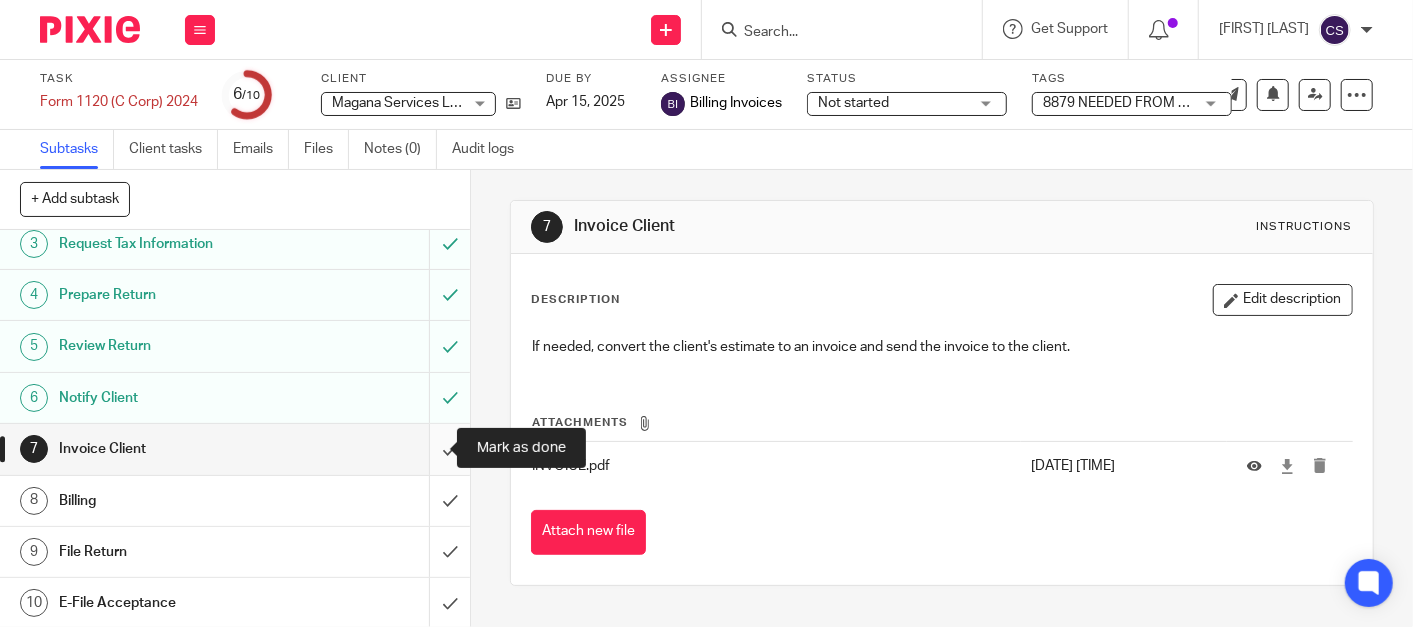 click at bounding box center (235, 449) 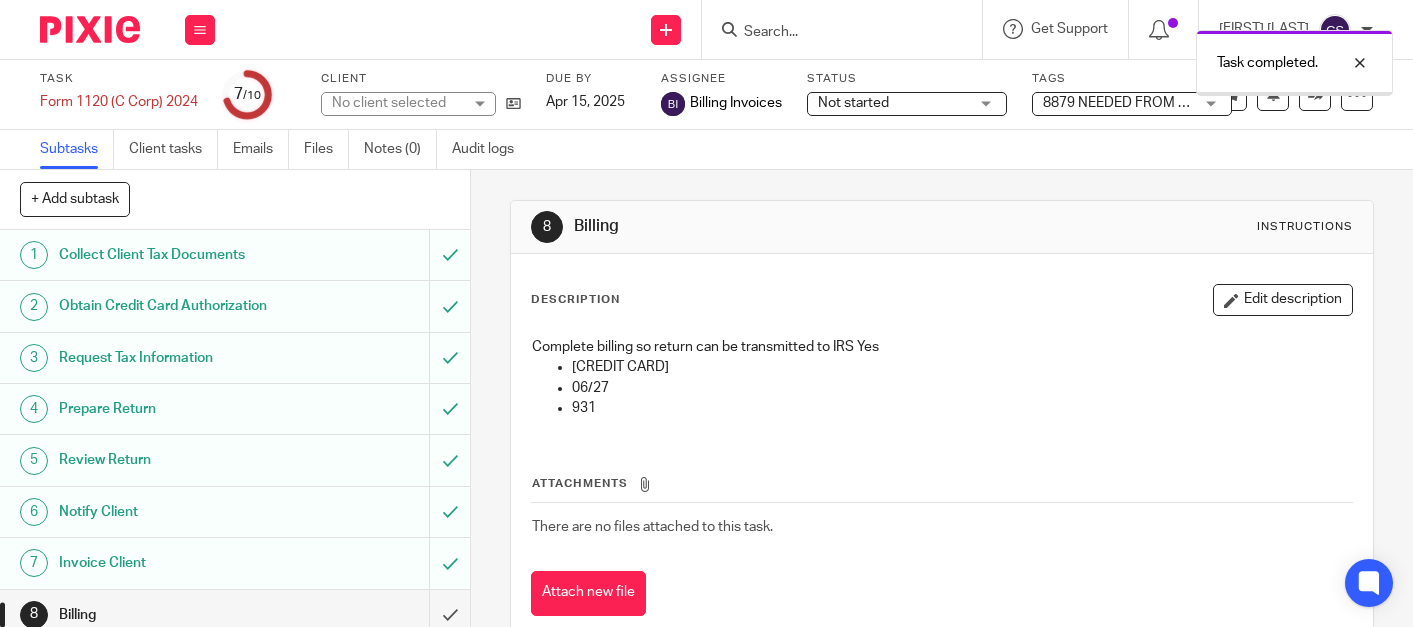 scroll, scrollTop: 0, scrollLeft: 0, axis: both 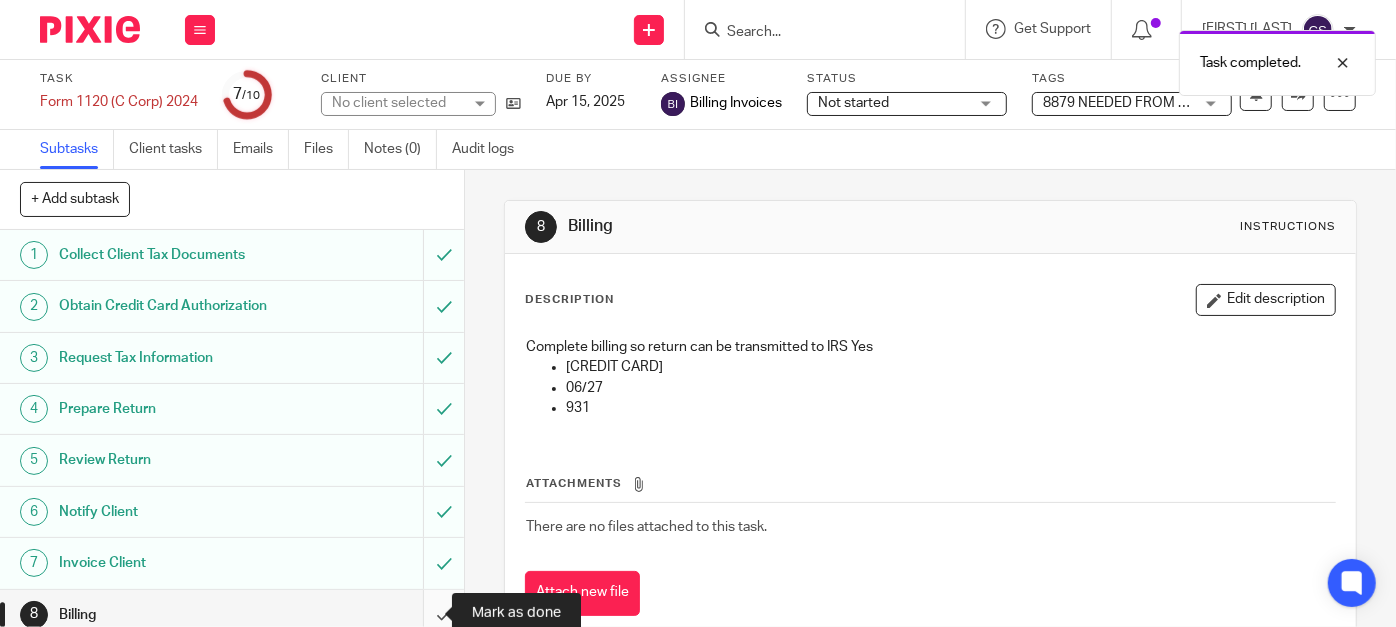 click at bounding box center [232, 615] 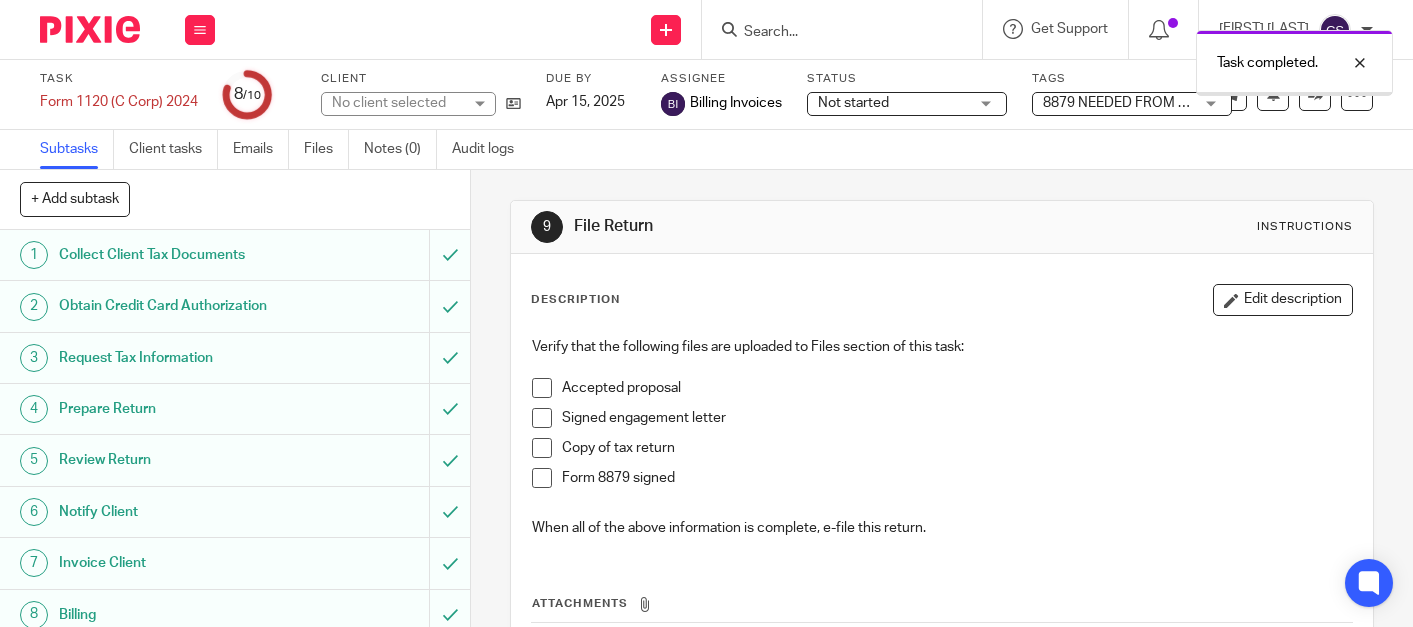 scroll, scrollTop: 0, scrollLeft: 0, axis: both 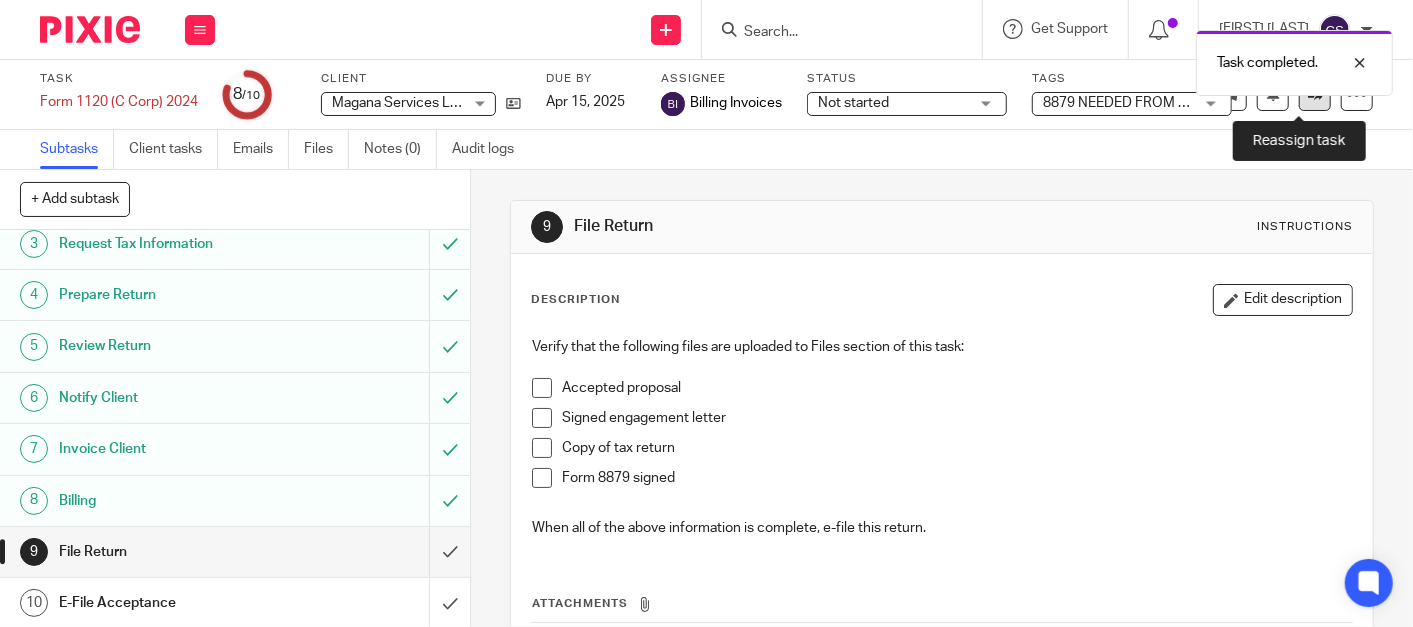 click at bounding box center [1315, 94] 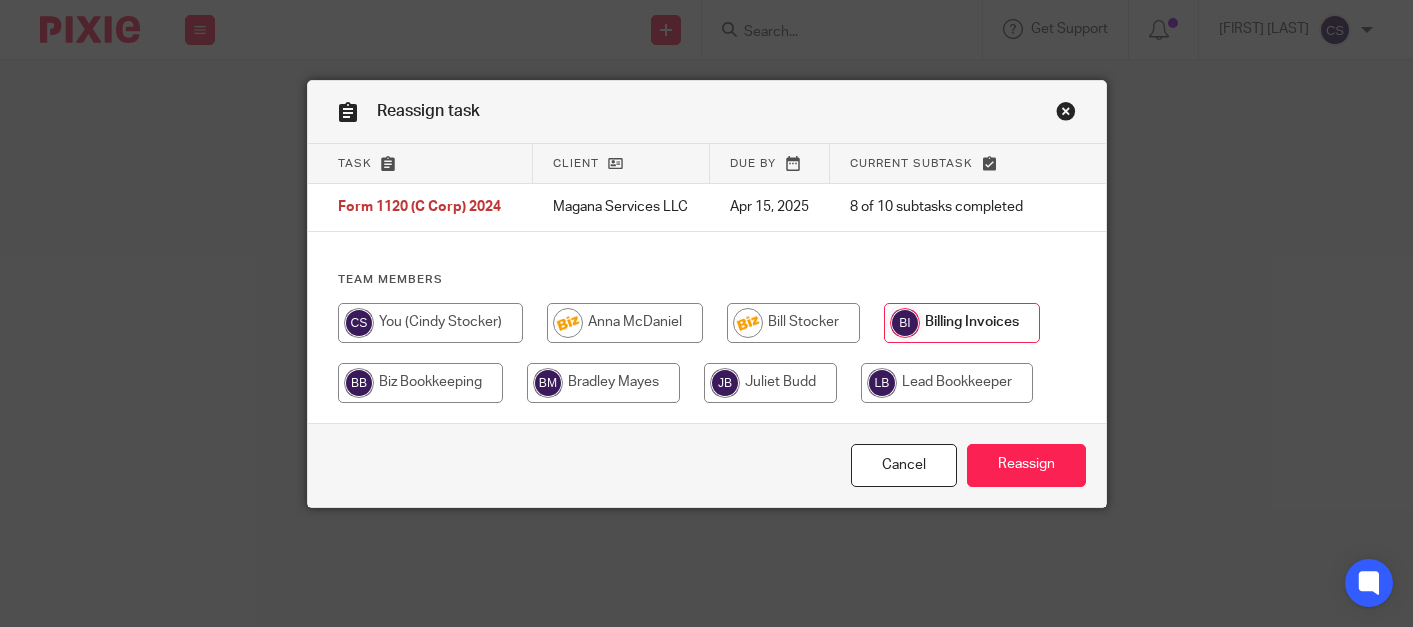 scroll, scrollTop: 0, scrollLeft: 0, axis: both 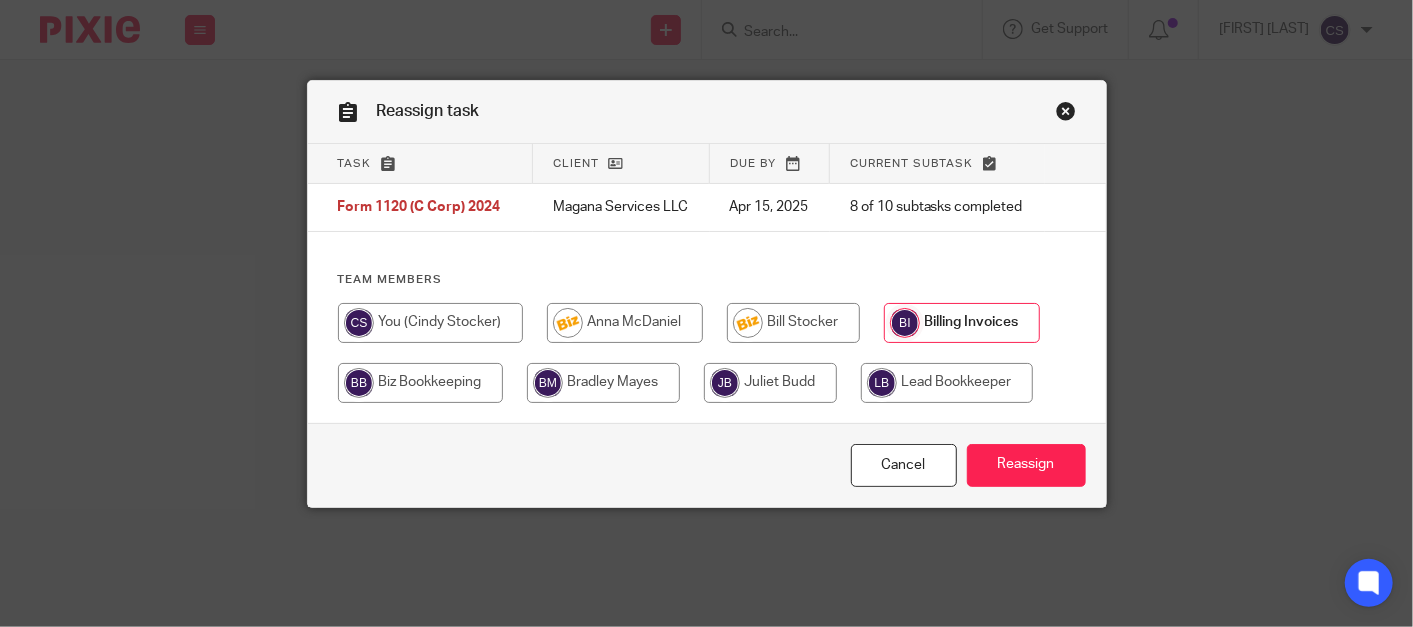 click at bounding box center (625, 323) 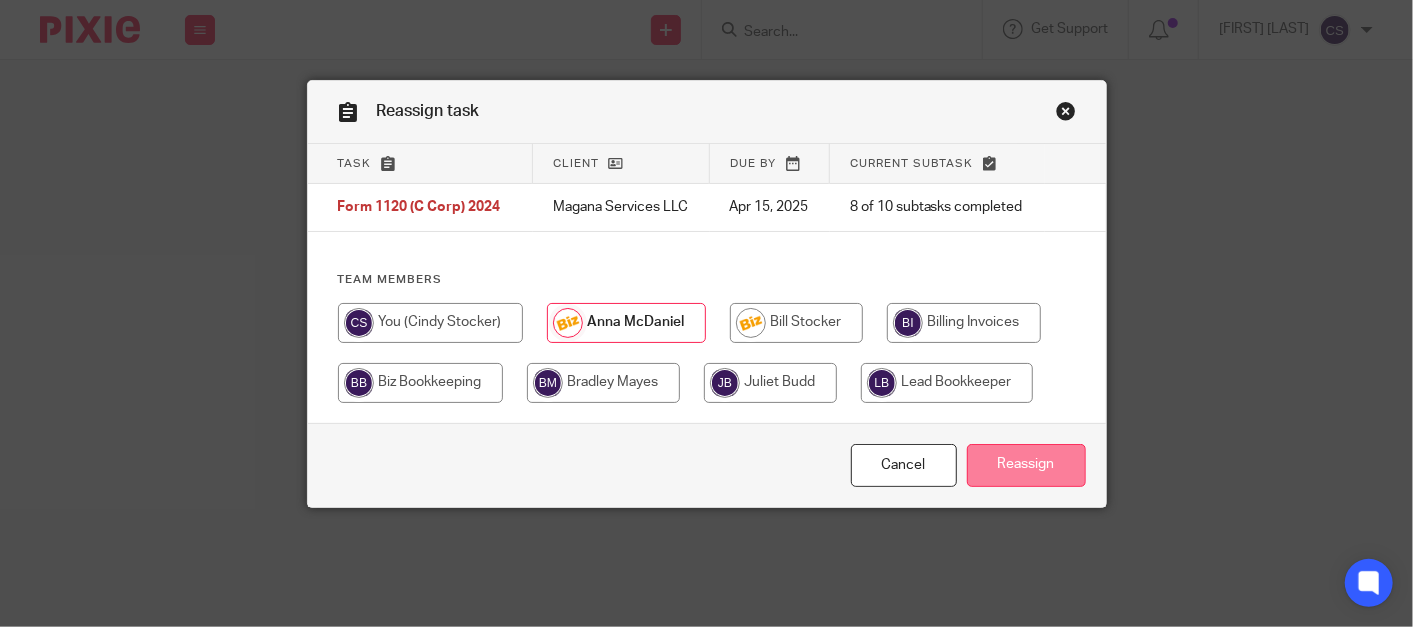 click on "Reassign" at bounding box center (1026, 465) 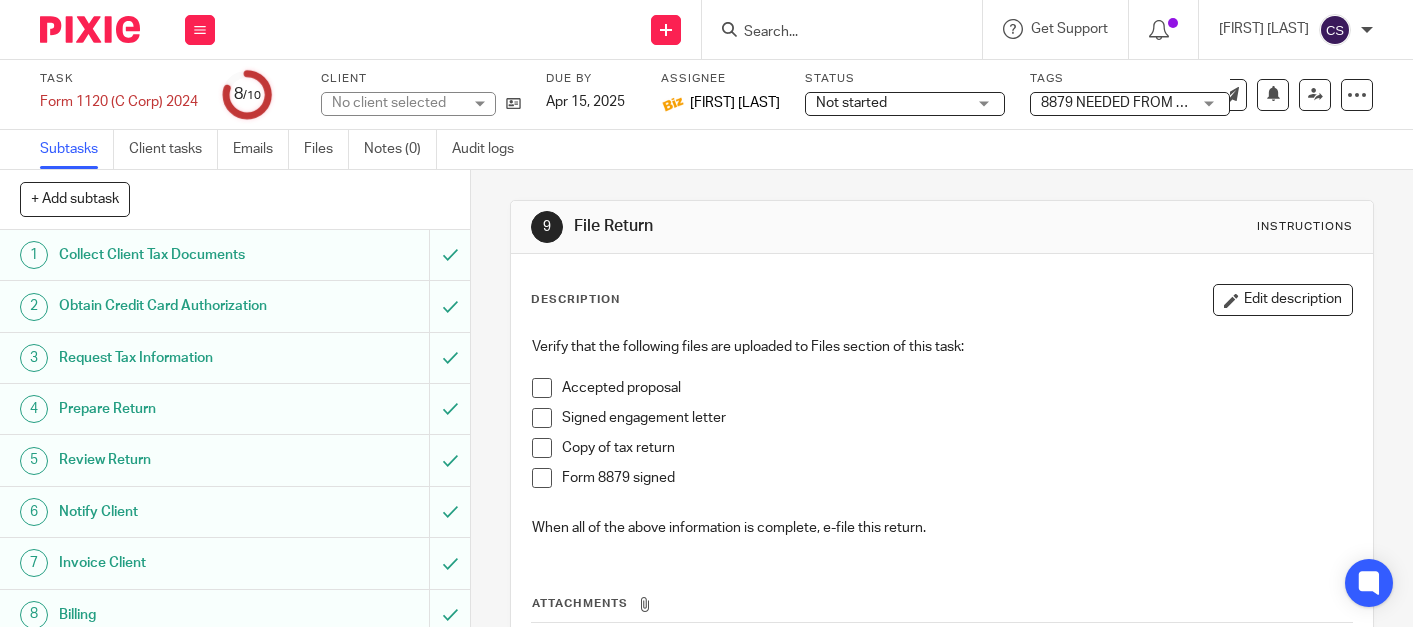 scroll, scrollTop: 0, scrollLeft: 0, axis: both 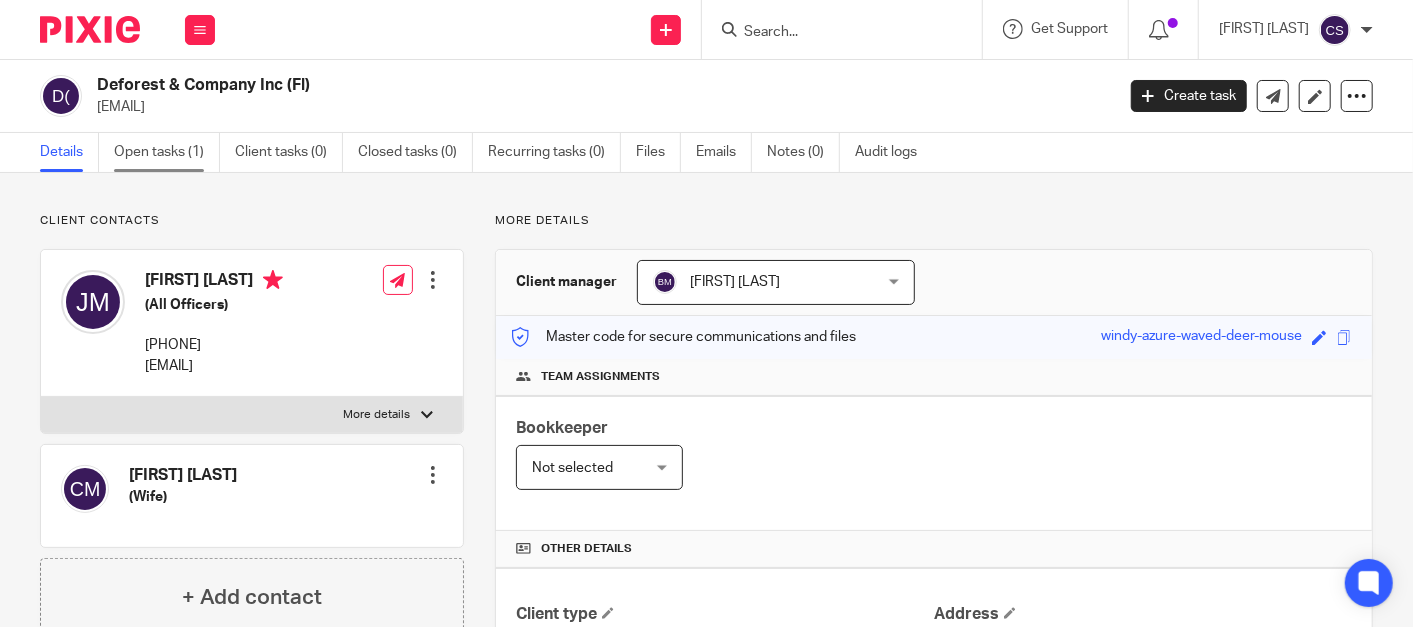 click on "Open tasks (1)" at bounding box center (167, 152) 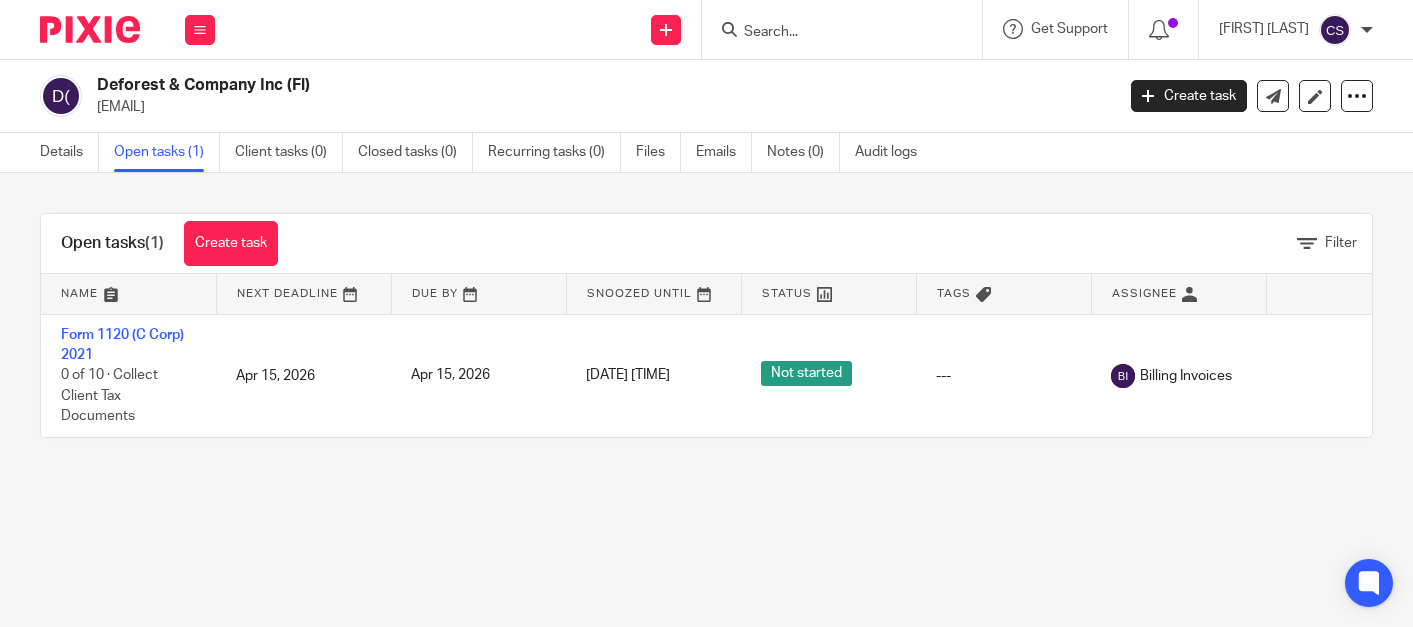 scroll, scrollTop: 0, scrollLeft: 0, axis: both 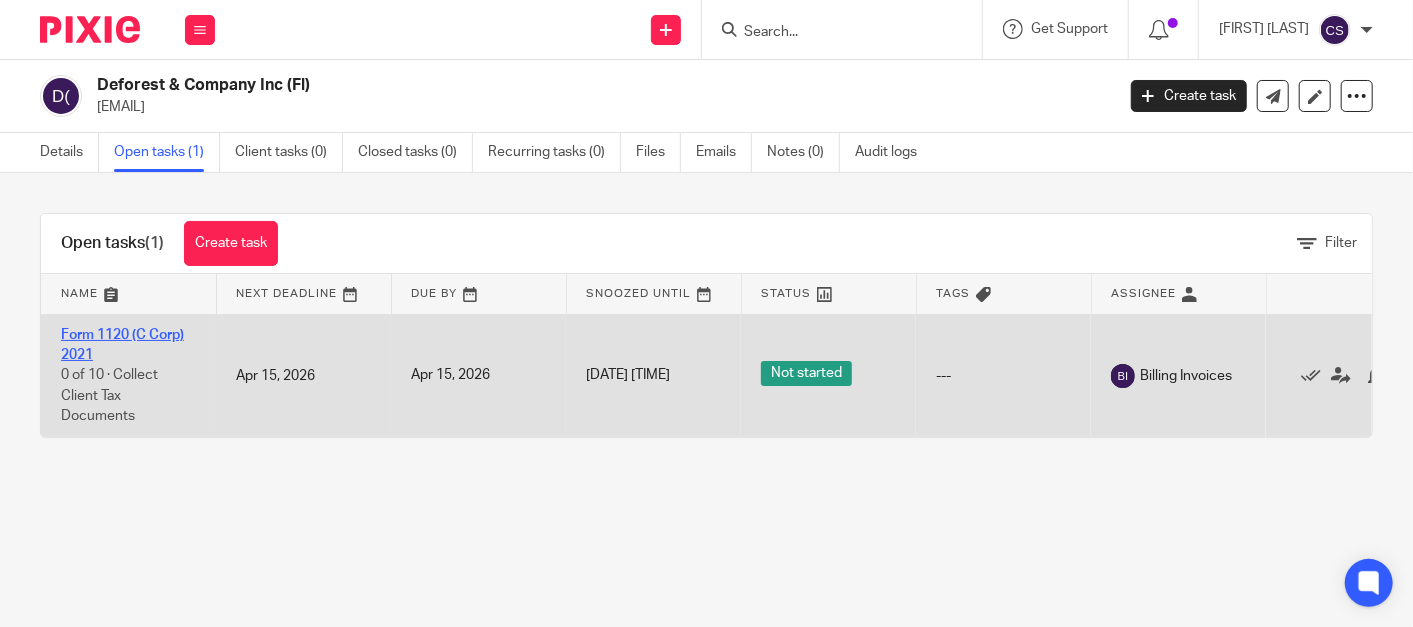 click on "Form 1120 (C Corp) 2021" at bounding box center [122, 345] 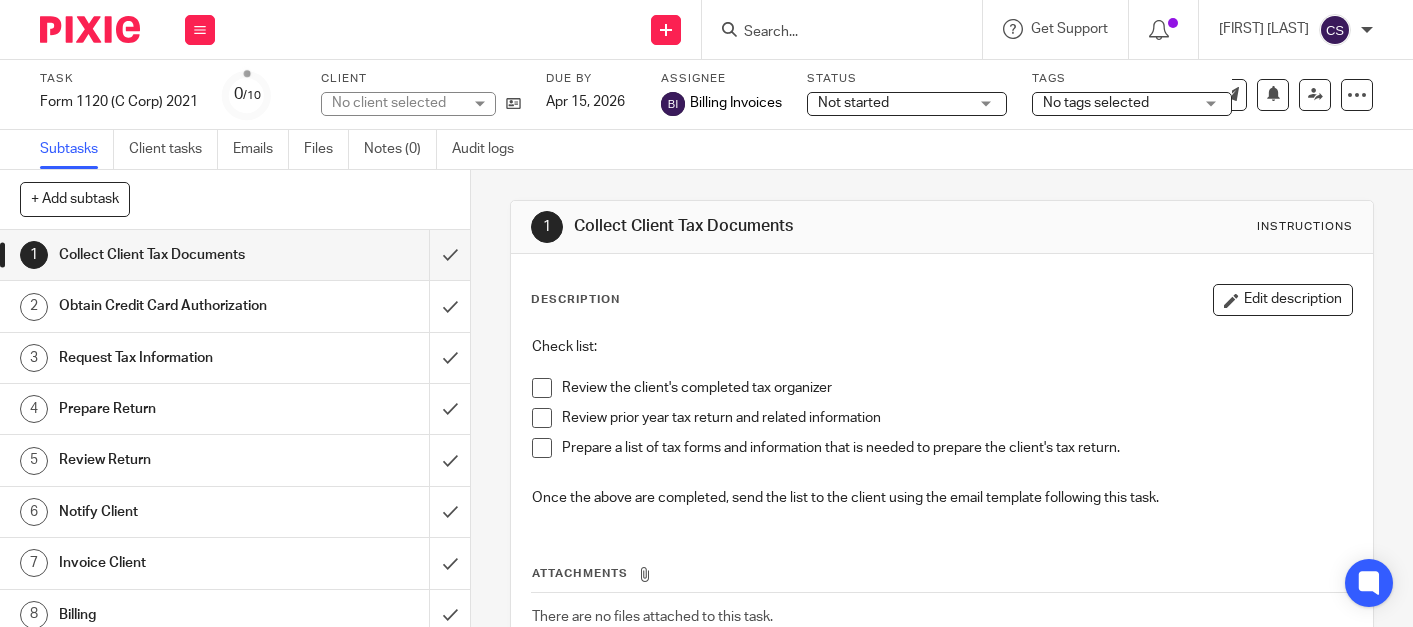 scroll, scrollTop: 0, scrollLeft: 0, axis: both 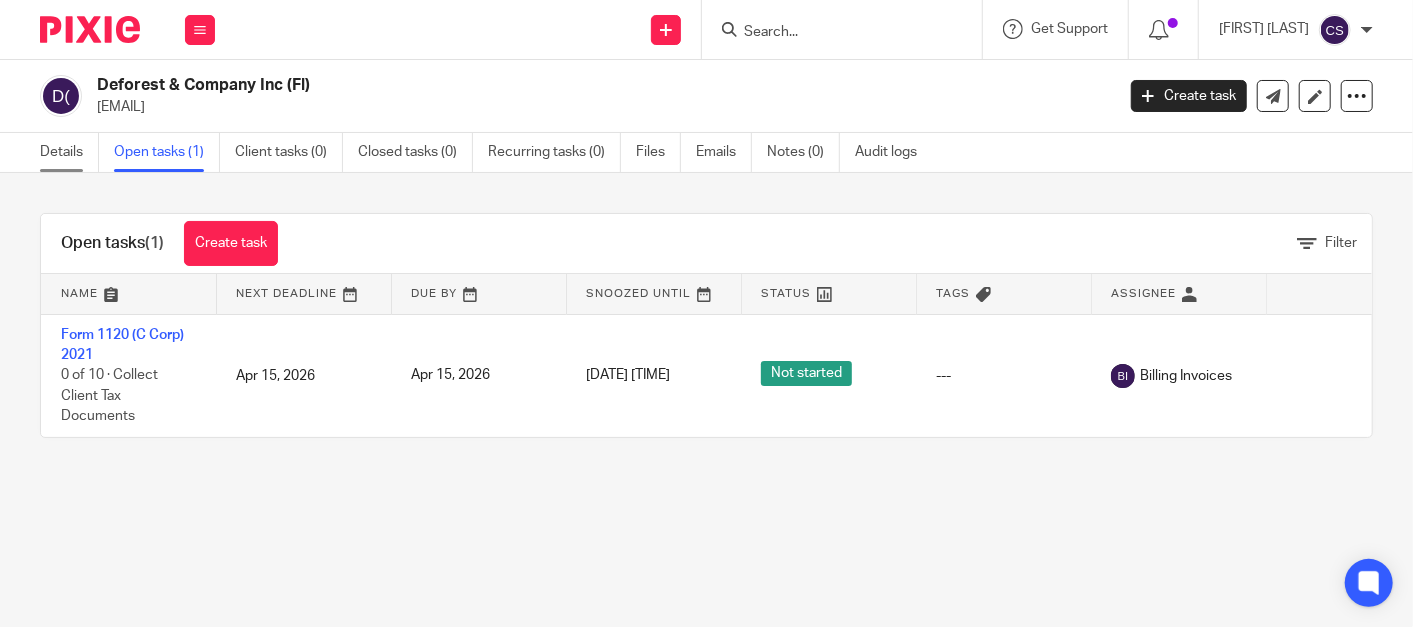 click on "Details" at bounding box center [69, 152] 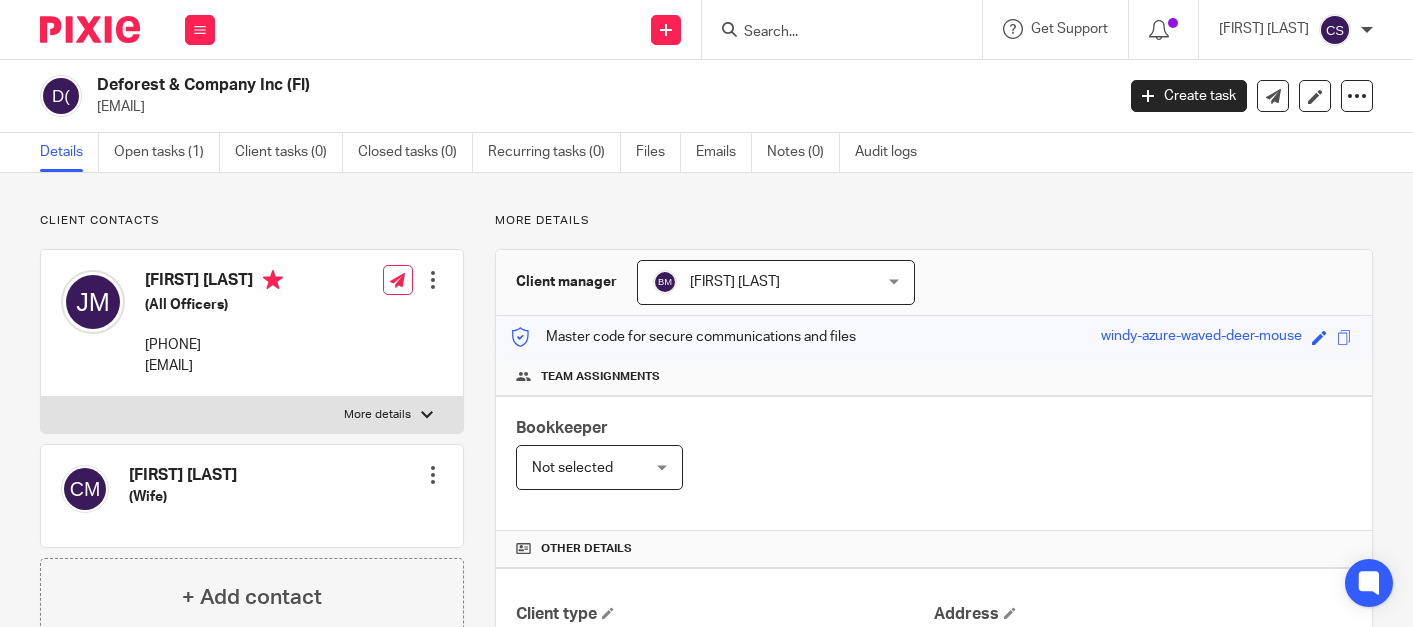 scroll, scrollTop: 0, scrollLeft: 0, axis: both 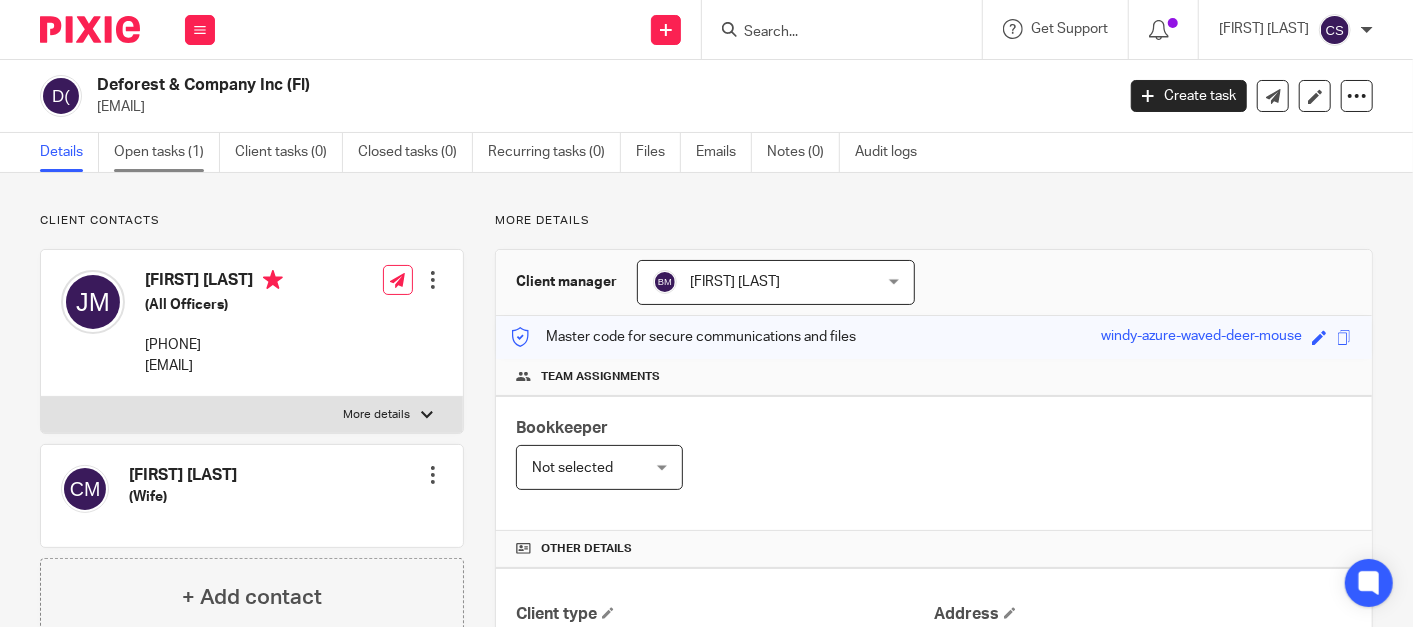 click on "Open tasks (1)" at bounding box center (167, 152) 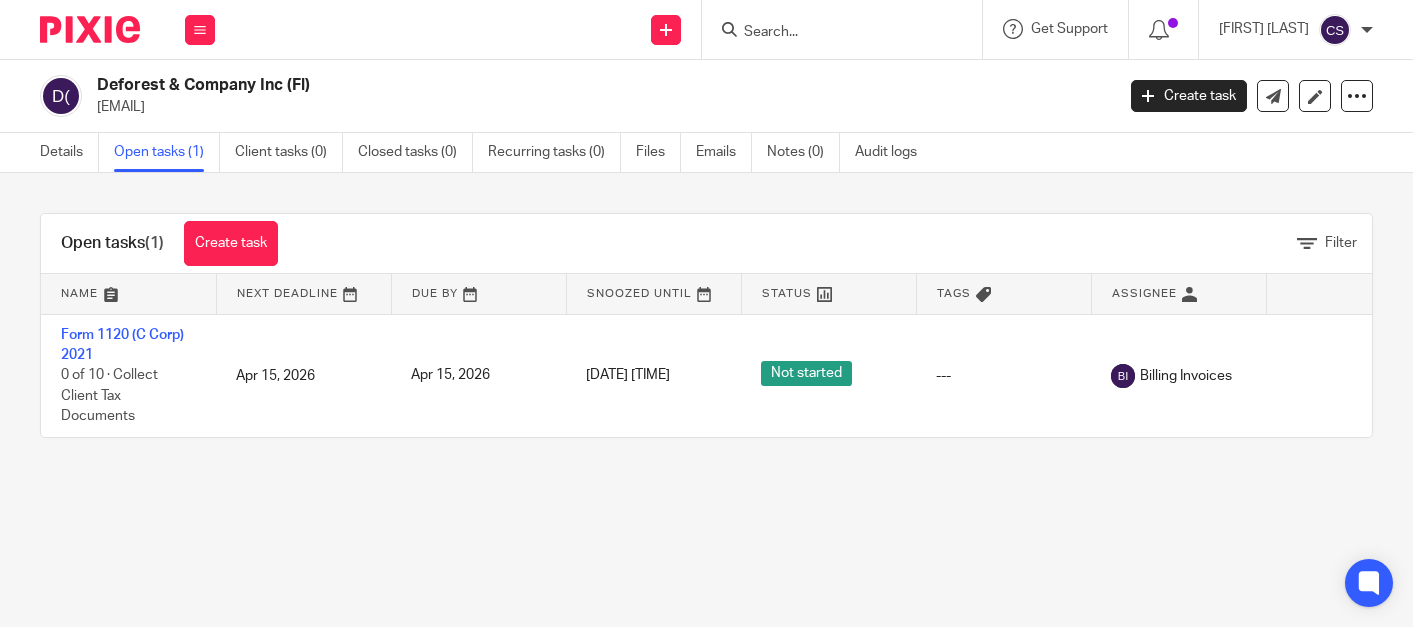 scroll, scrollTop: 0, scrollLeft: 0, axis: both 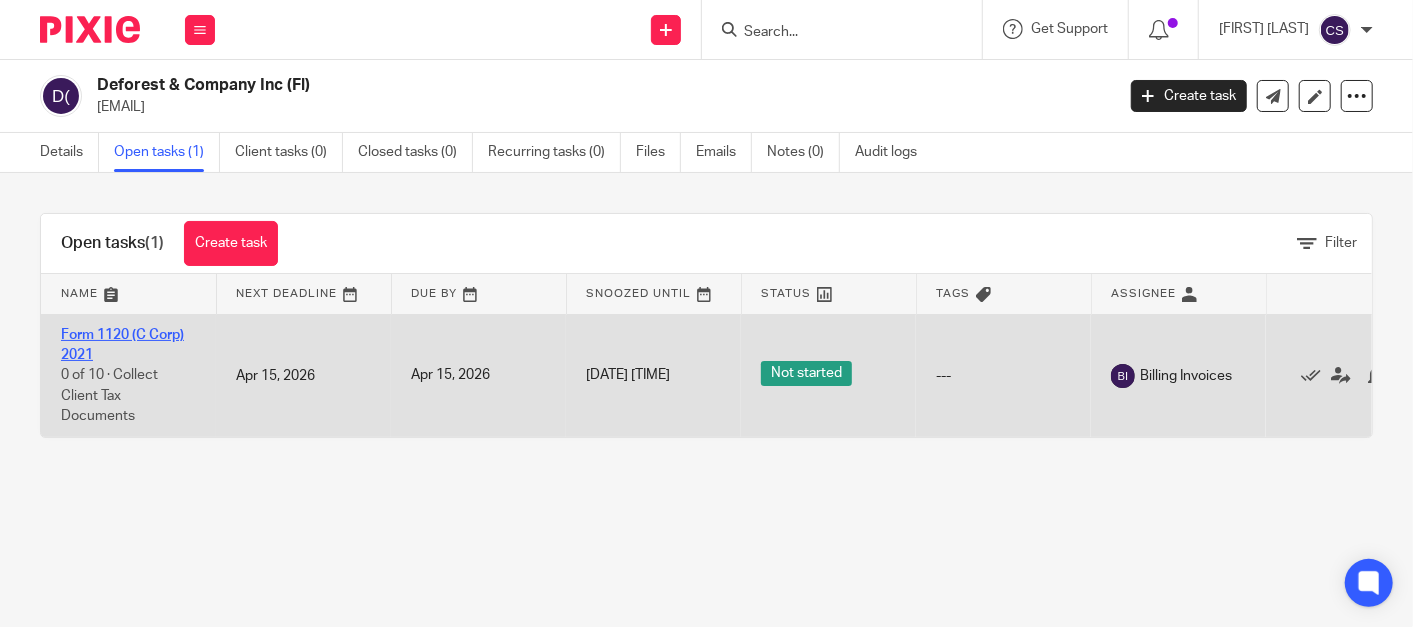 click on "Form 1120 (C Corp) 2021" at bounding box center (122, 345) 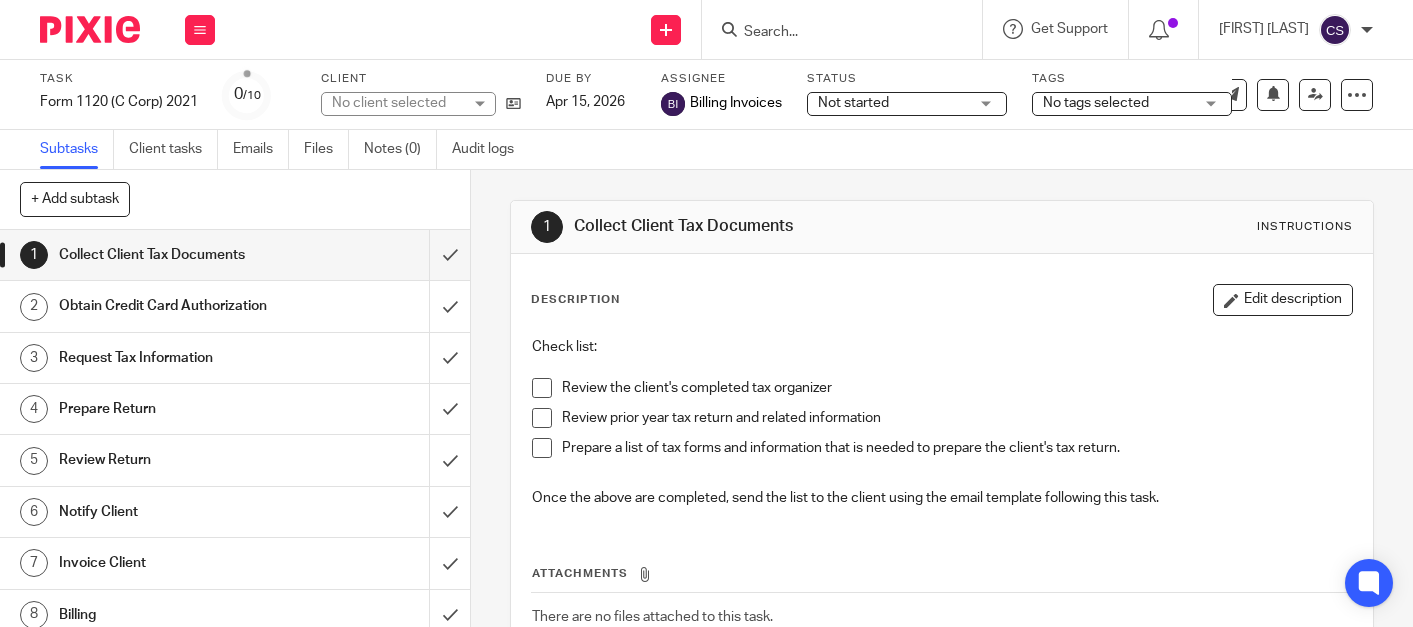 scroll, scrollTop: 0, scrollLeft: 0, axis: both 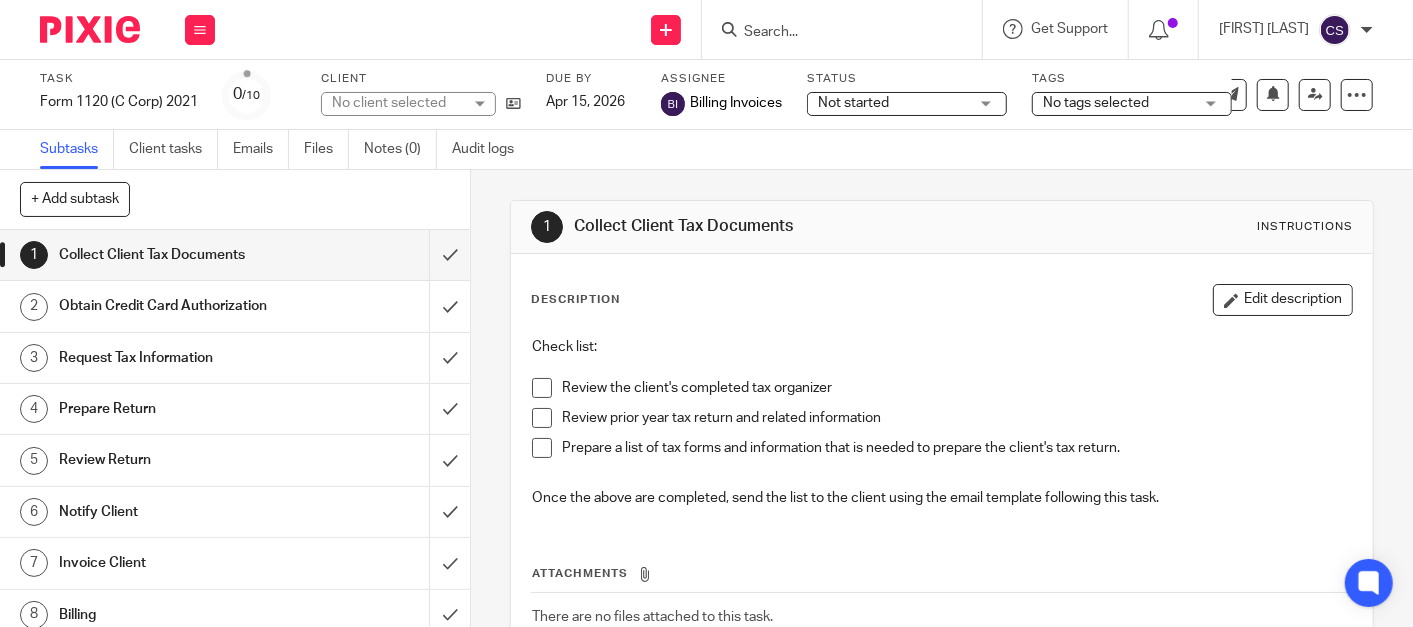 click on "Obtain Credit Card Authorization" at bounding box center (176, 306) 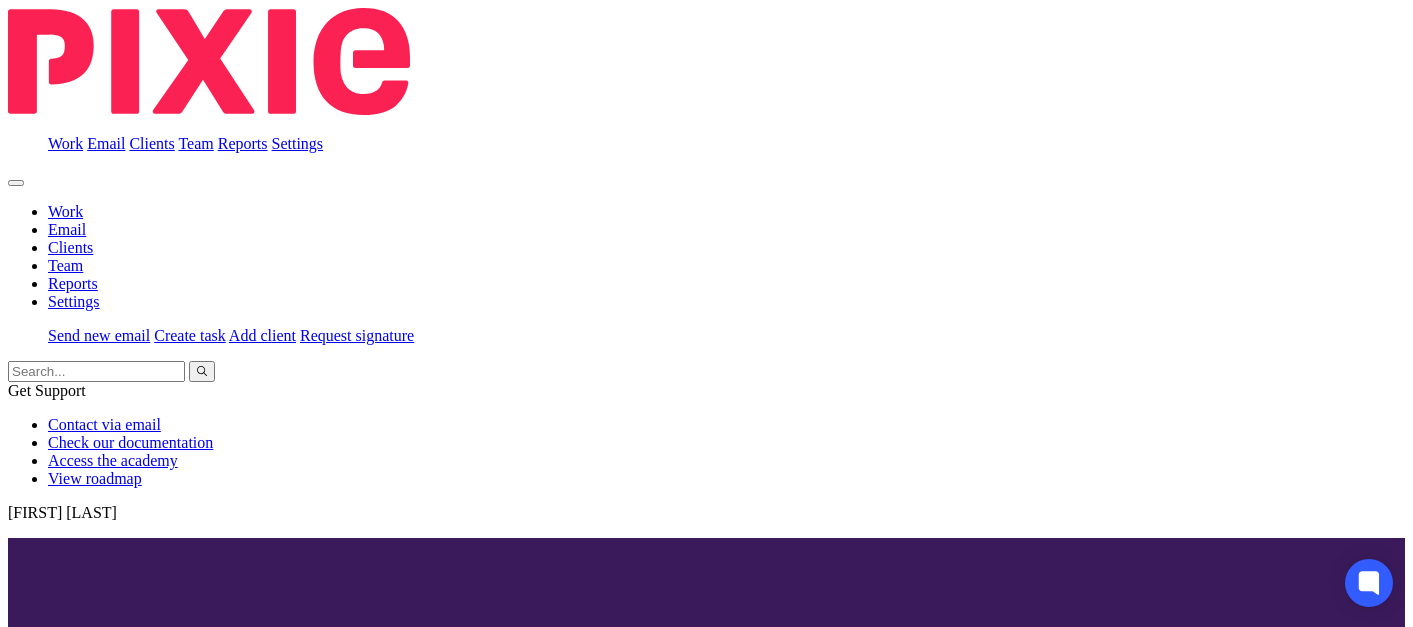 scroll, scrollTop: 0, scrollLeft: 0, axis: both 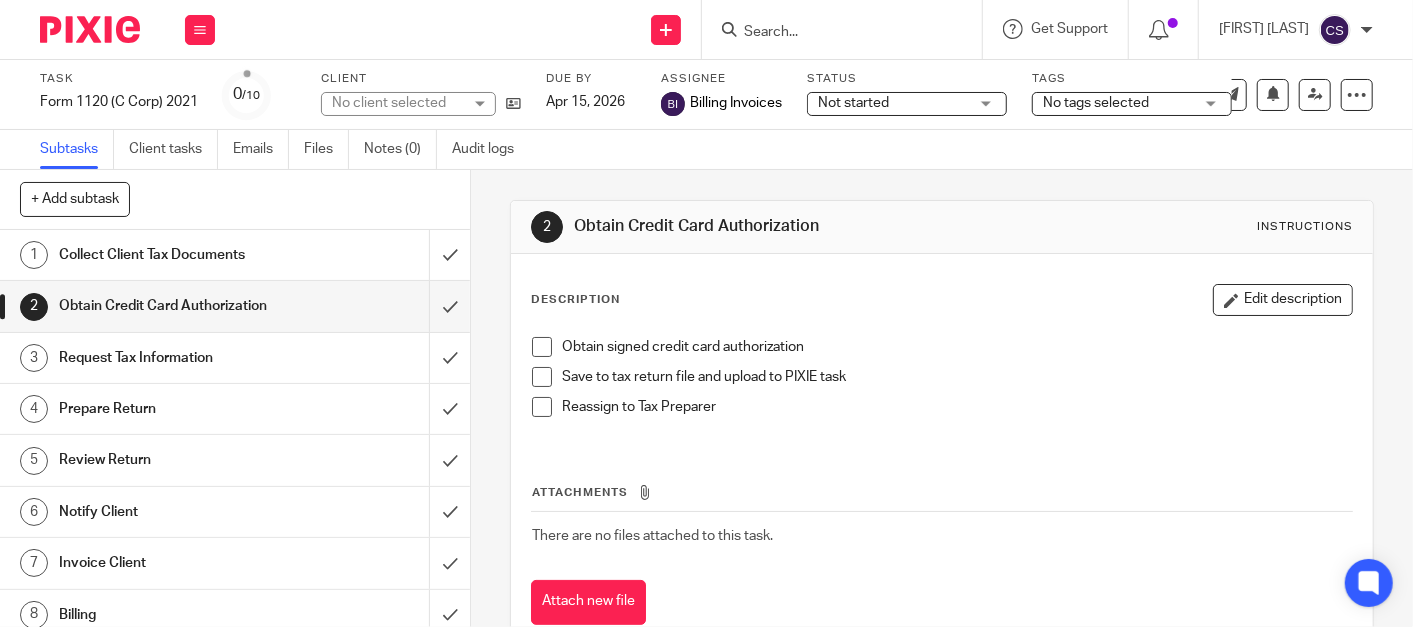 click at bounding box center [542, 347] 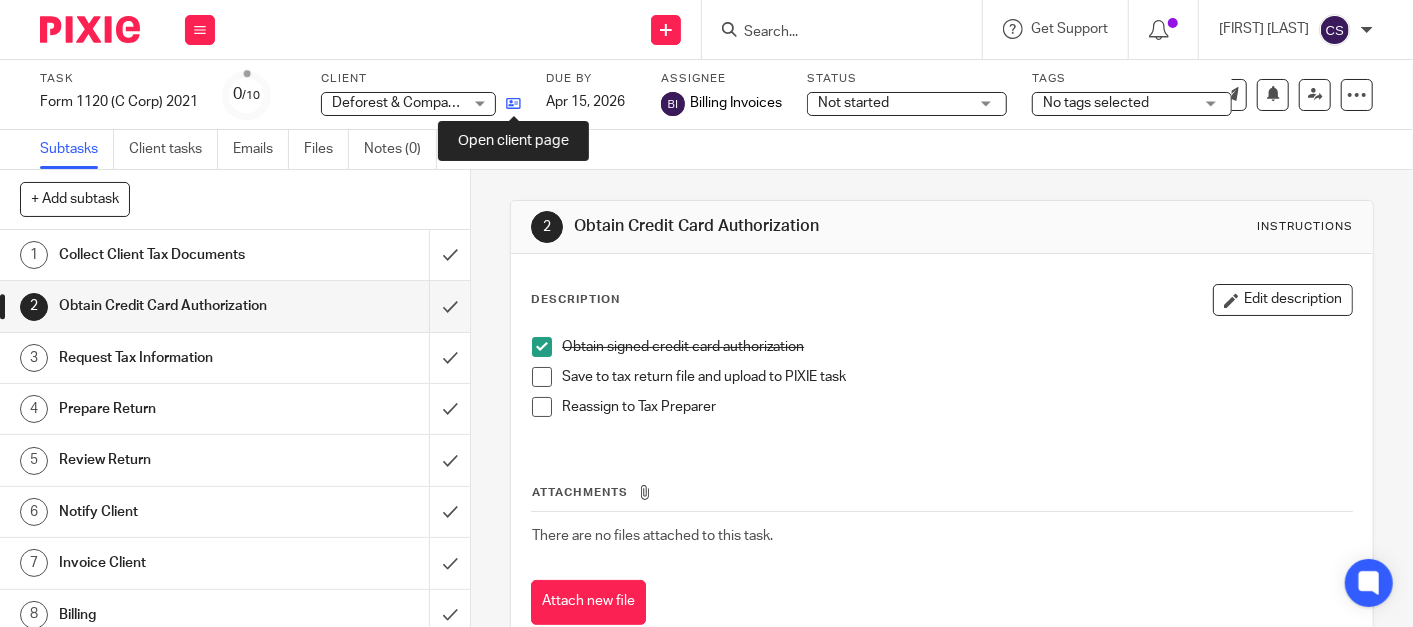 click at bounding box center (513, 103) 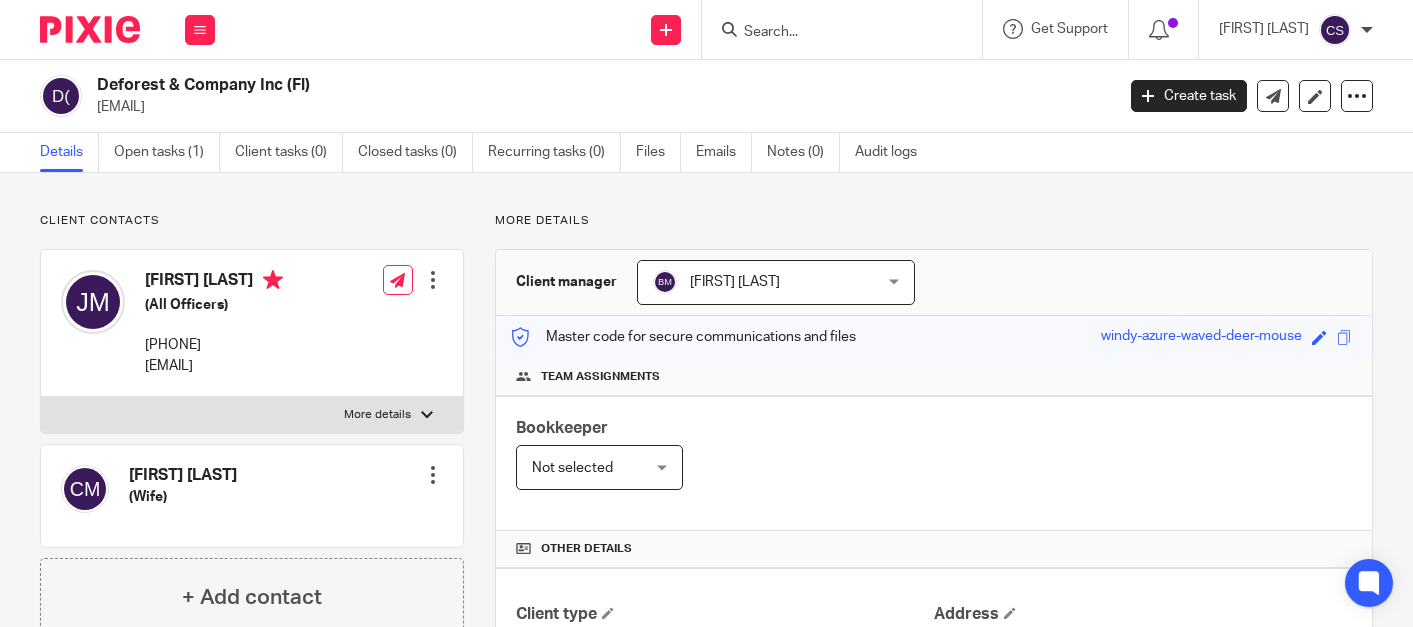 scroll, scrollTop: 0, scrollLeft: 0, axis: both 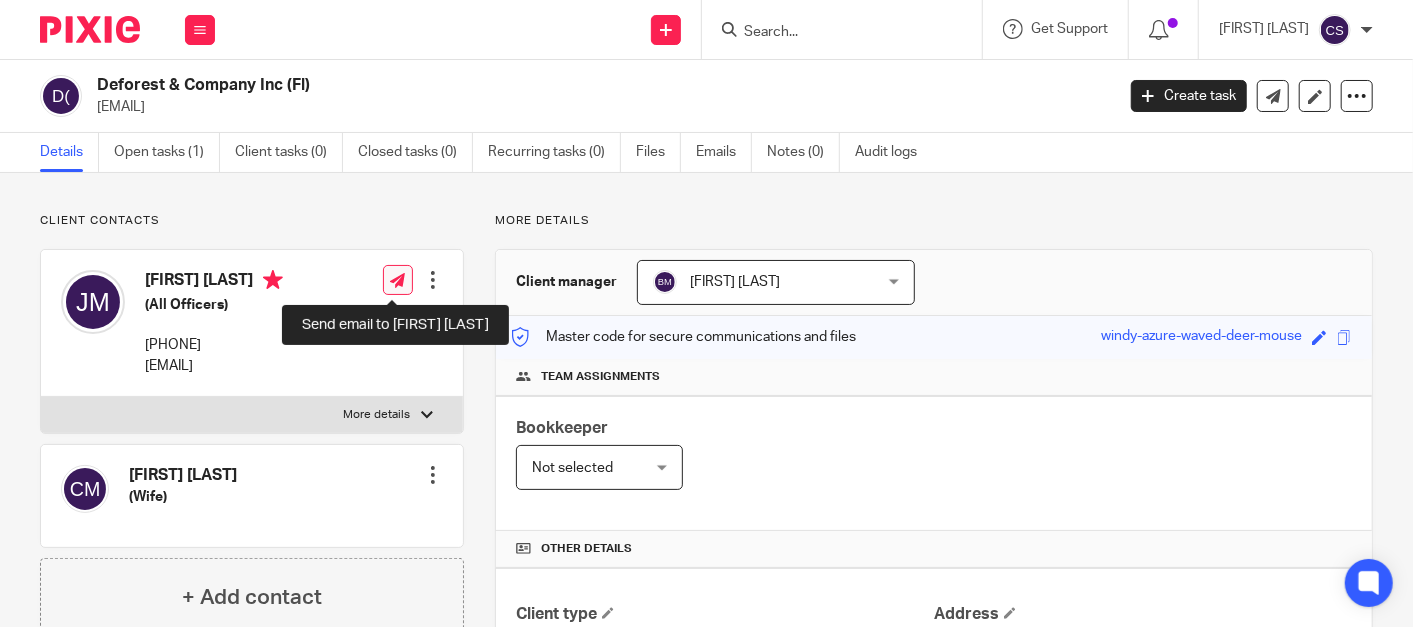click at bounding box center (397, 280) 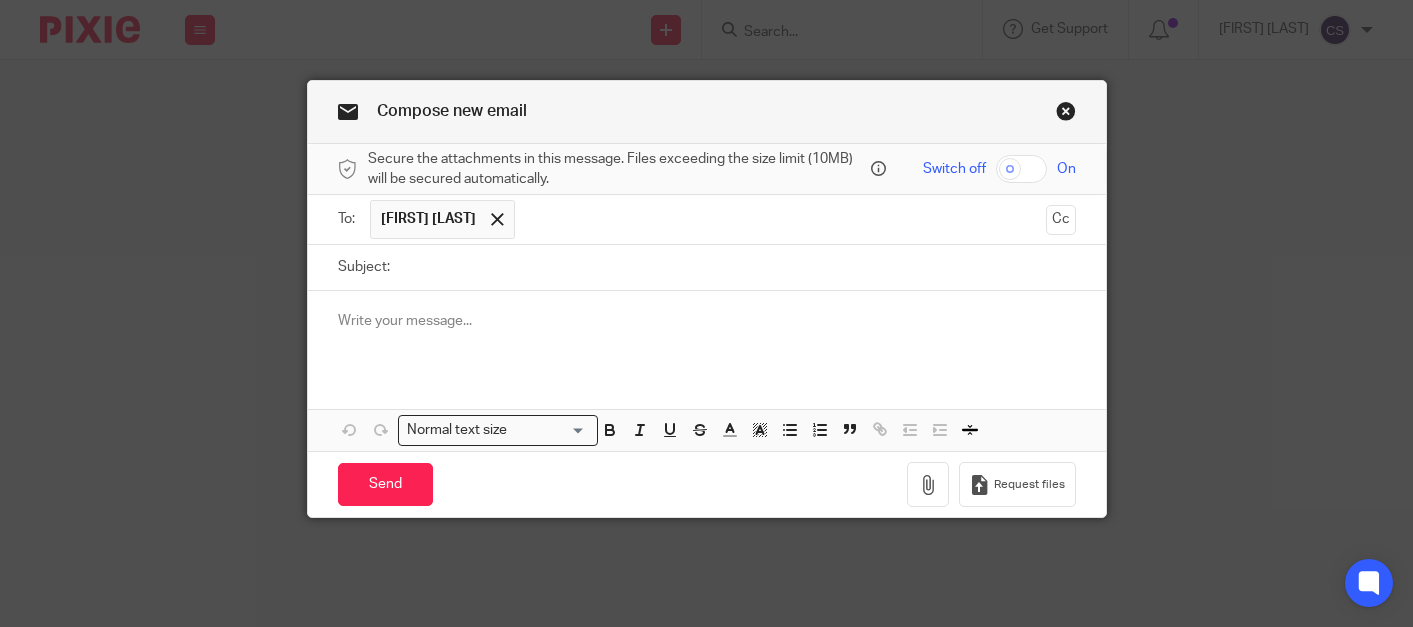 scroll, scrollTop: 0, scrollLeft: 0, axis: both 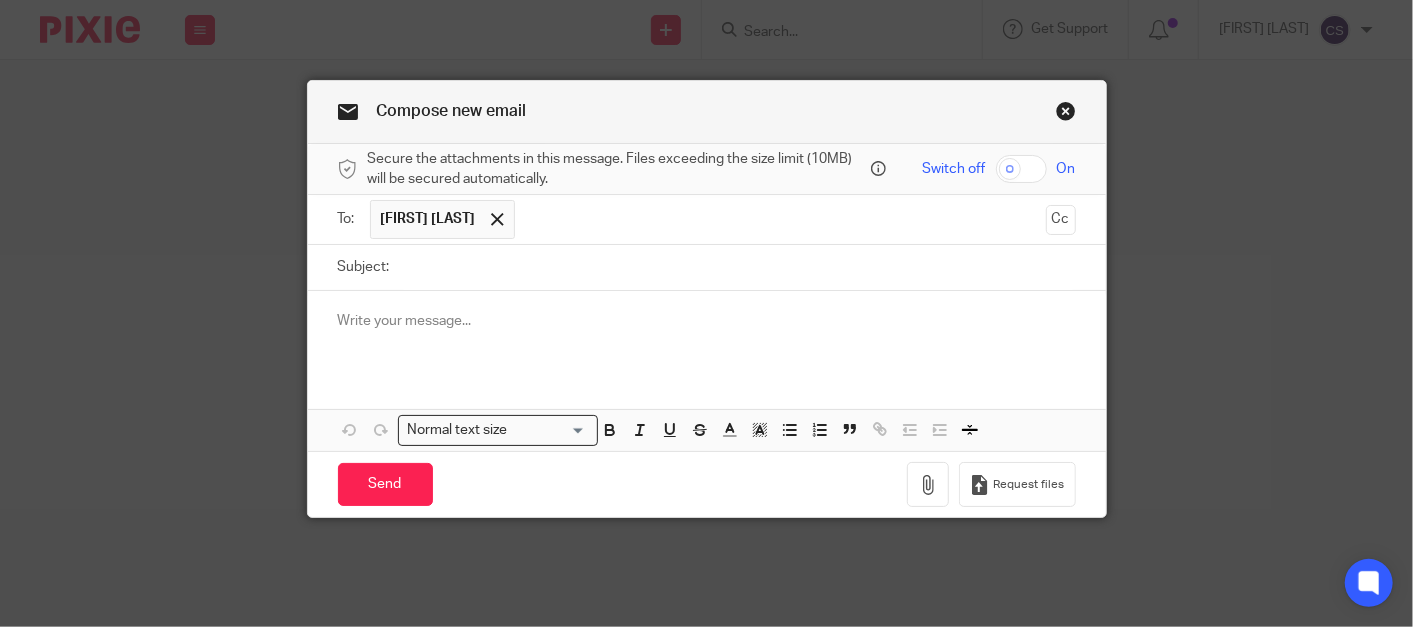 click on "Subject:" at bounding box center (738, 267) 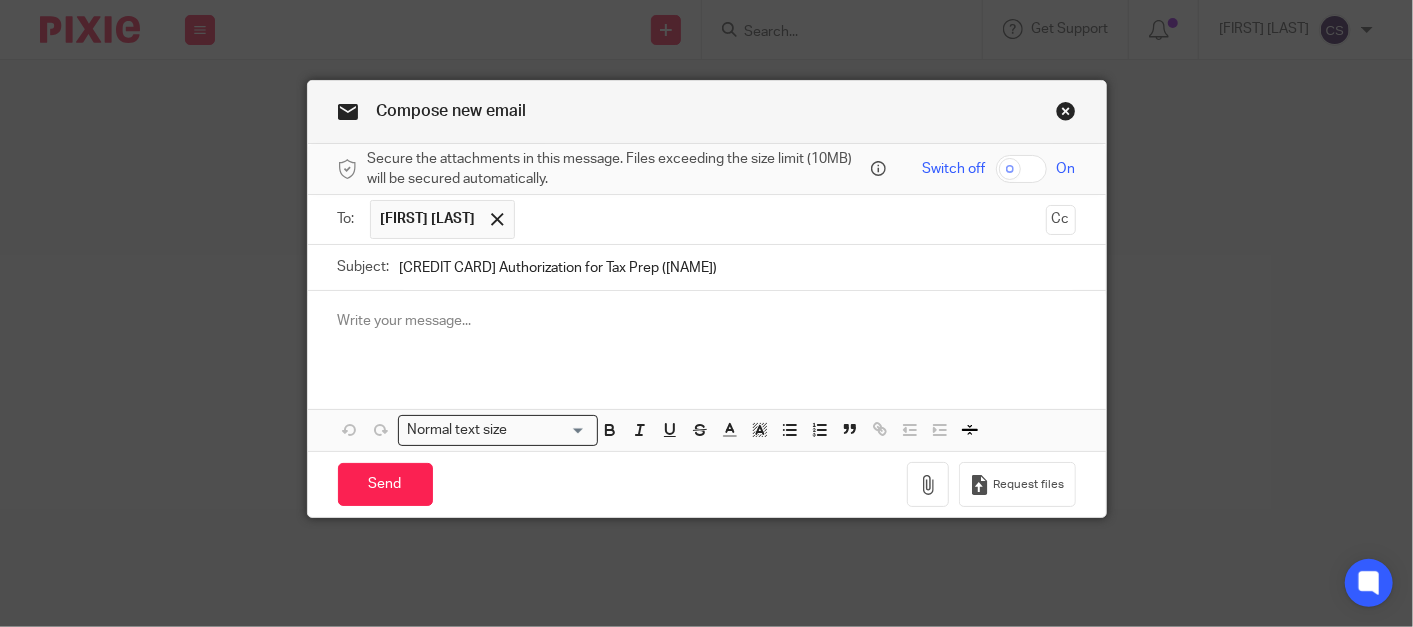 type on "Credit Card Authorization for Tax Prep (Deforest)" 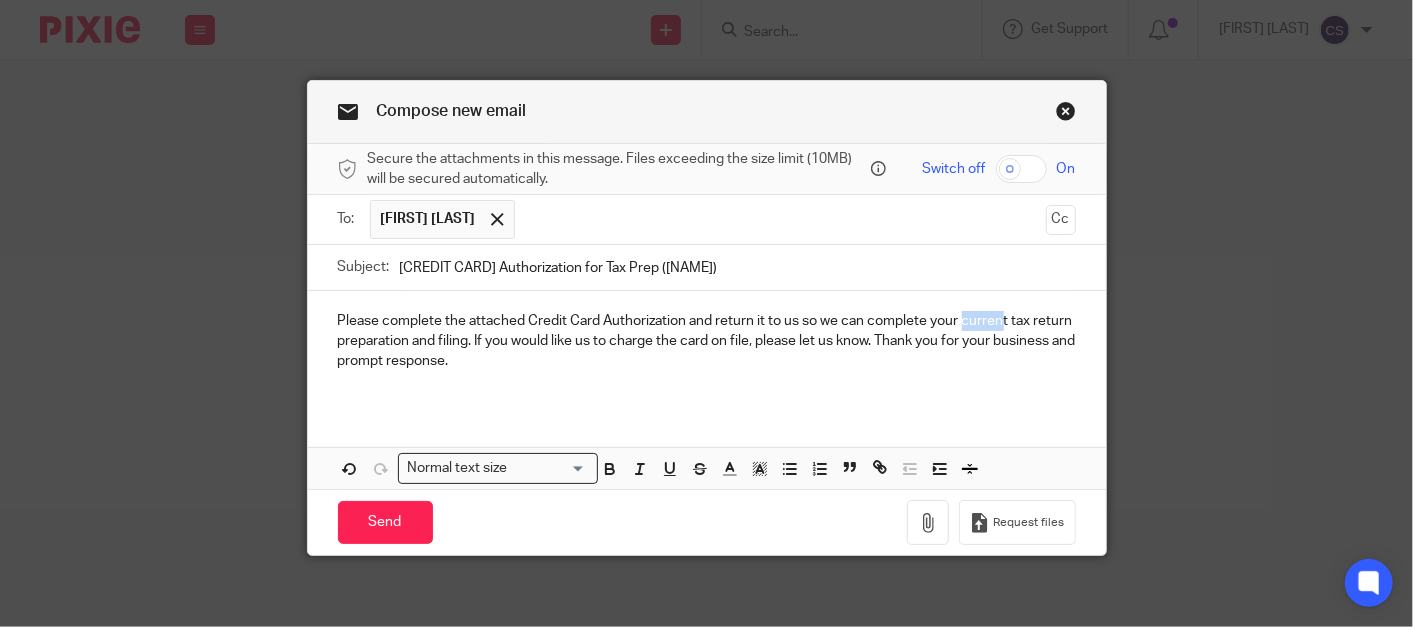 drag, startPoint x: 957, startPoint y: 315, endPoint x: 997, endPoint y: 316, distance: 40.012497 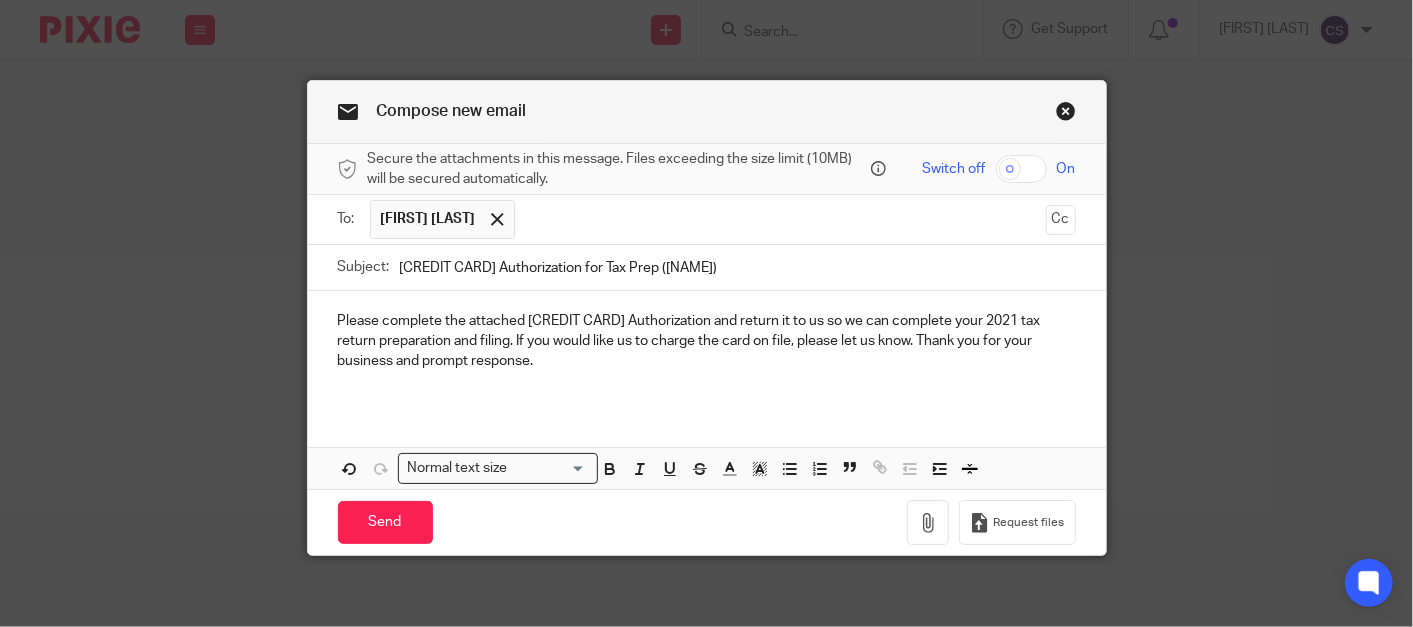 click on "Please complete the attached Credit Card Authorization and return it to us so we can complete your 2021 tax return preparation and filing. If you would like us to charge the card on file, please let us know. Thank you for your business and prompt response." at bounding box center (707, 341) 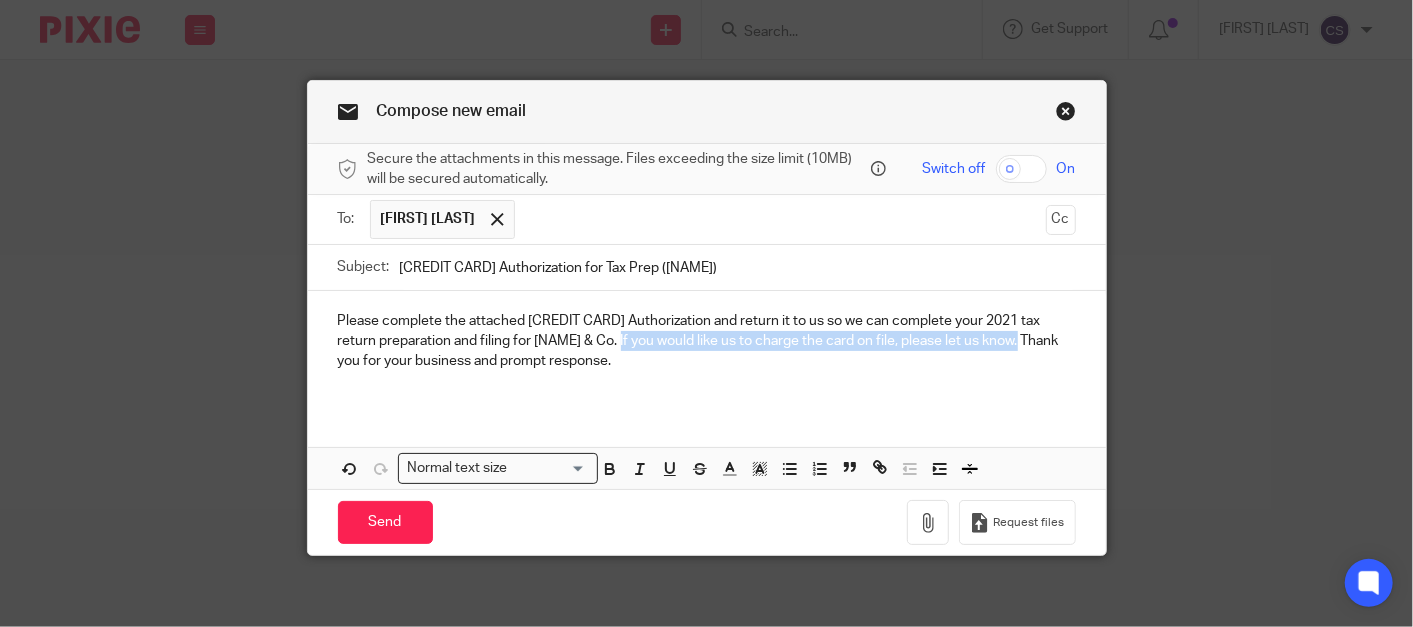 drag, startPoint x: 980, startPoint y: 342, endPoint x: 585, endPoint y: 335, distance: 395.062 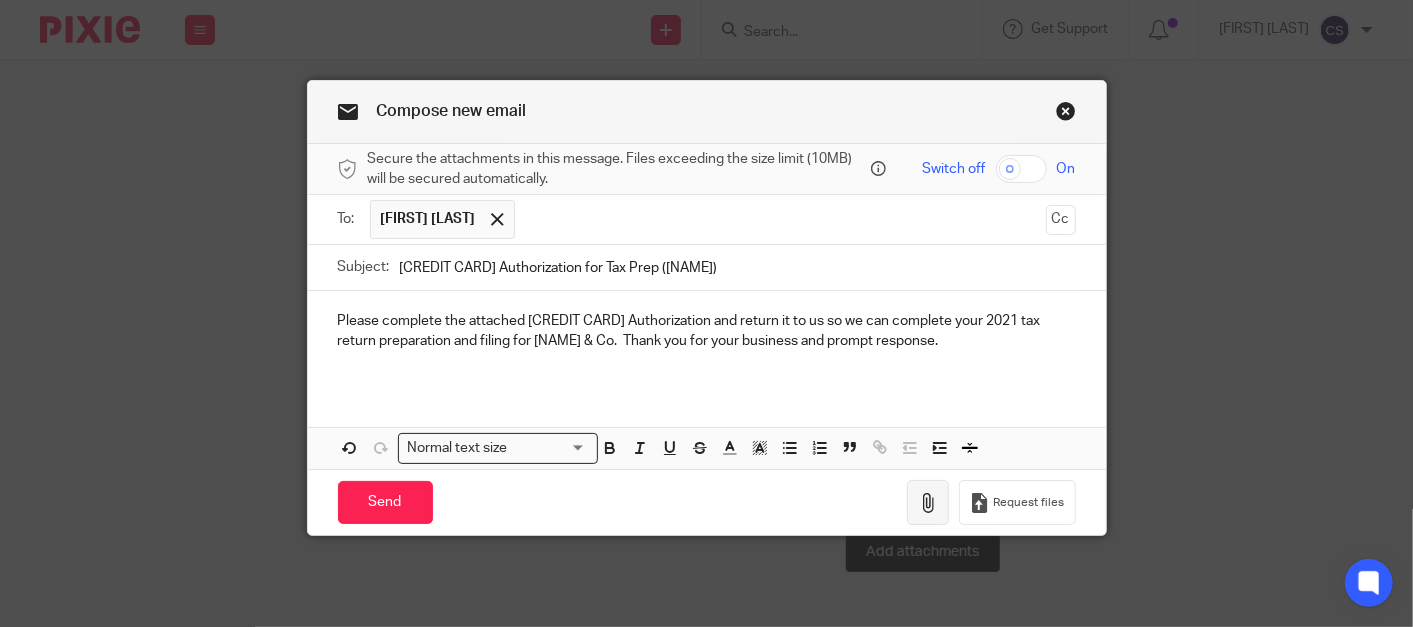 click at bounding box center (928, 503) 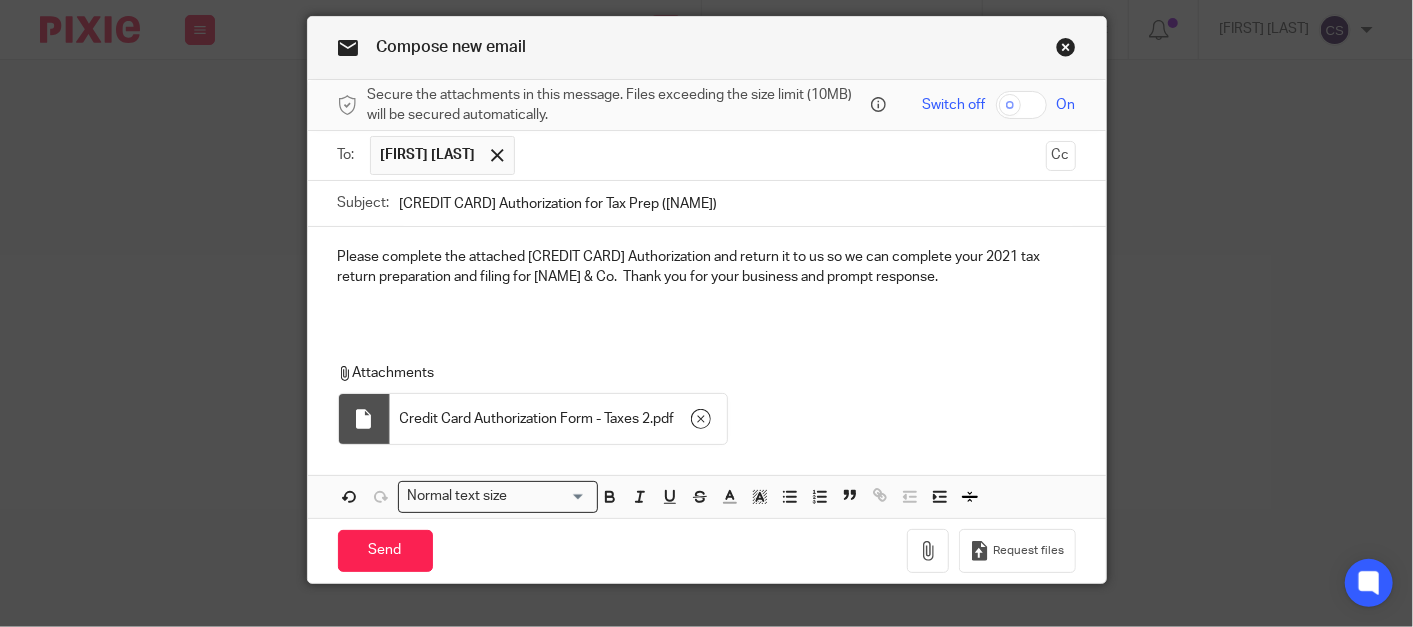 scroll, scrollTop: 97, scrollLeft: 0, axis: vertical 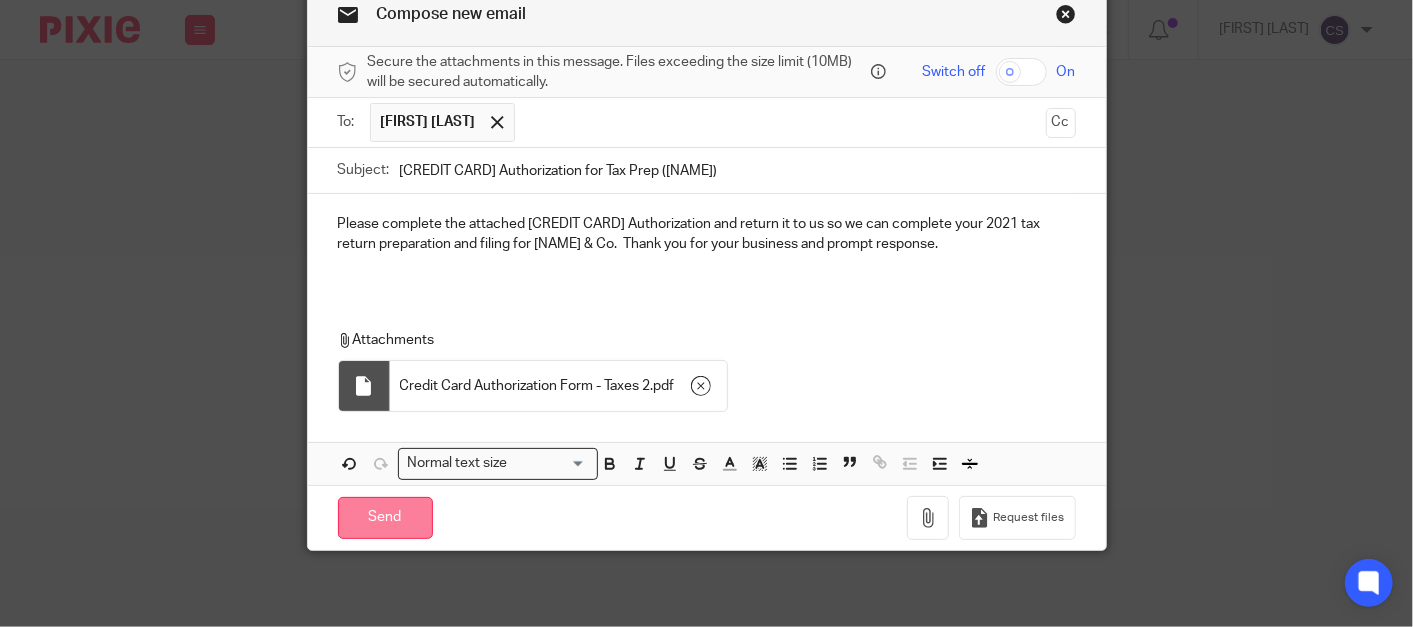 click on "Send" at bounding box center (385, 518) 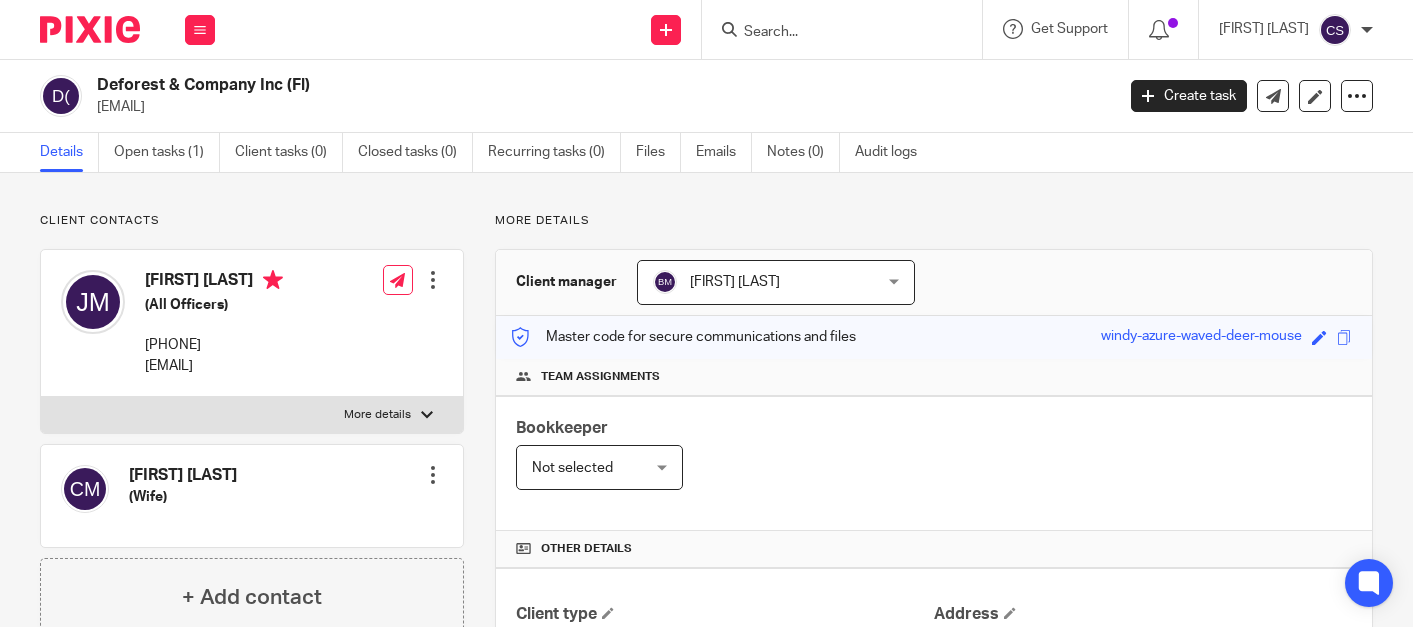 scroll, scrollTop: 0, scrollLeft: 0, axis: both 